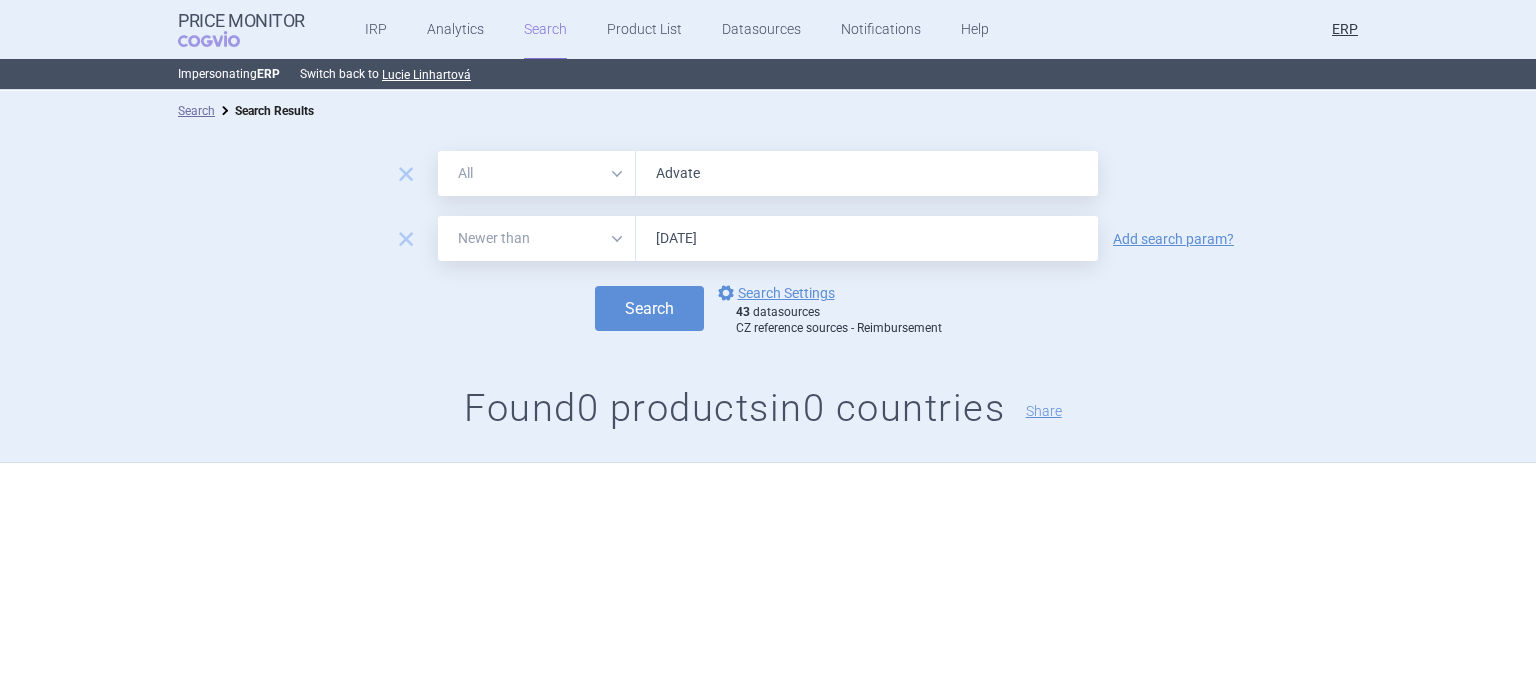 select on "newerThan" 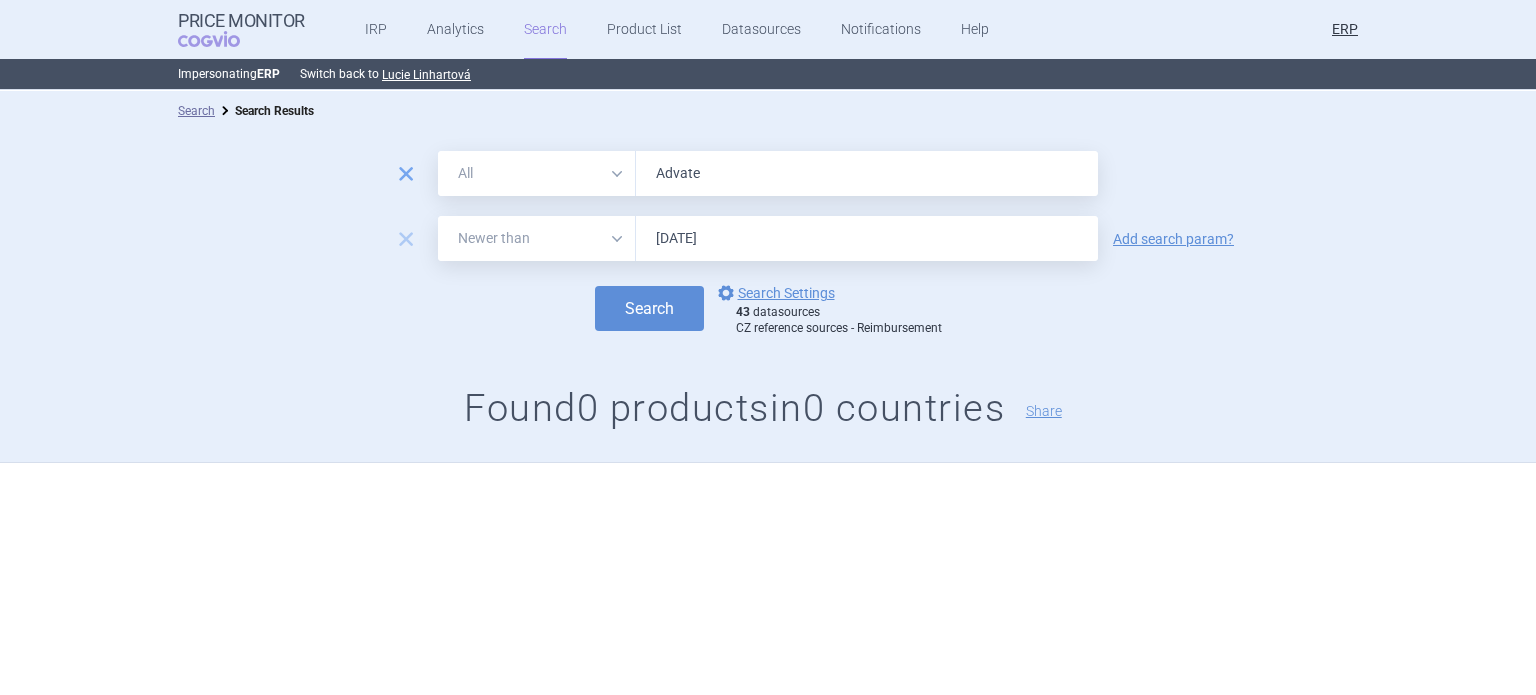 drag, startPoint x: 542, startPoint y: 162, endPoint x: 408, endPoint y: 169, distance: 134.18271 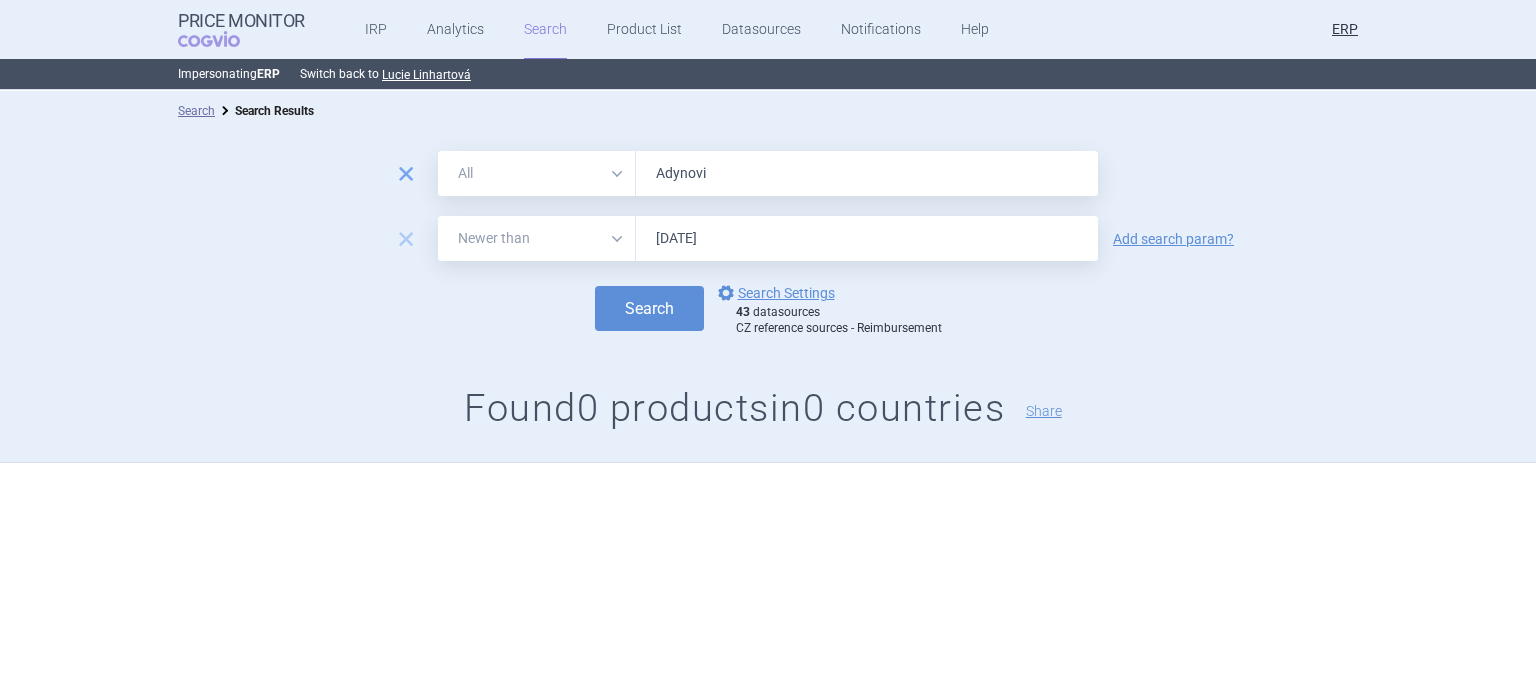 click on "Search" at bounding box center (649, 308) 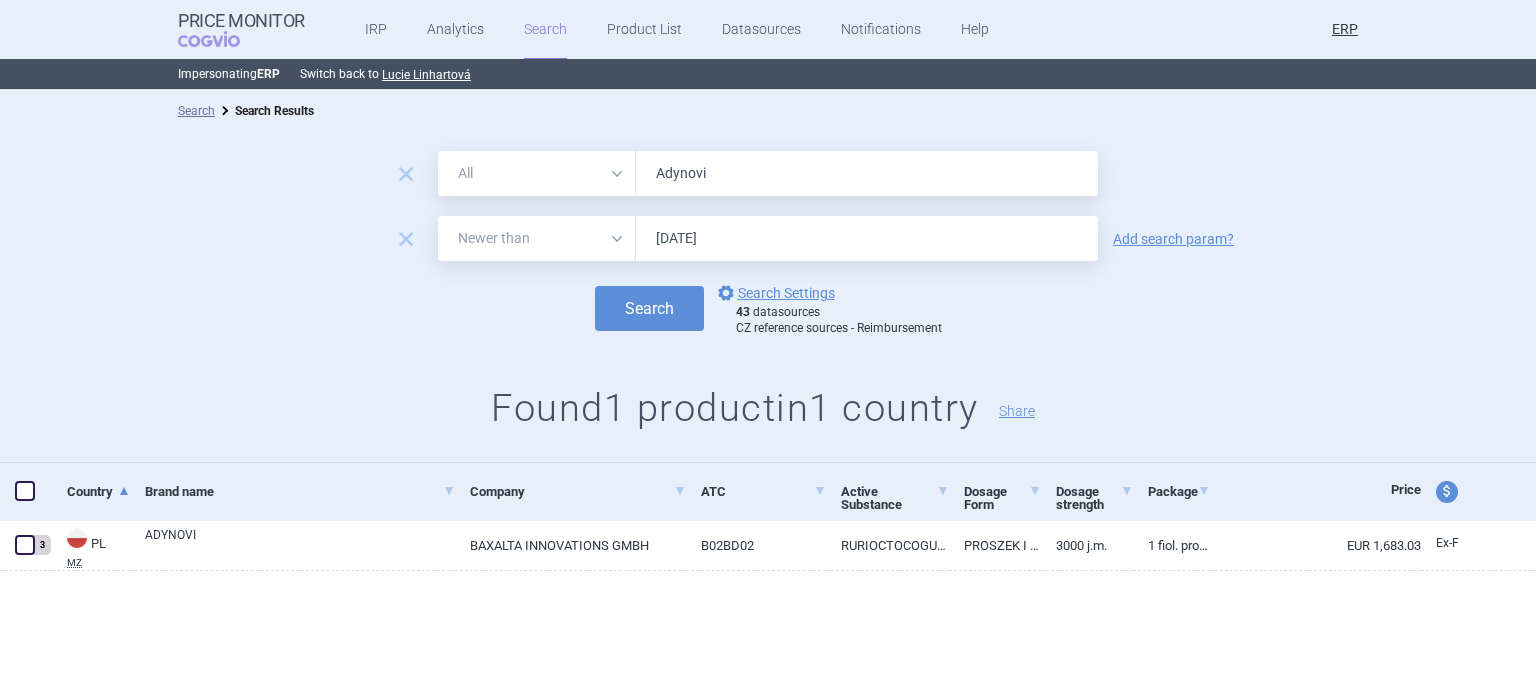 paste on "zynma" 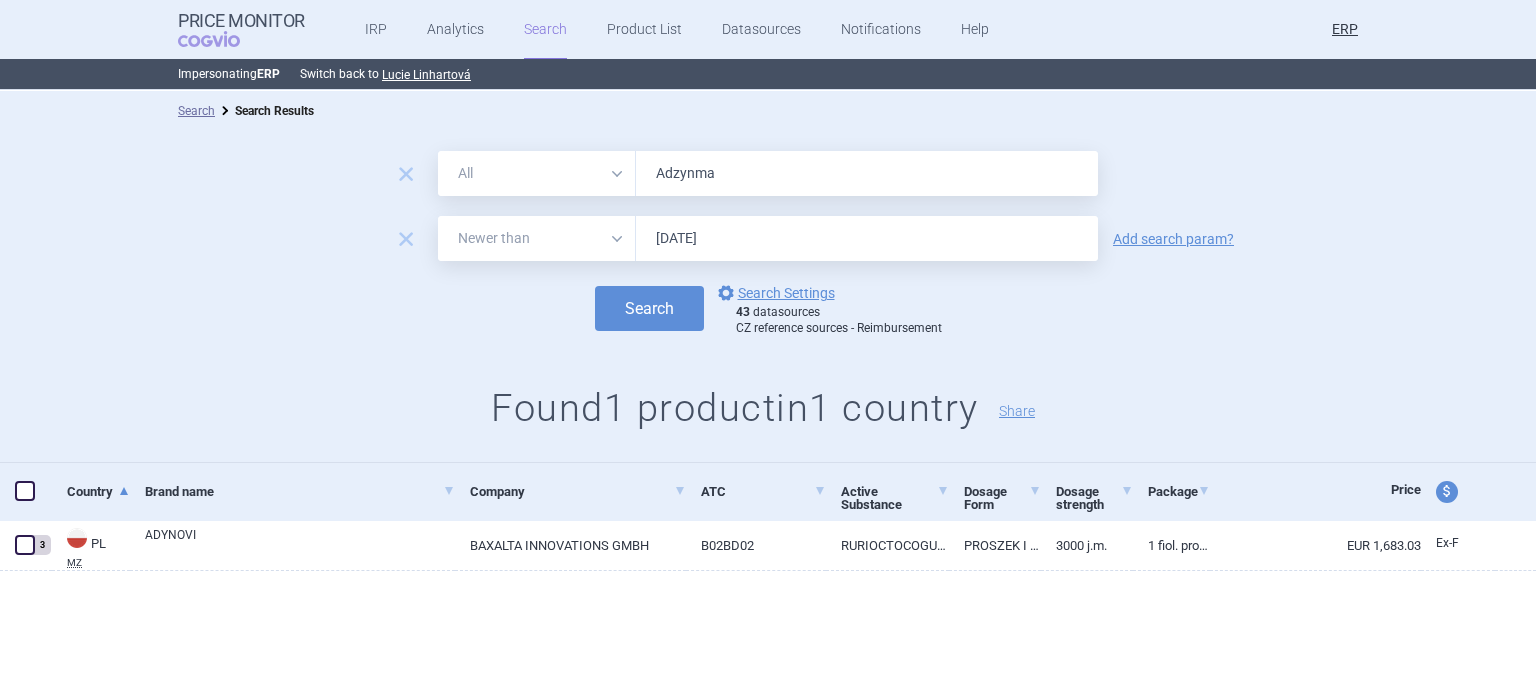click on "Search" at bounding box center (649, 308) 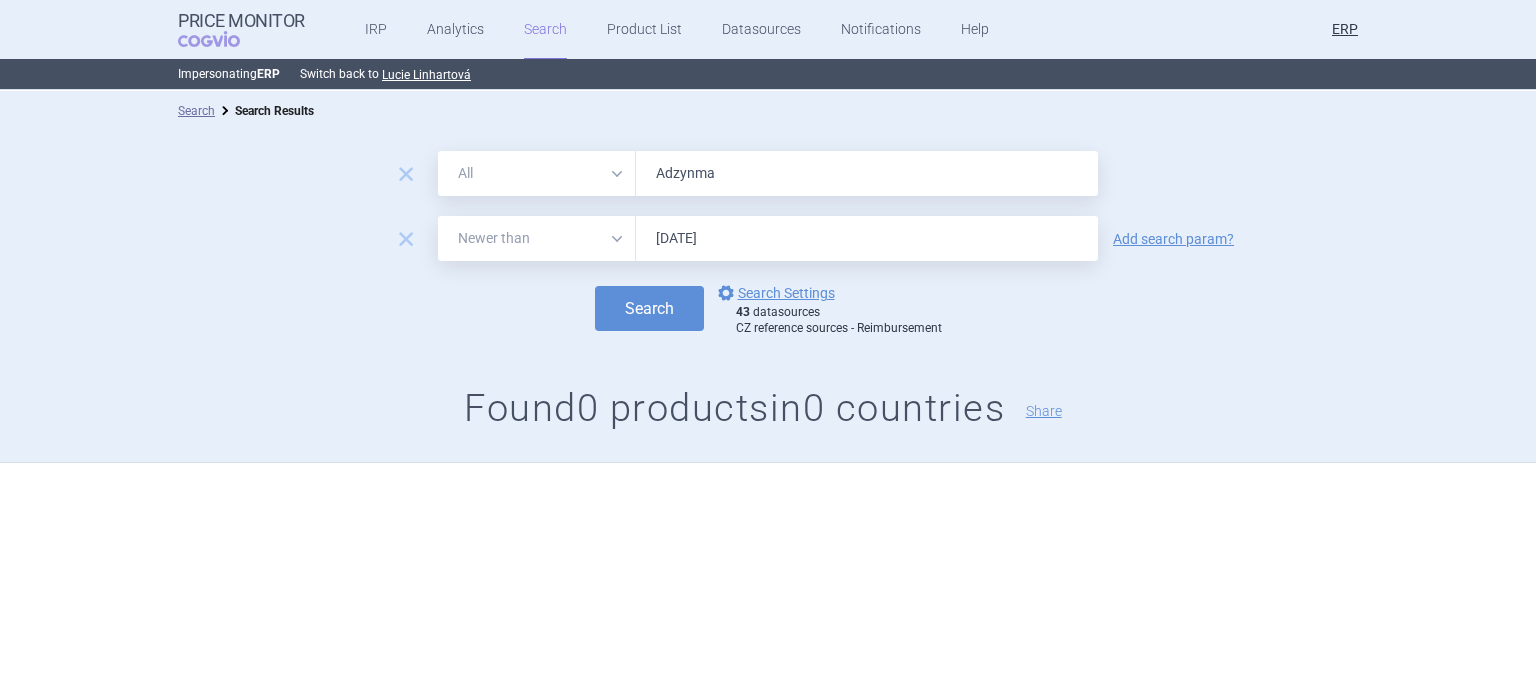 drag, startPoint x: 723, startPoint y: 175, endPoint x: 585, endPoint y: 175, distance: 138 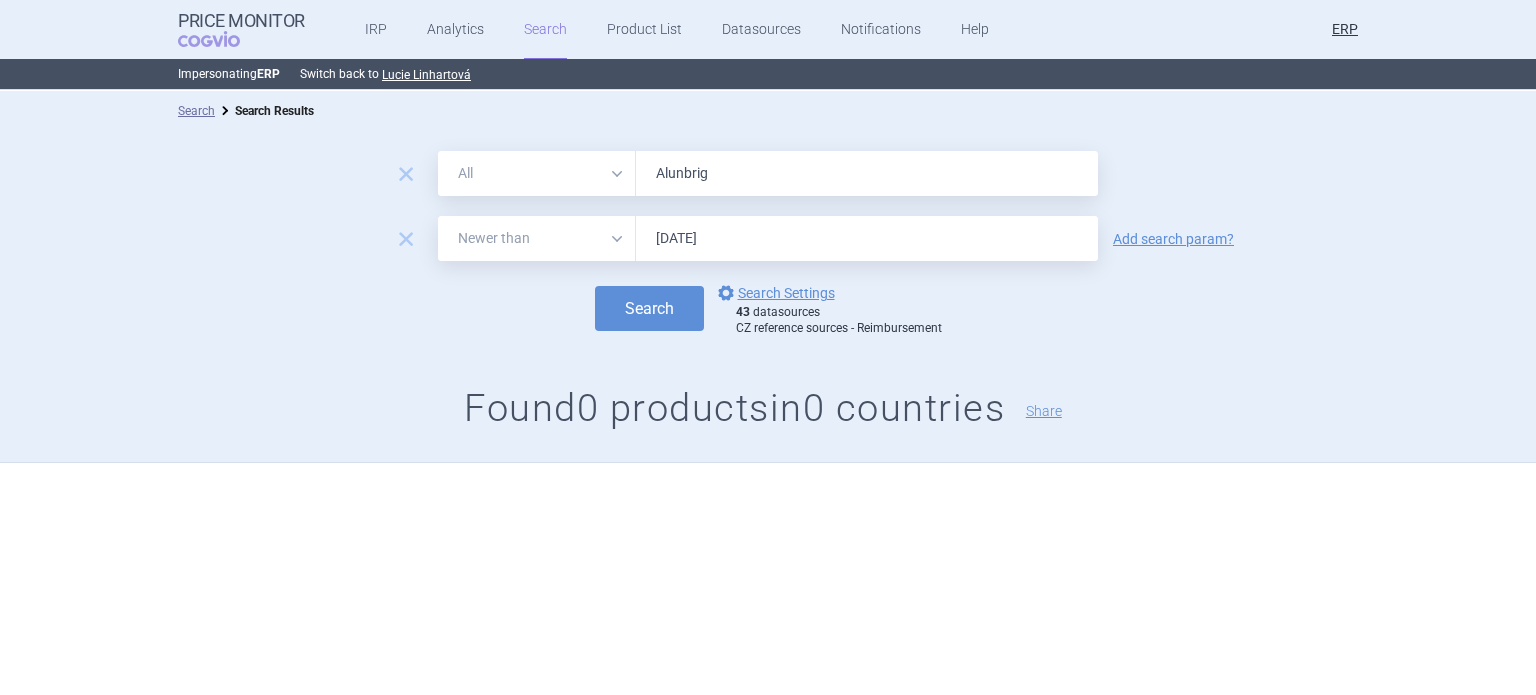 click on "Search" at bounding box center (649, 308) 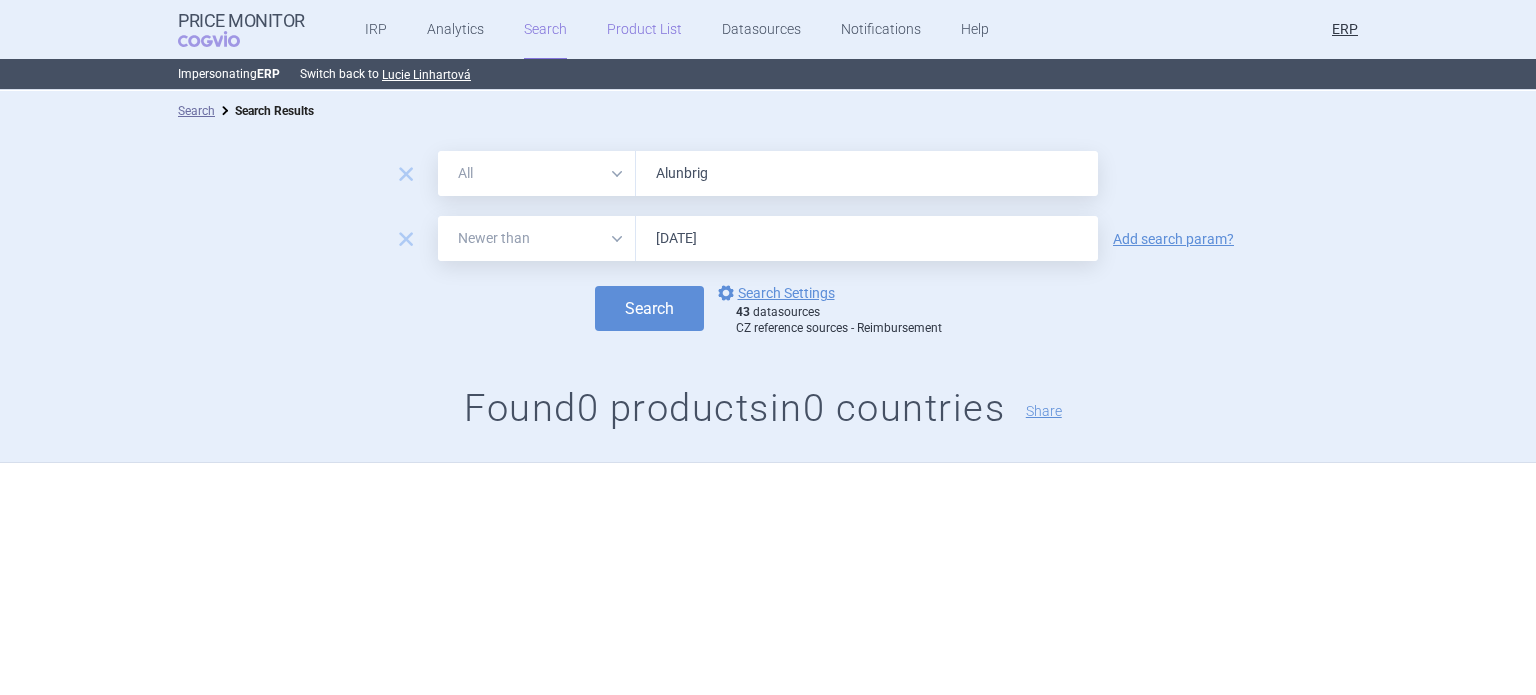 paste on "Cuvitru" 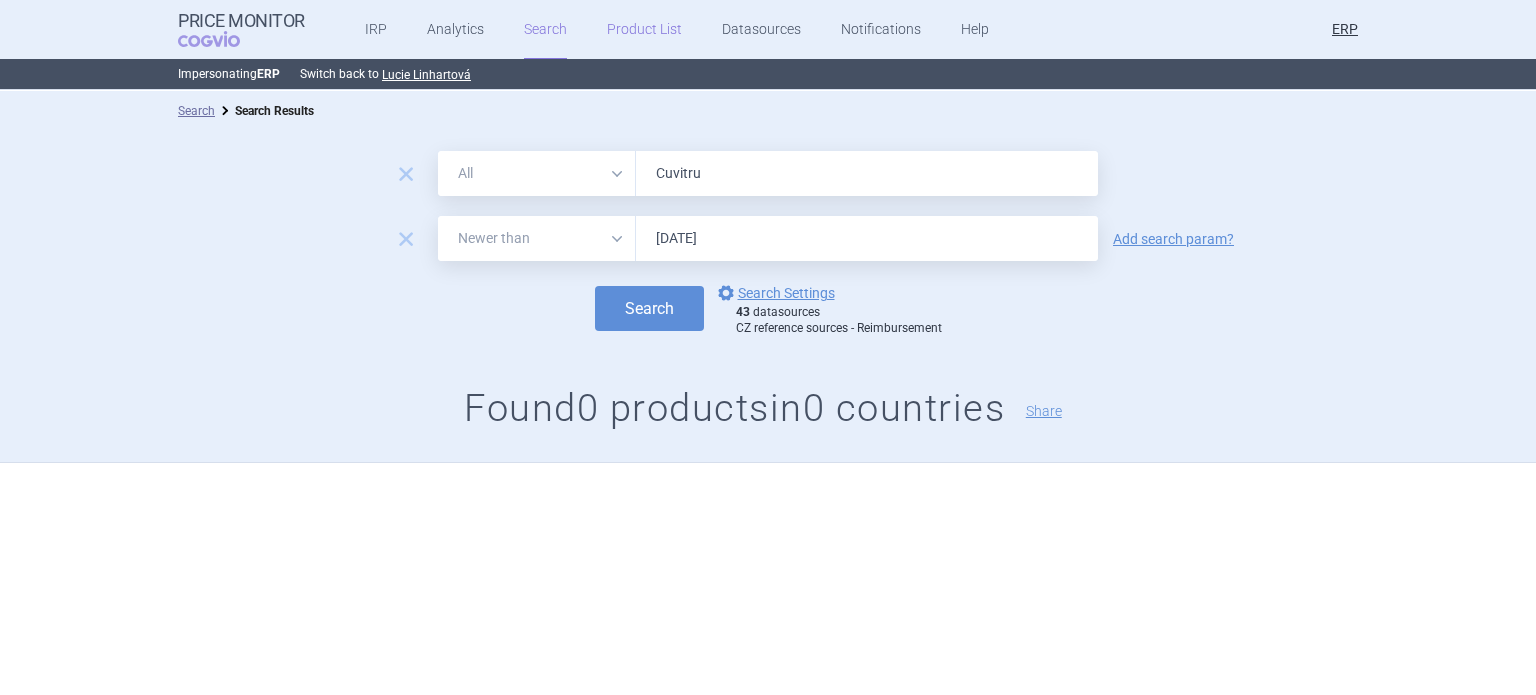 click on "Search" at bounding box center [649, 308] 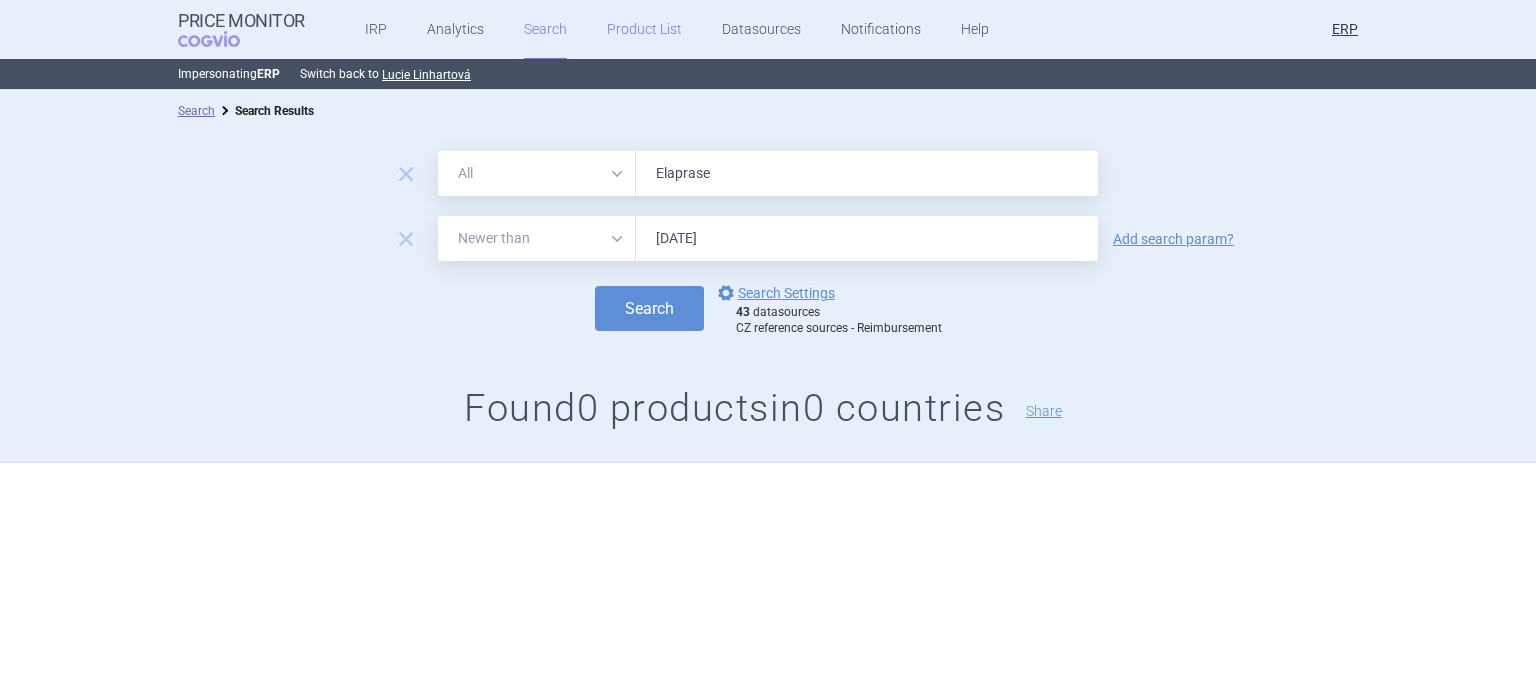 click on "Search" at bounding box center (649, 308) 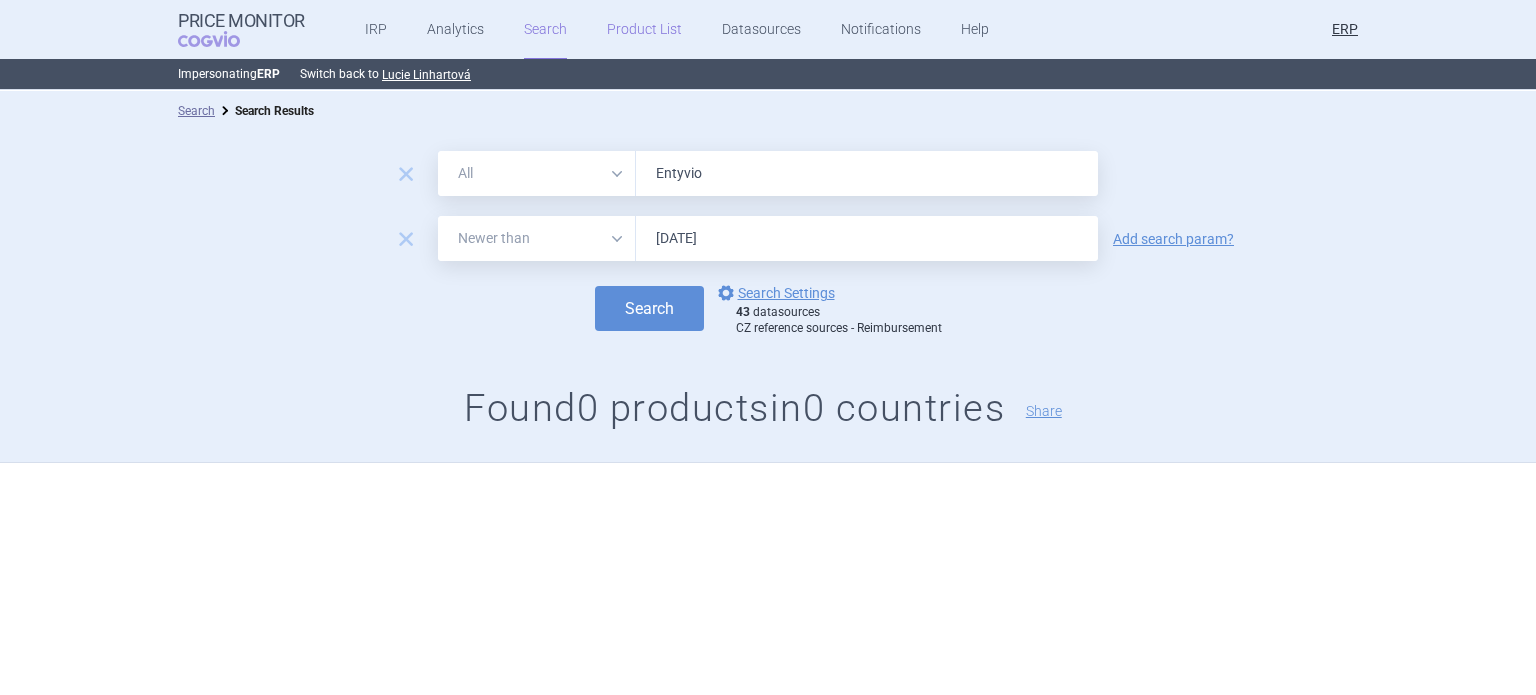 click on "Search" at bounding box center [649, 308] 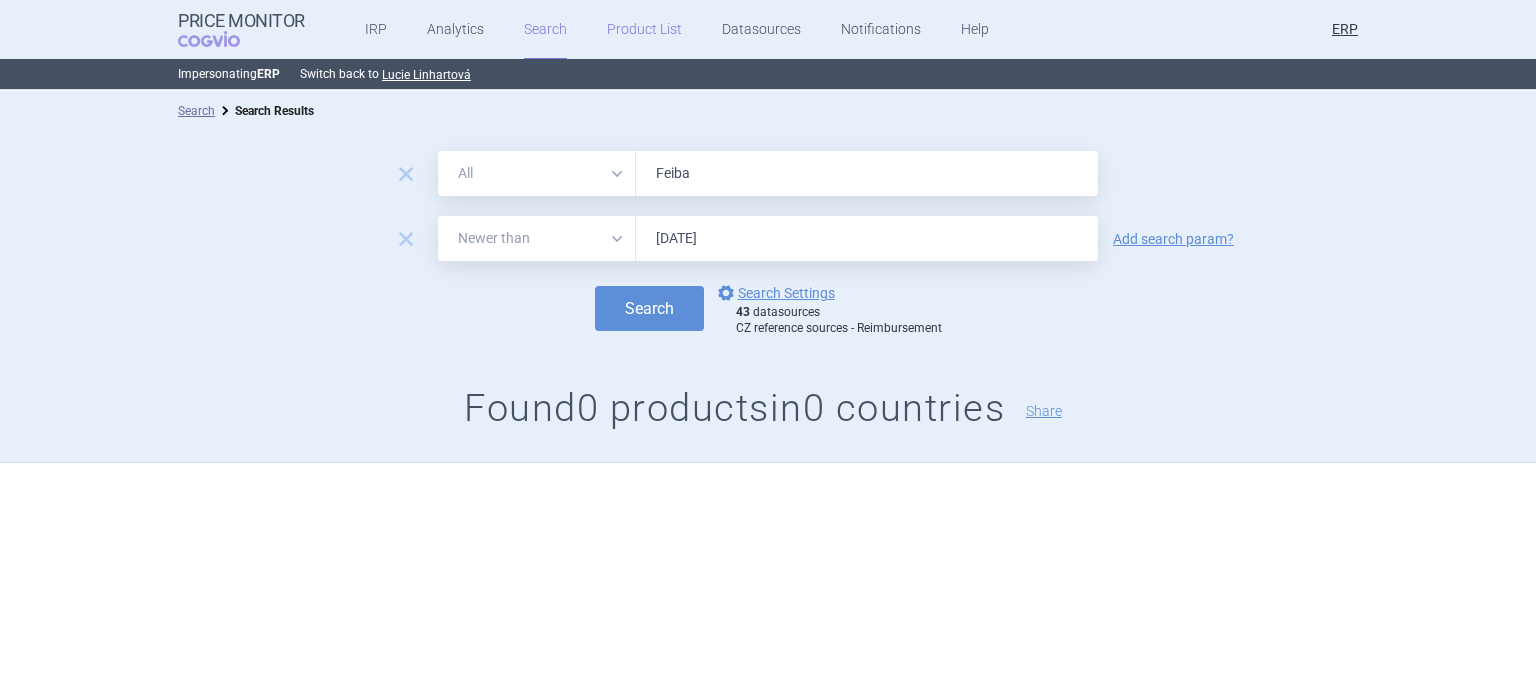 click on "Search" at bounding box center (649, 308) 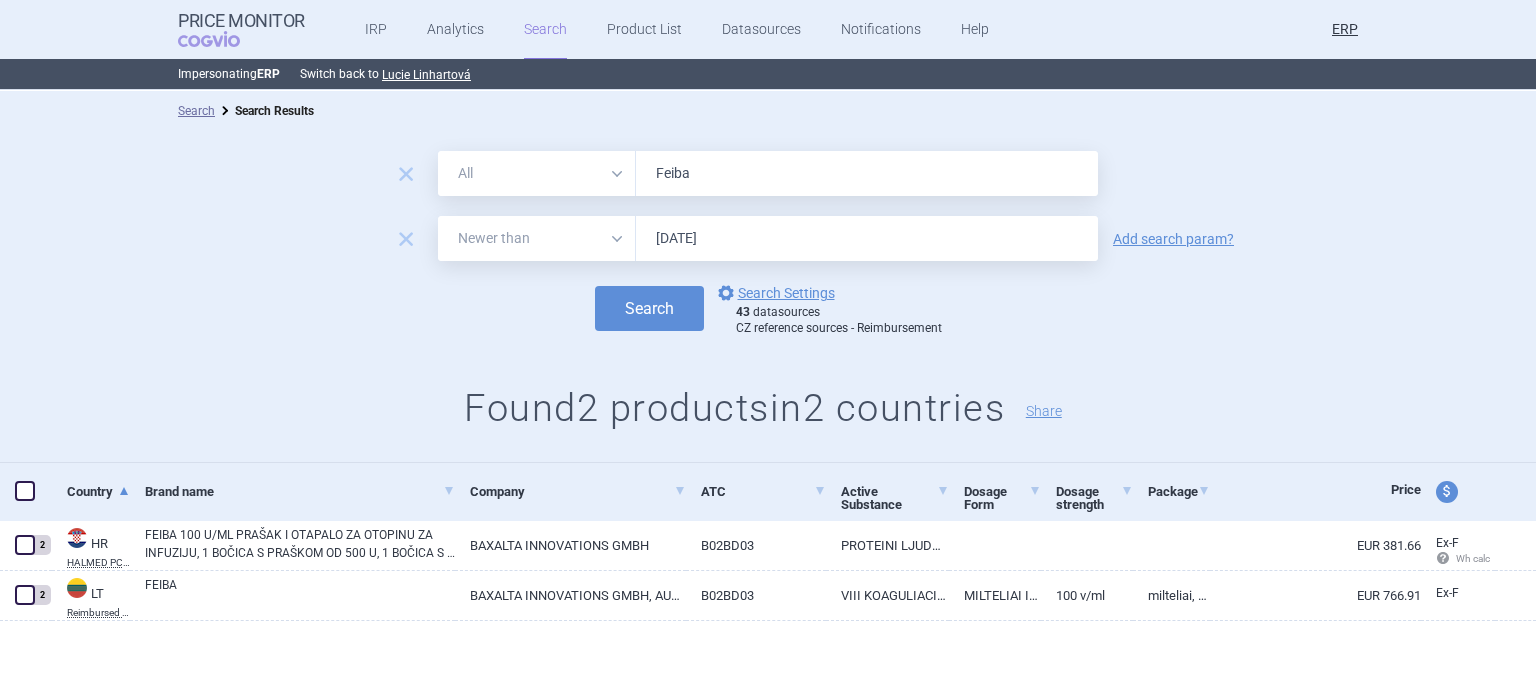 paste on "ruzaql" 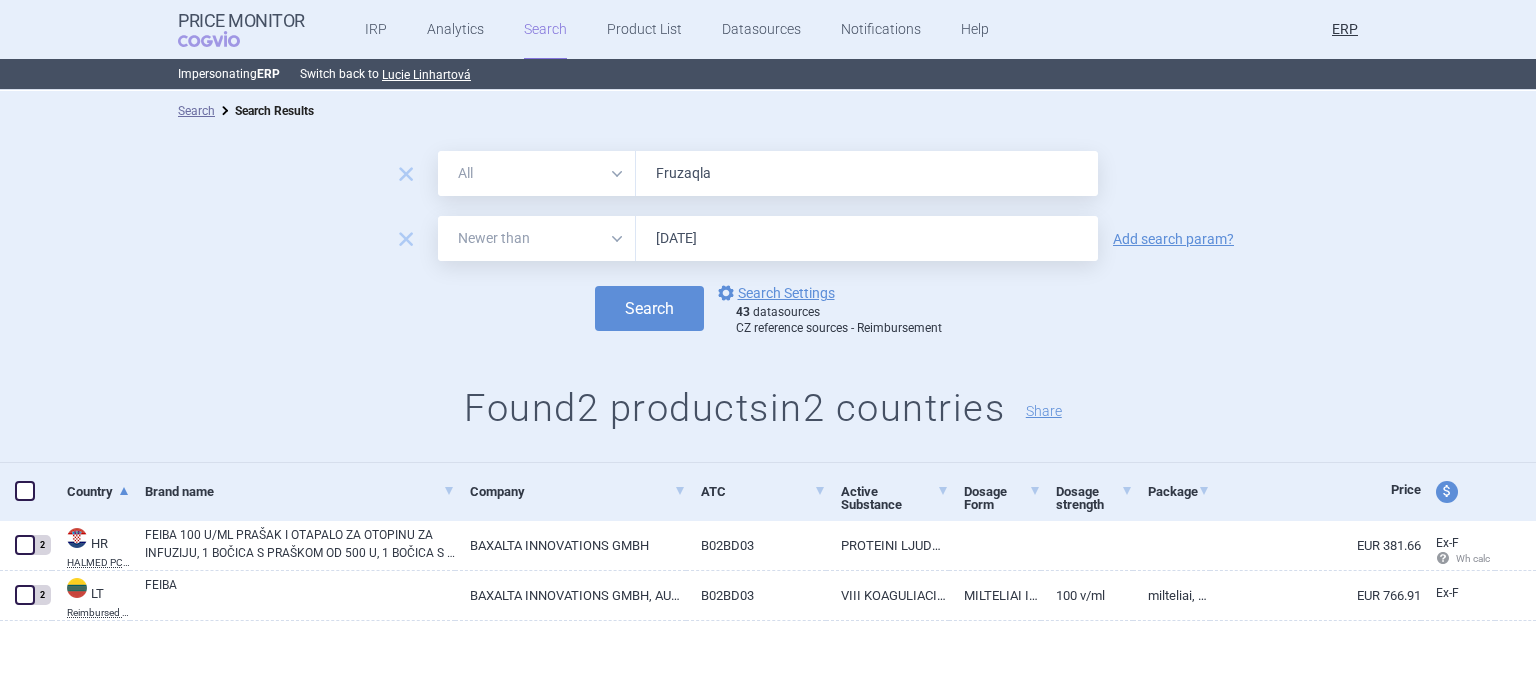 click on "Search" at bounding box center [649, 308] 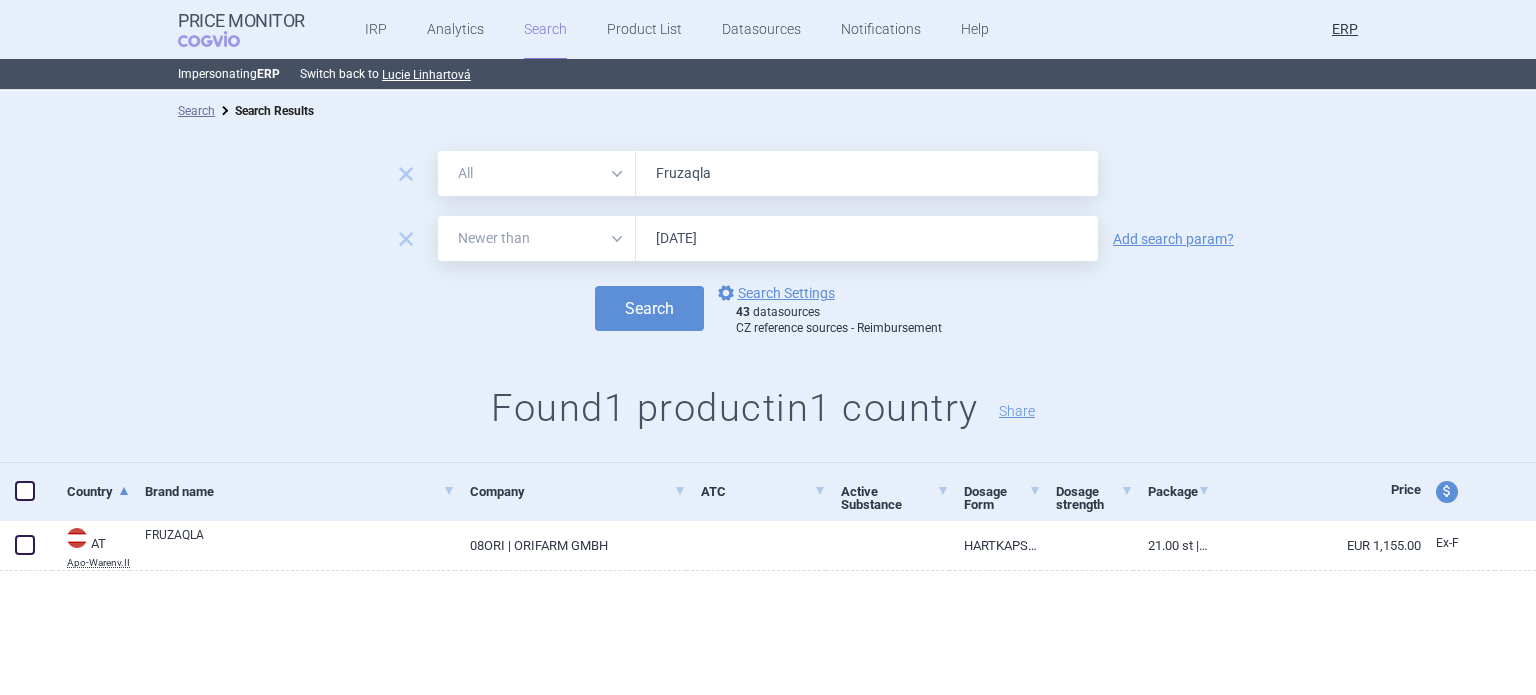 paste on "Hyqvi" 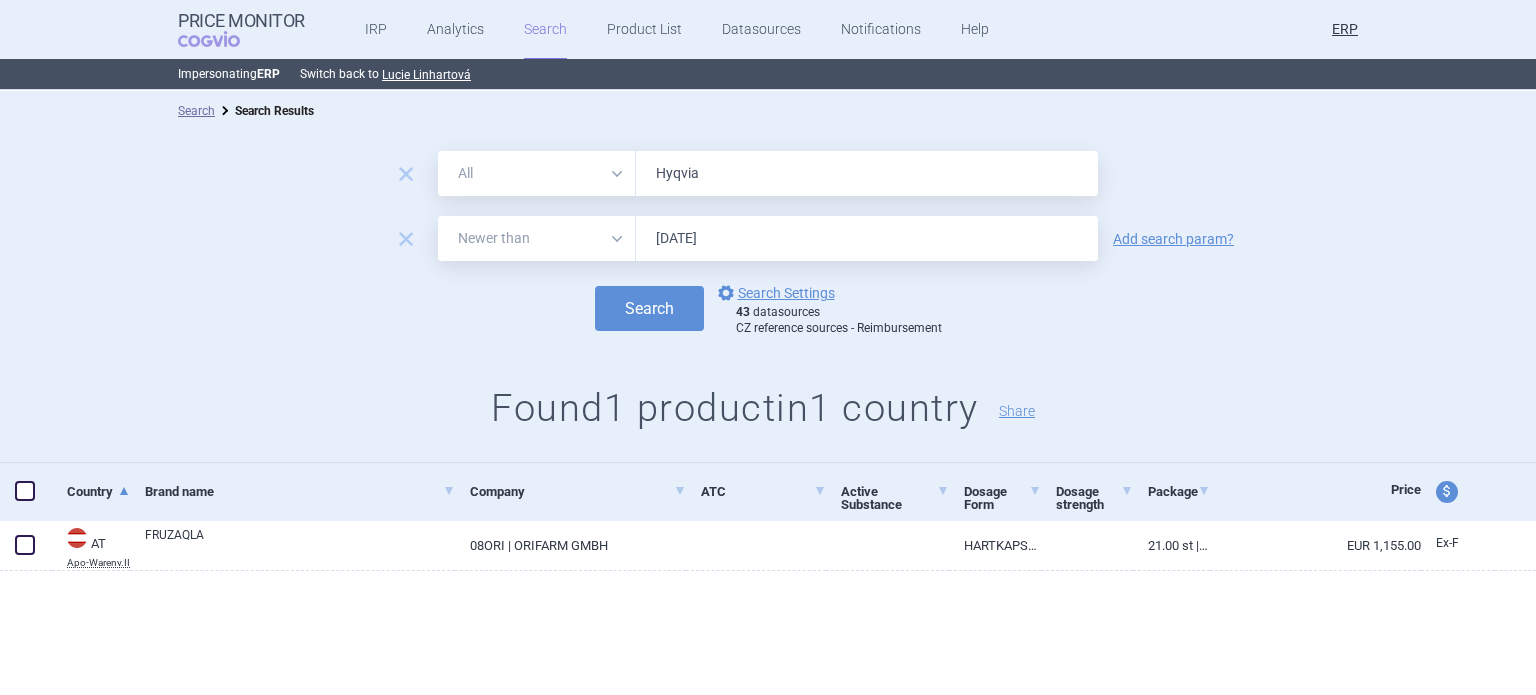 click on "Search" at bounding box center (649, 308) 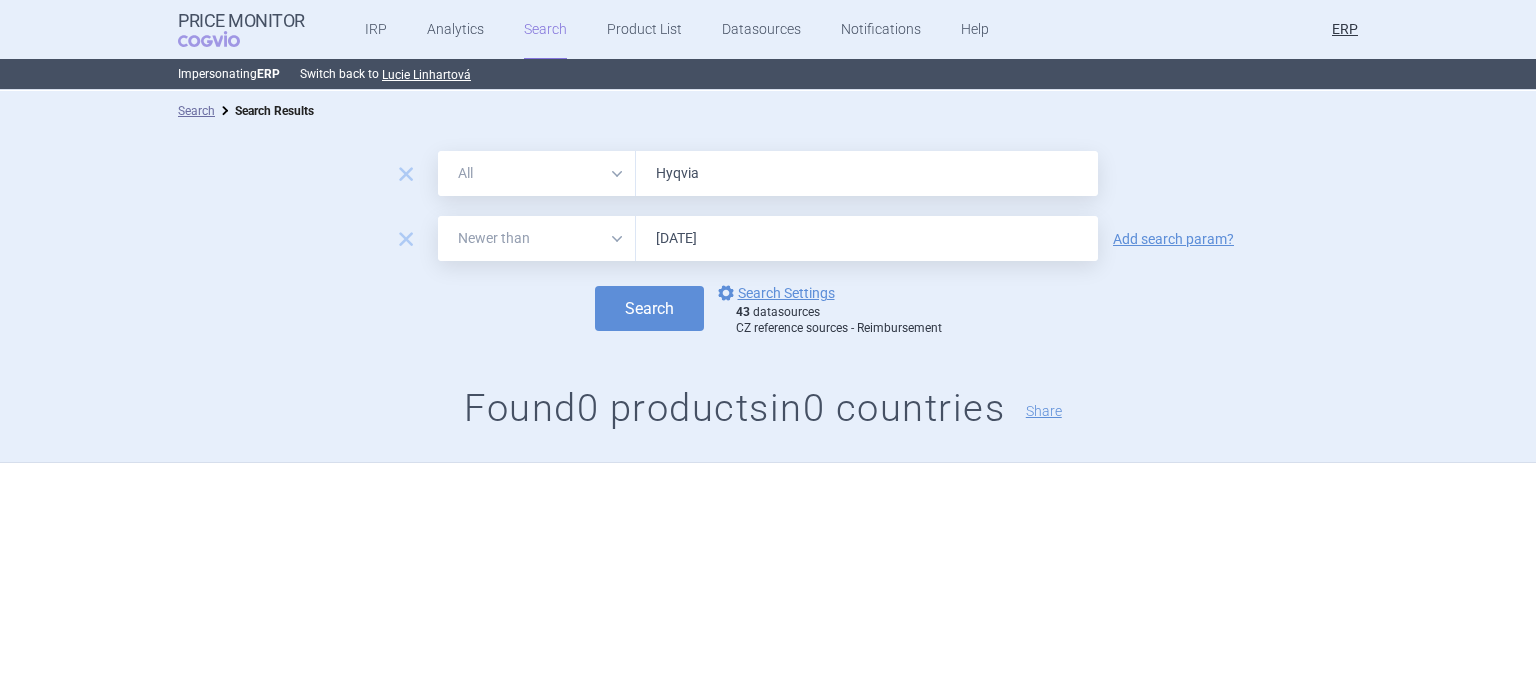 paste on "Kiovig" 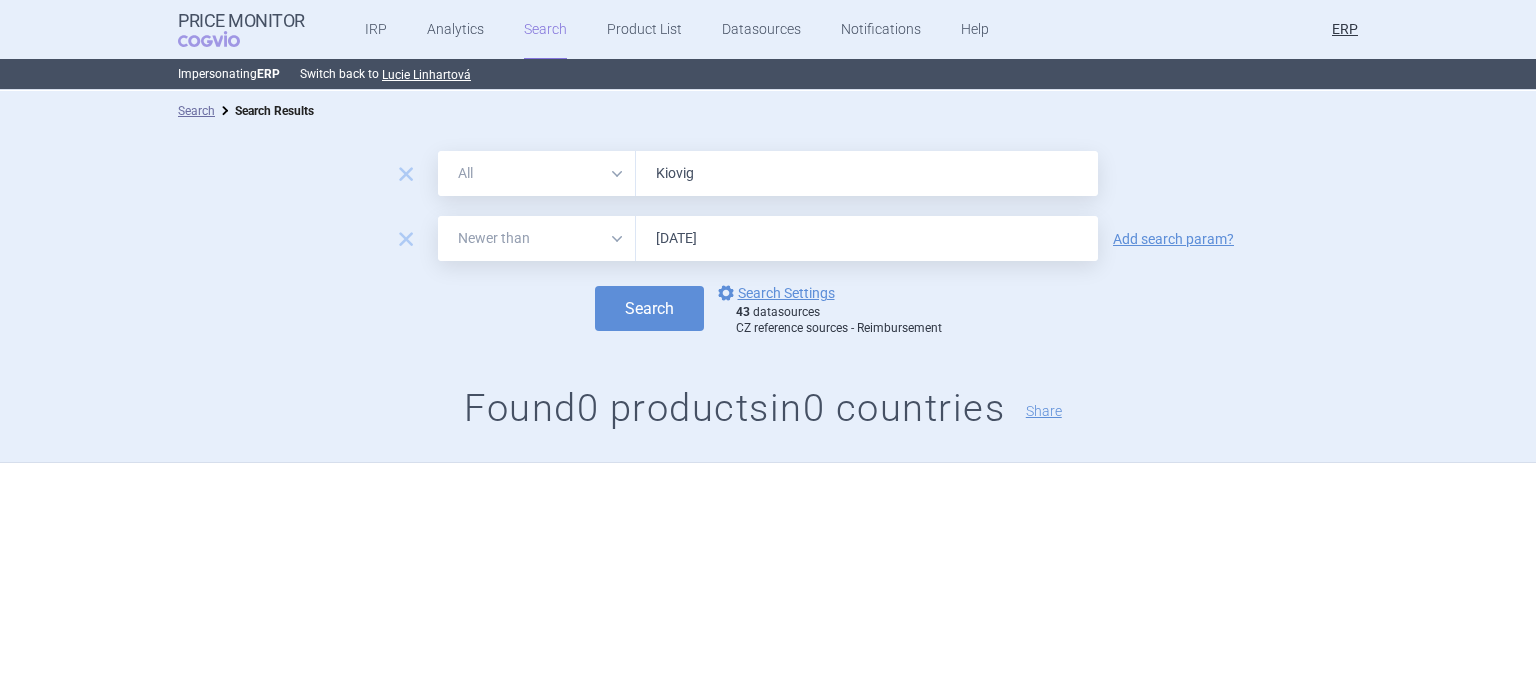 click on "Search" at bounding box center (649, 308) 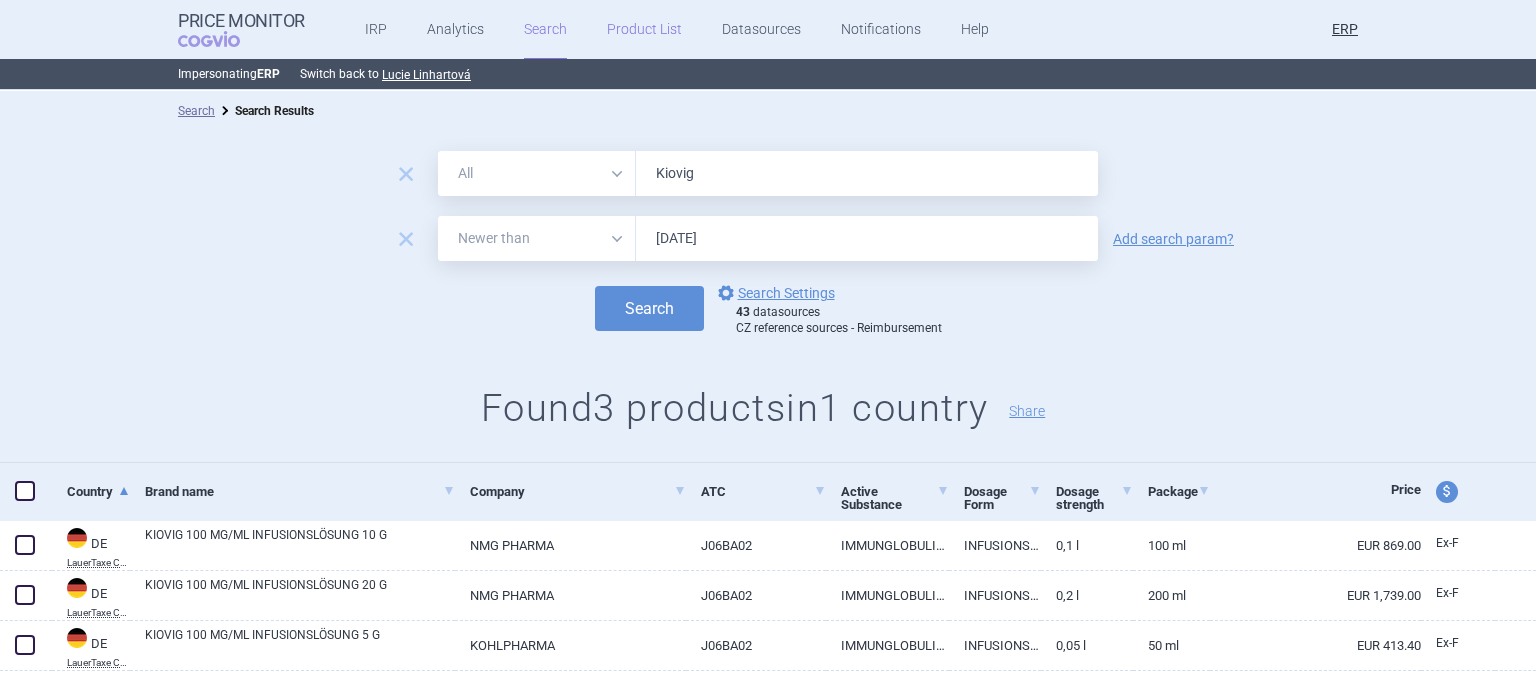 paste on "Livtencity" 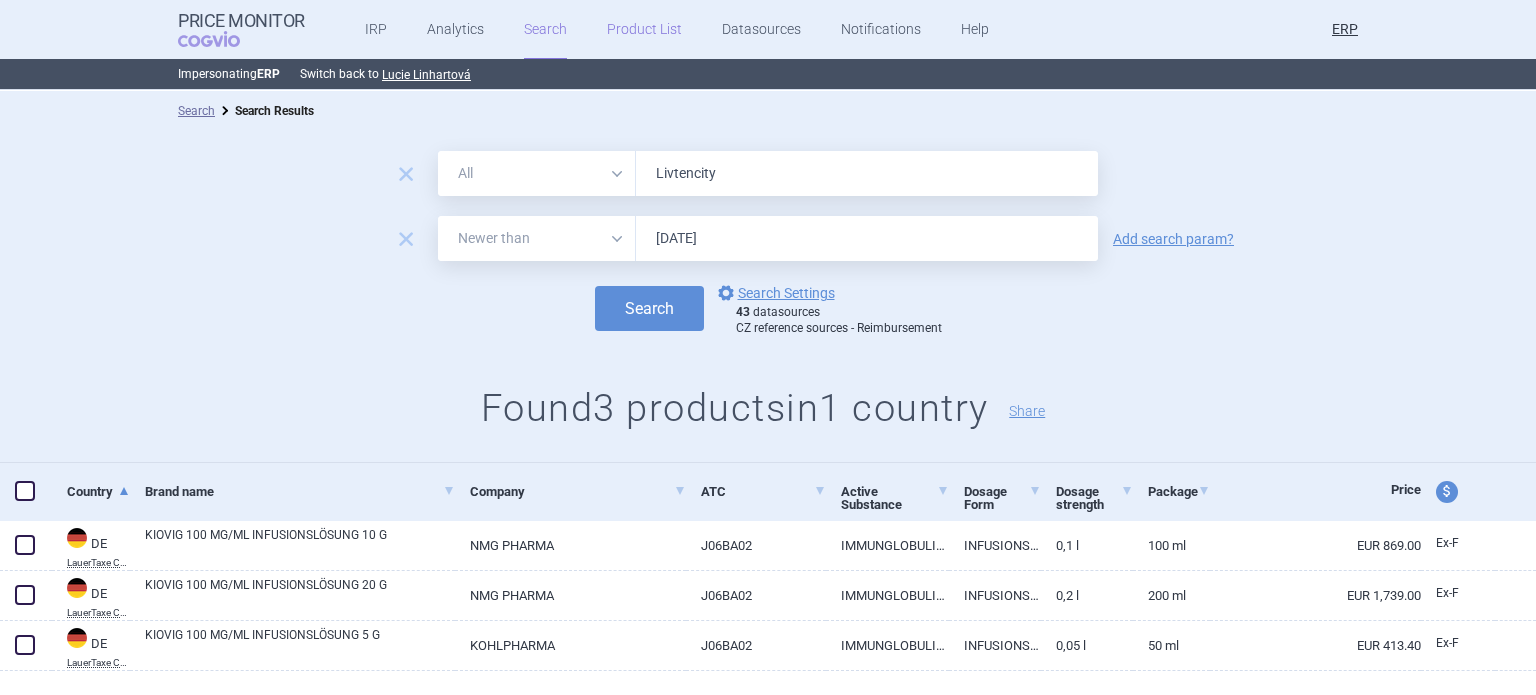 click on "Search" at bounding box center (649, 308) 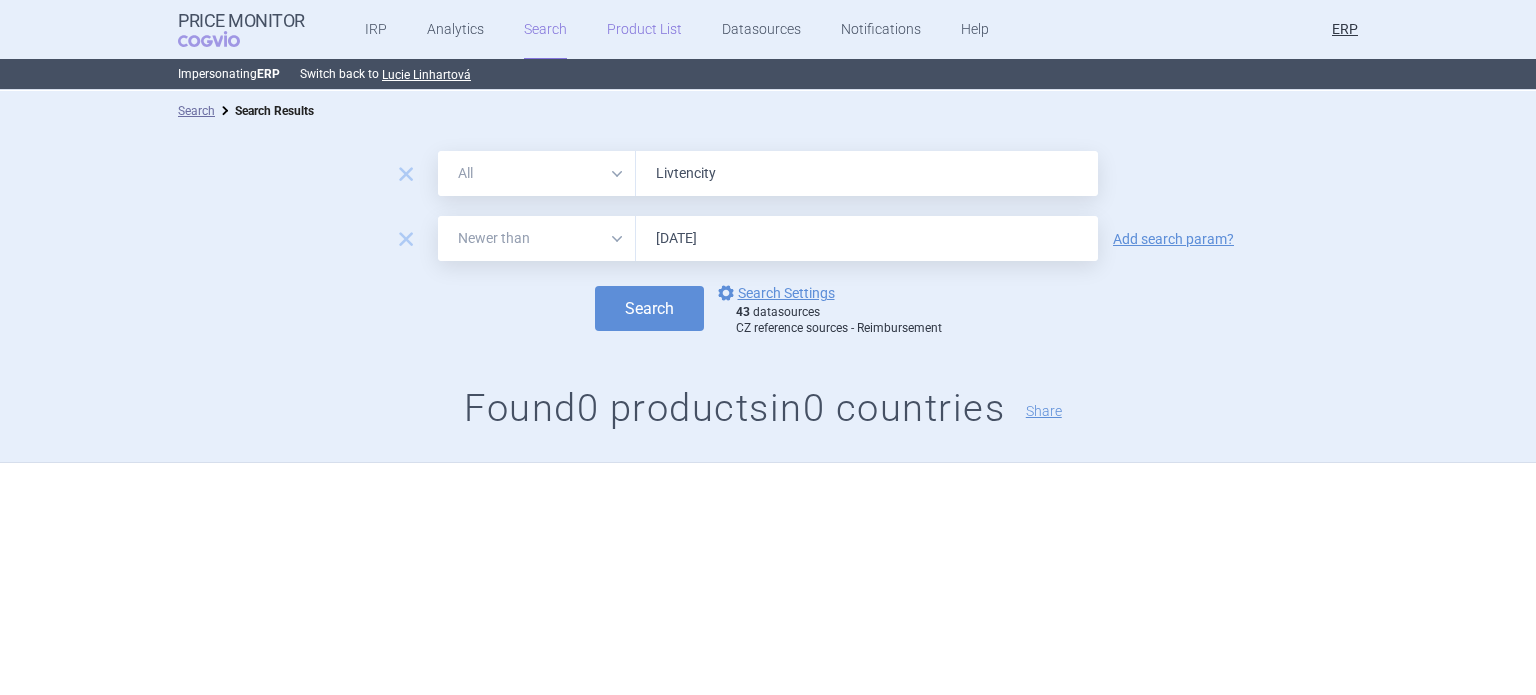 paste on "Ninlaro" 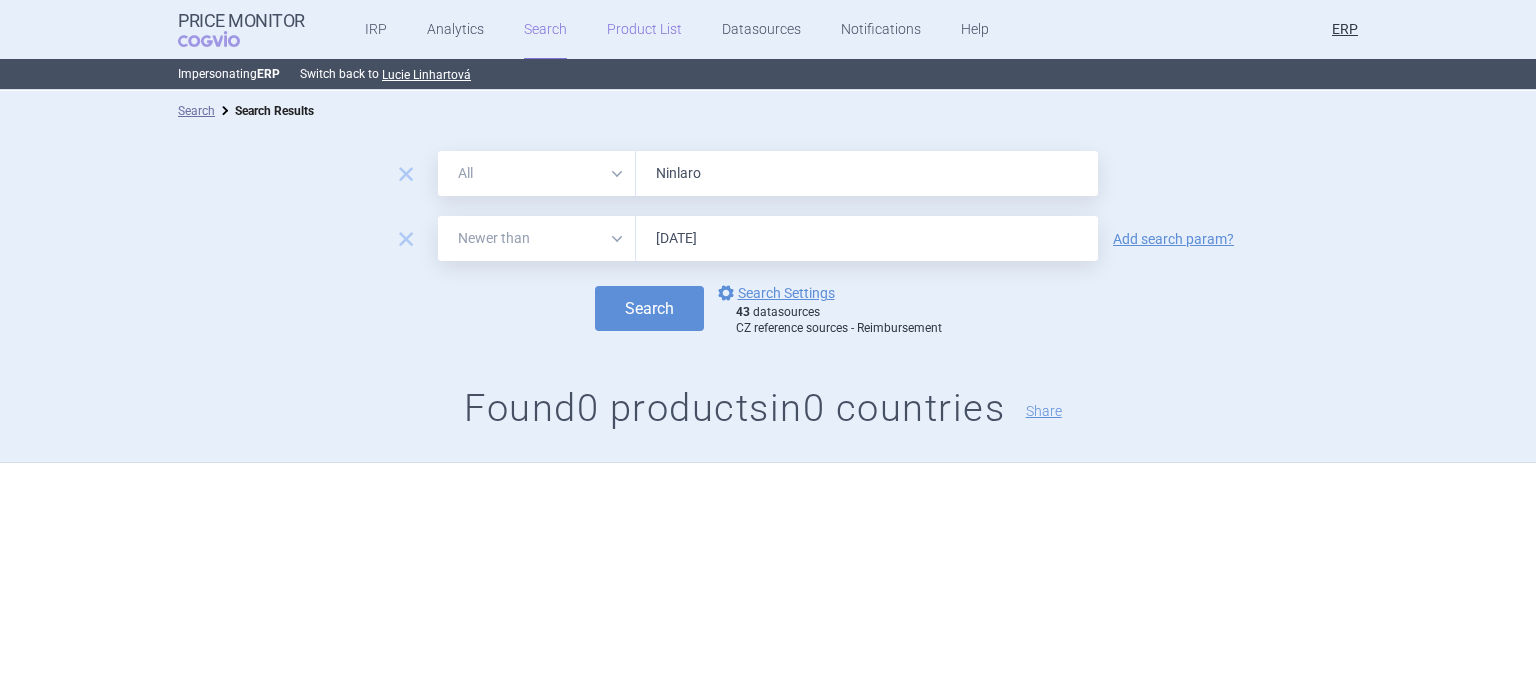 click on "Search" at bounding box center (649, 308) 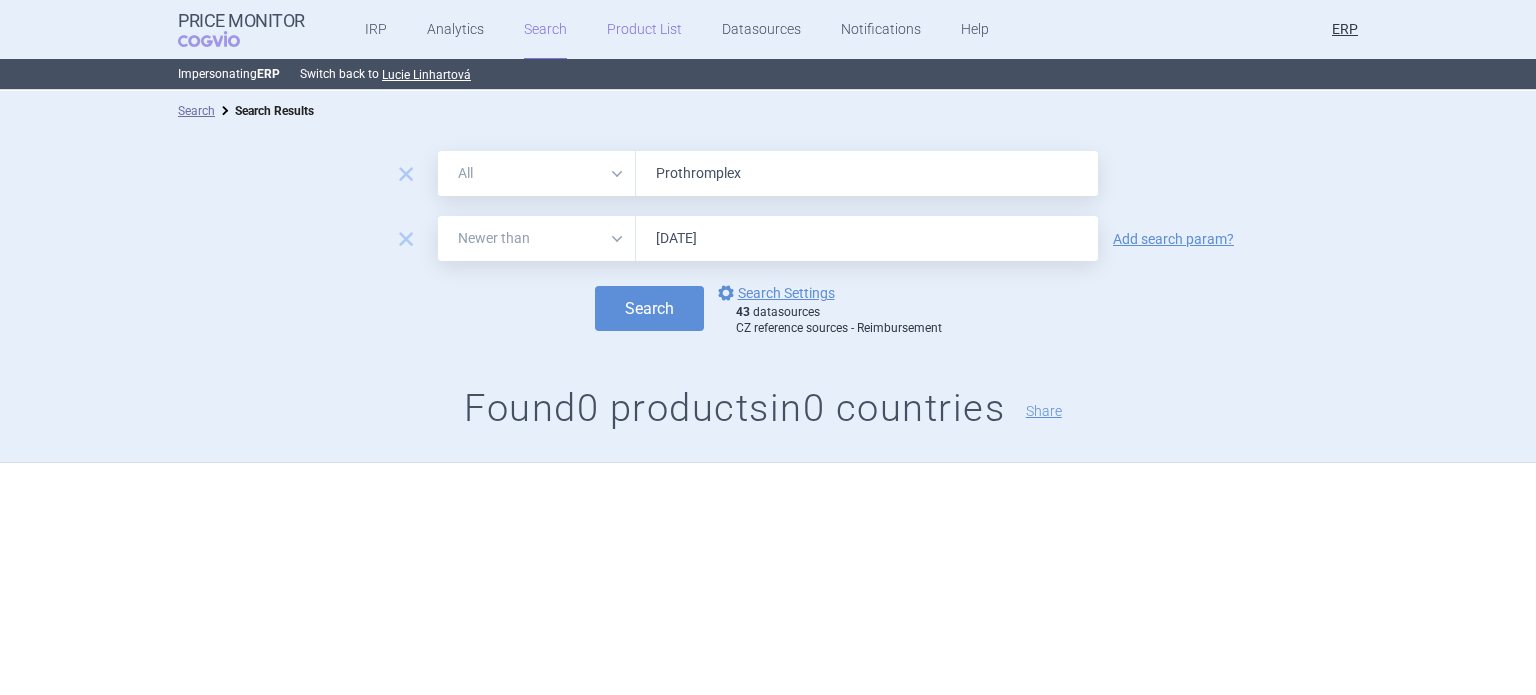 click on "Search" at bounding box center (649, 308) 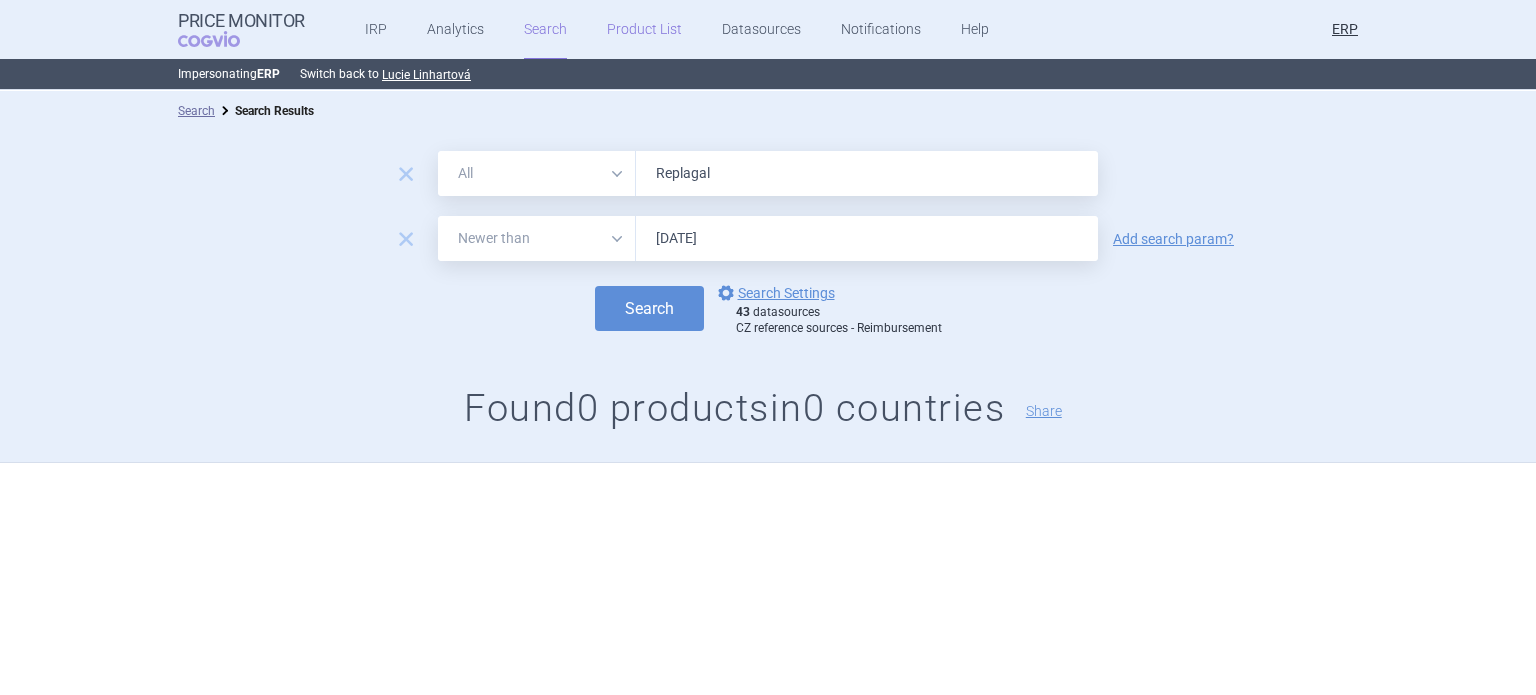 click on "Search" at bounding box center [649, 308] 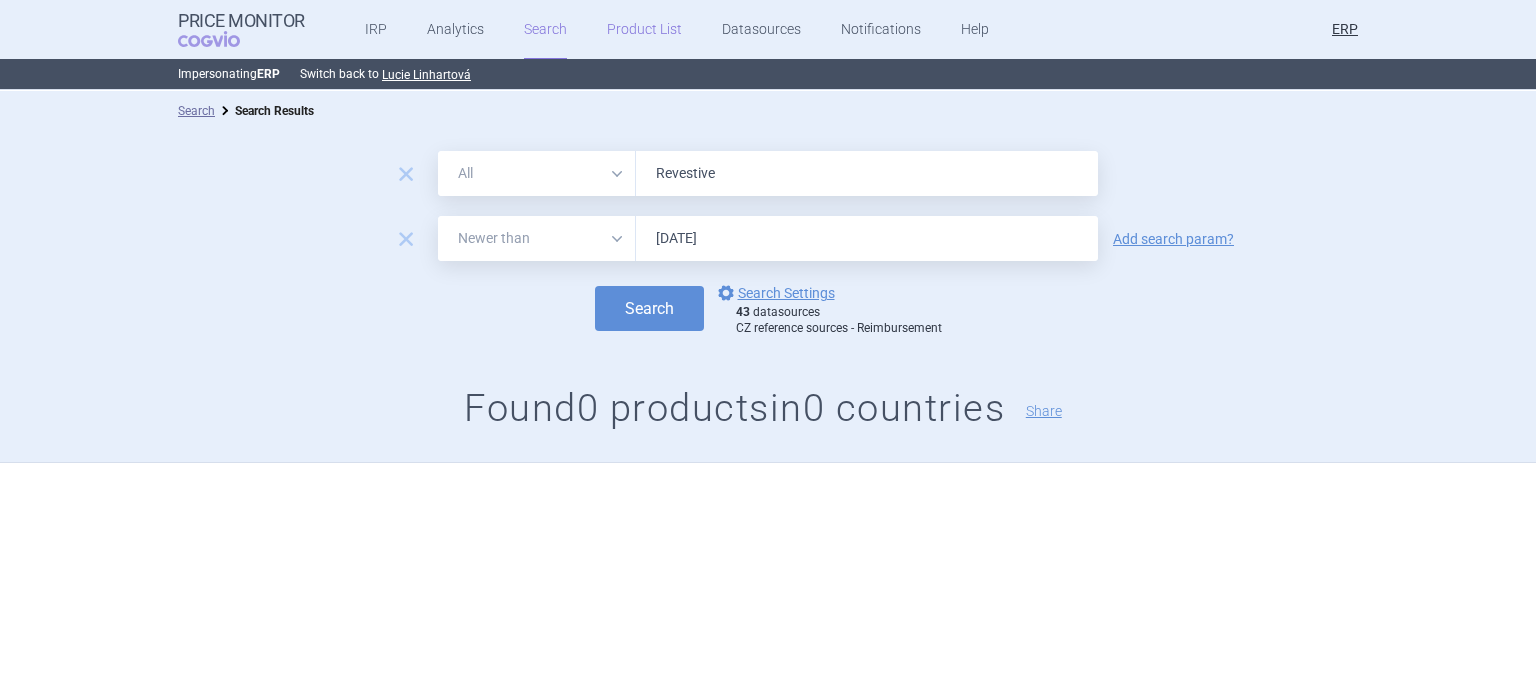 click on "Search" at bounding box center (649, 308) 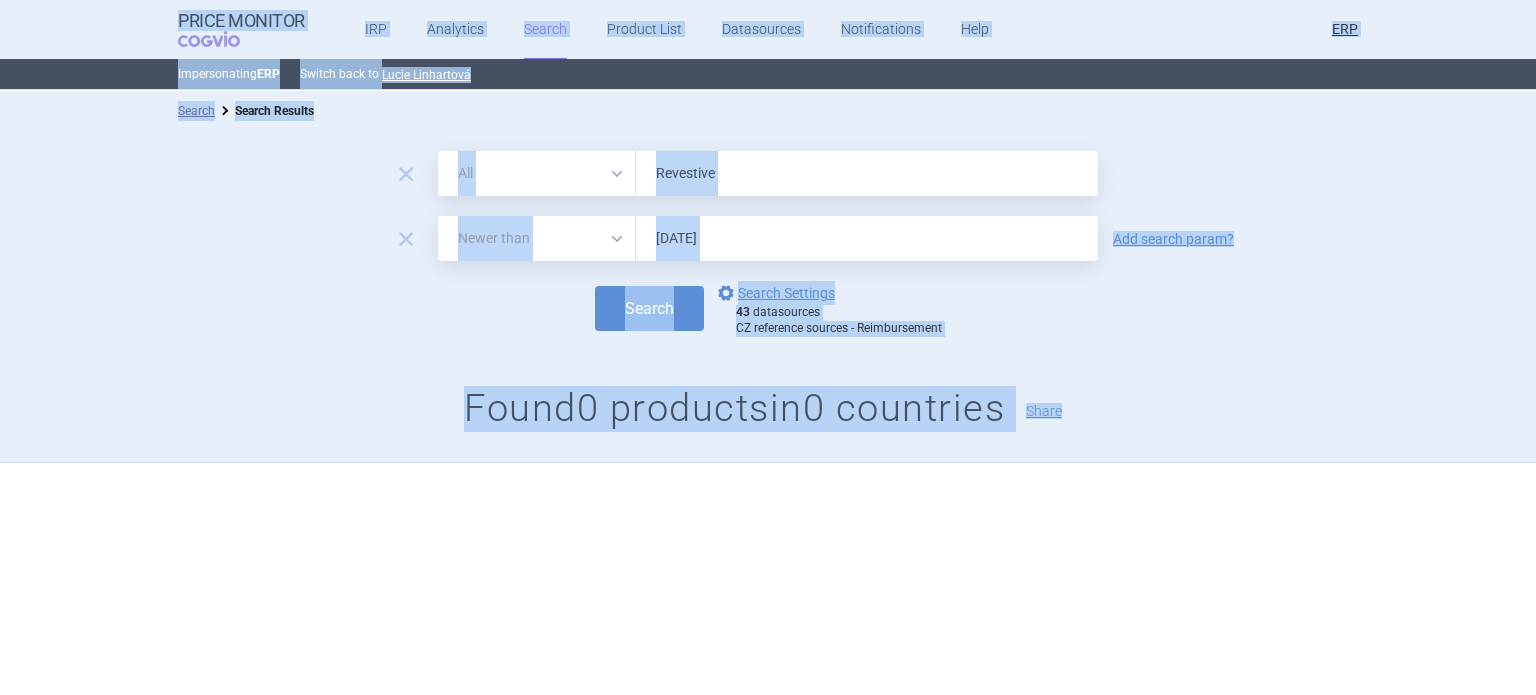 click on "Revestive" at bounding box center (867, 173) 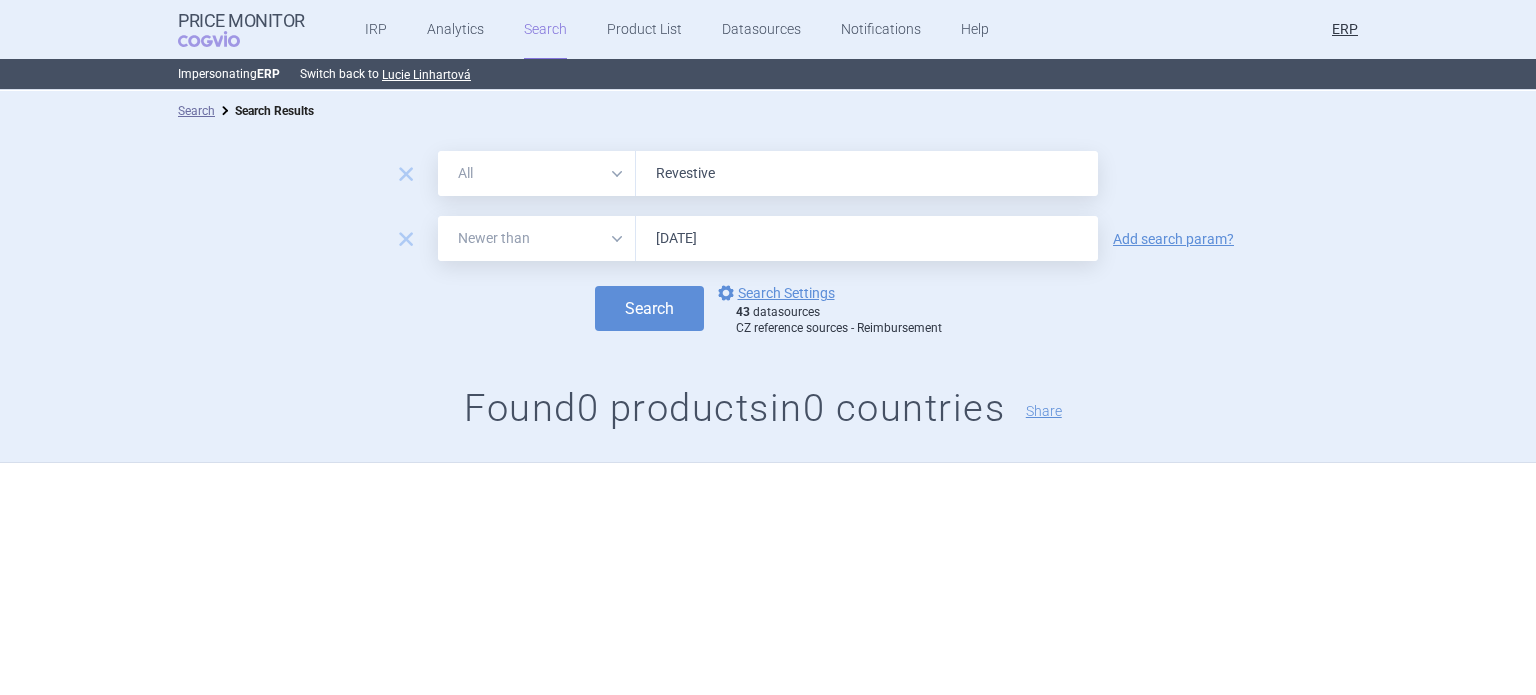 paste on "Takhzyro" 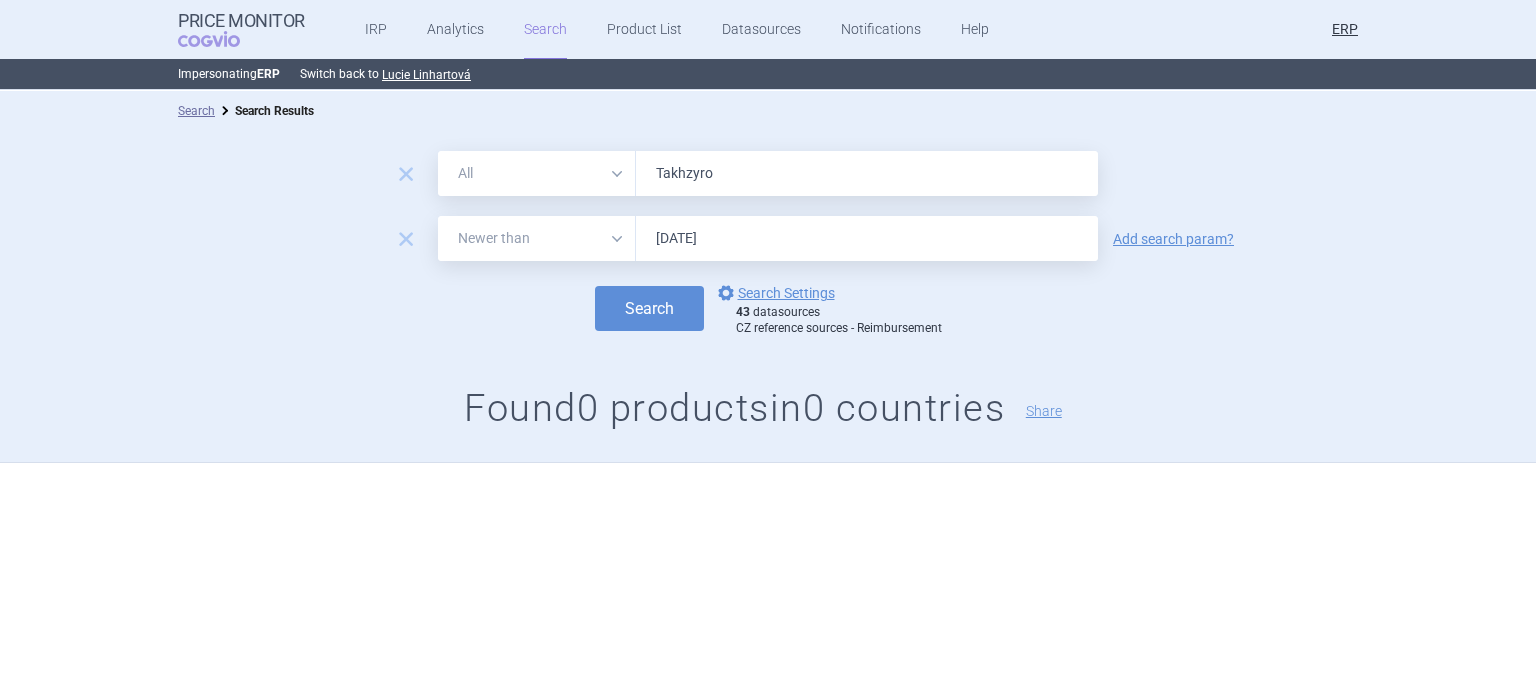 type on "Takhzyro" 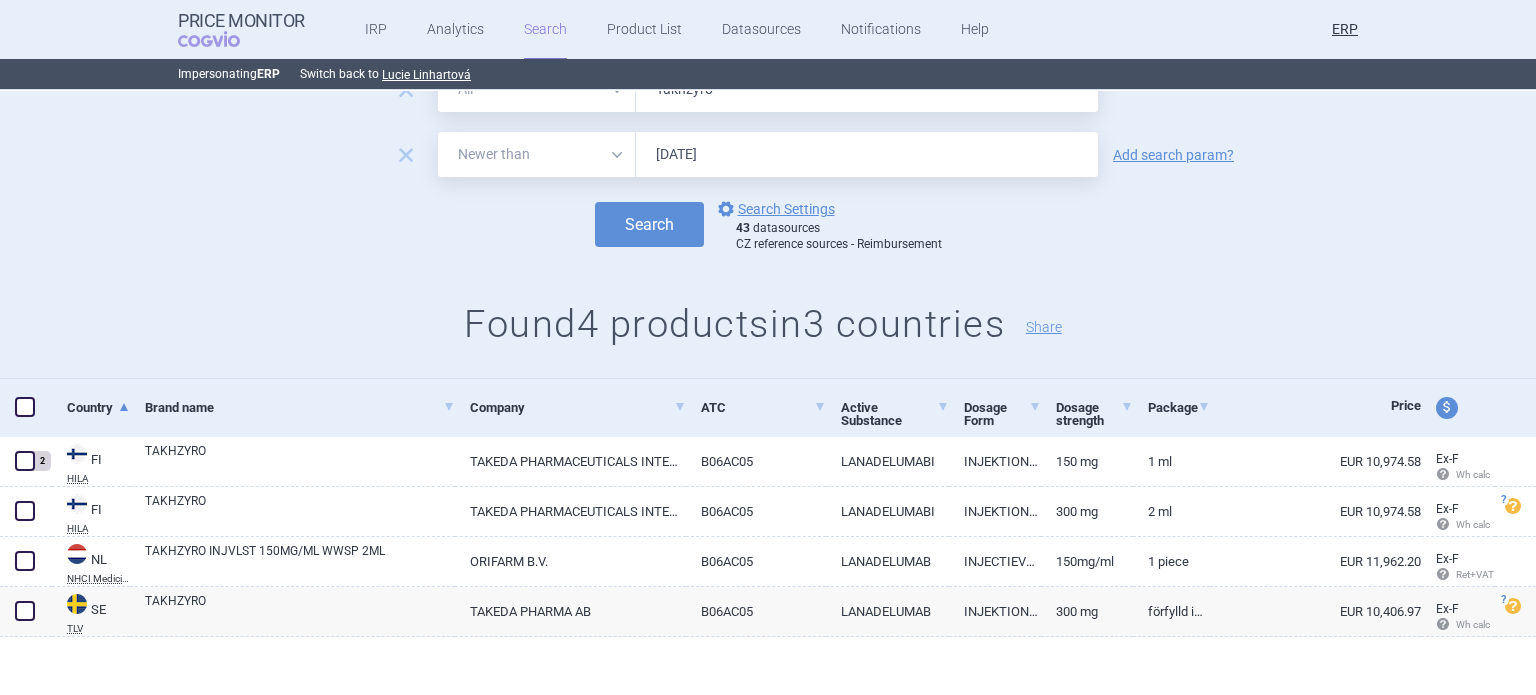 scroll, scrollTop: 90, scrollLeft: 0, axis: vertical 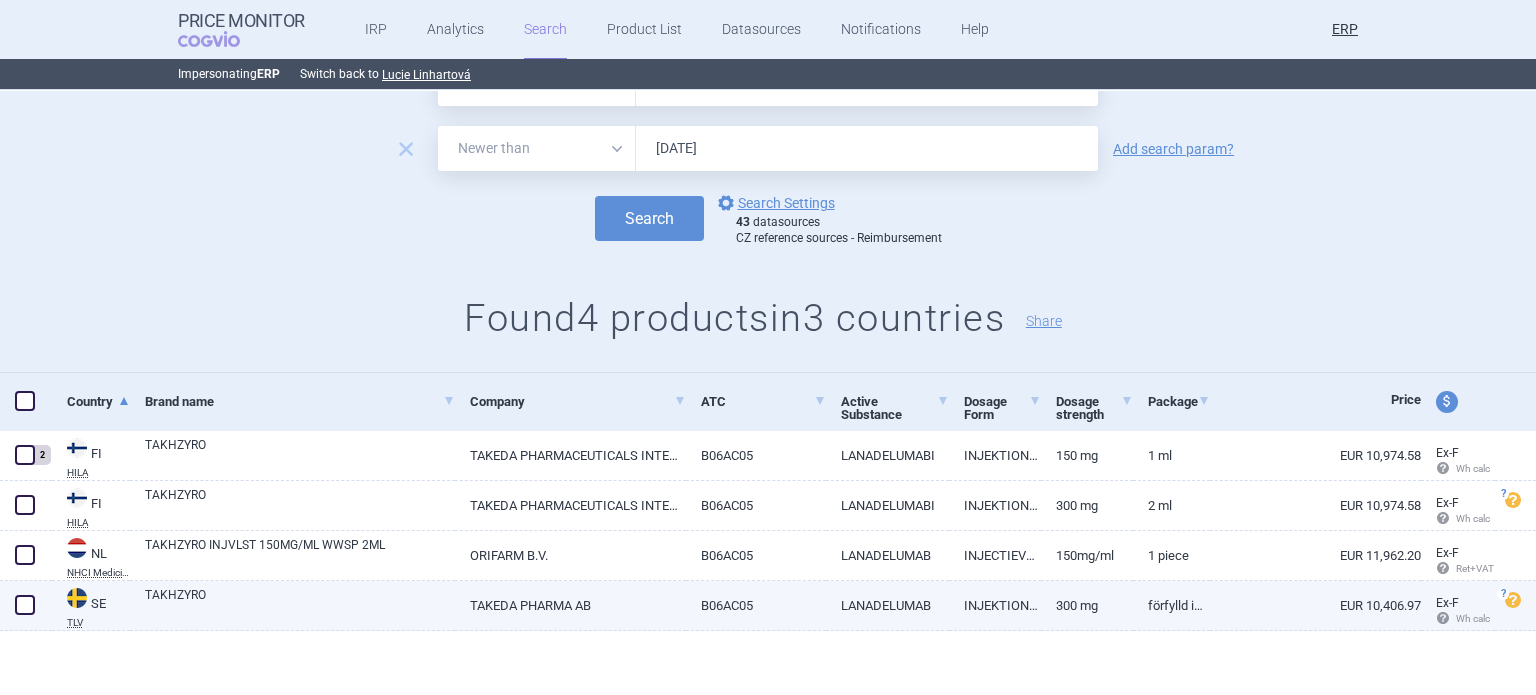 click on "TAKHZYRO" at bounding box center [292, 606] 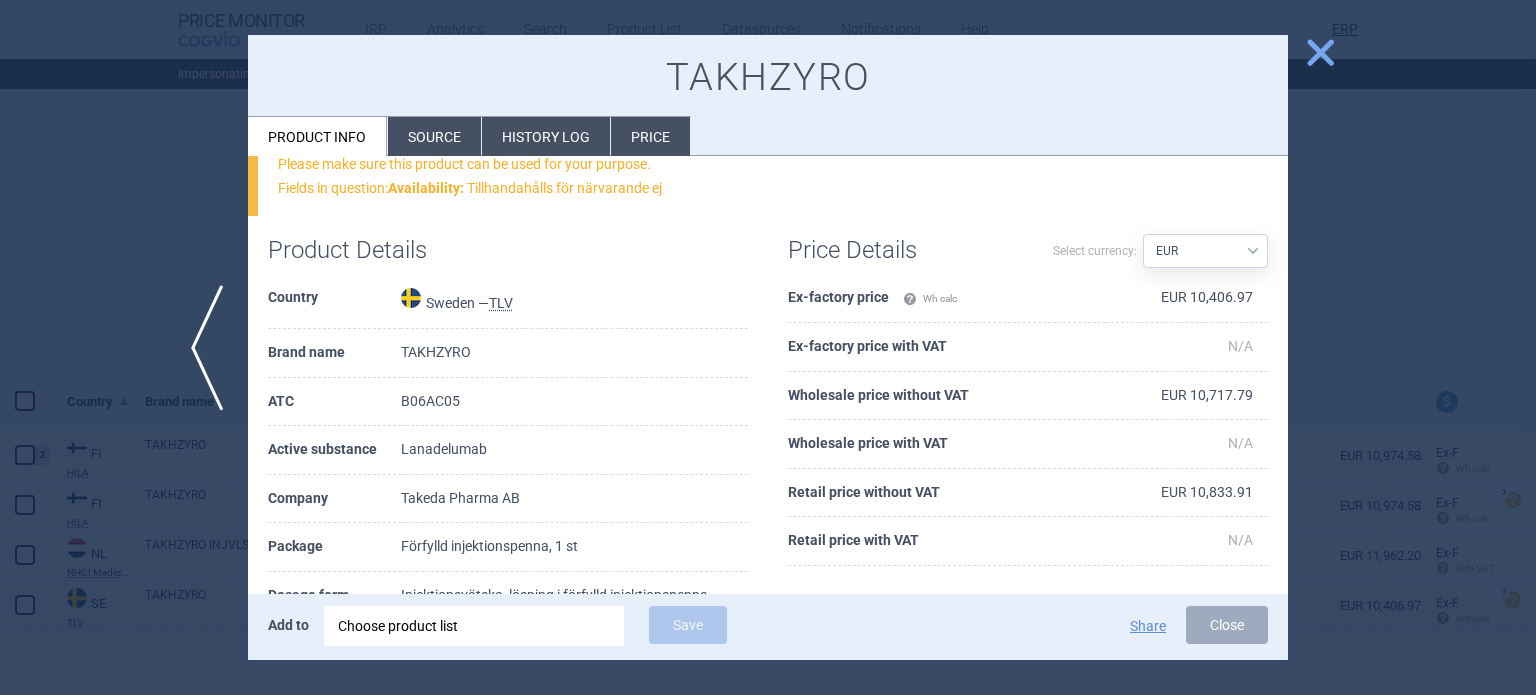 scroll, scrollTop: 68, scrollLeft: 0, axis: vertical 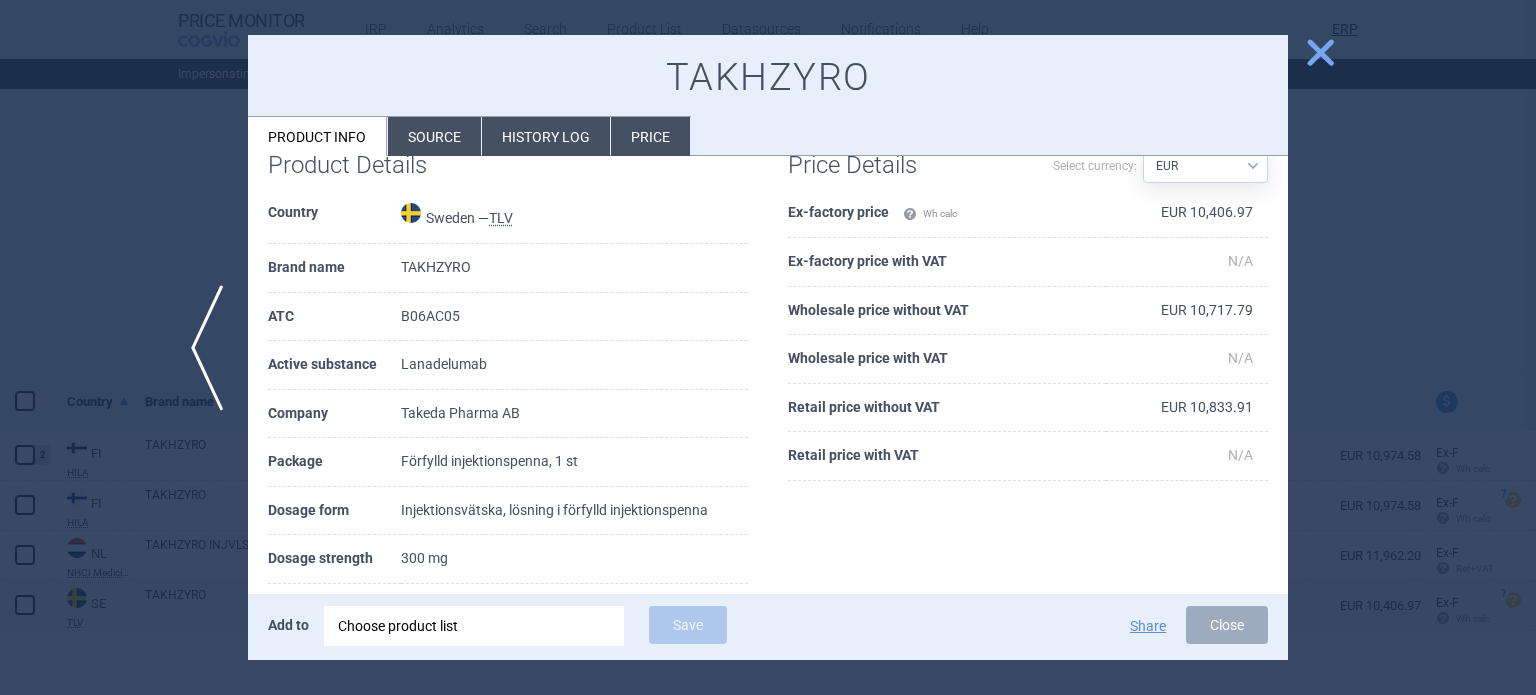 click at bounding box center [768, 347] 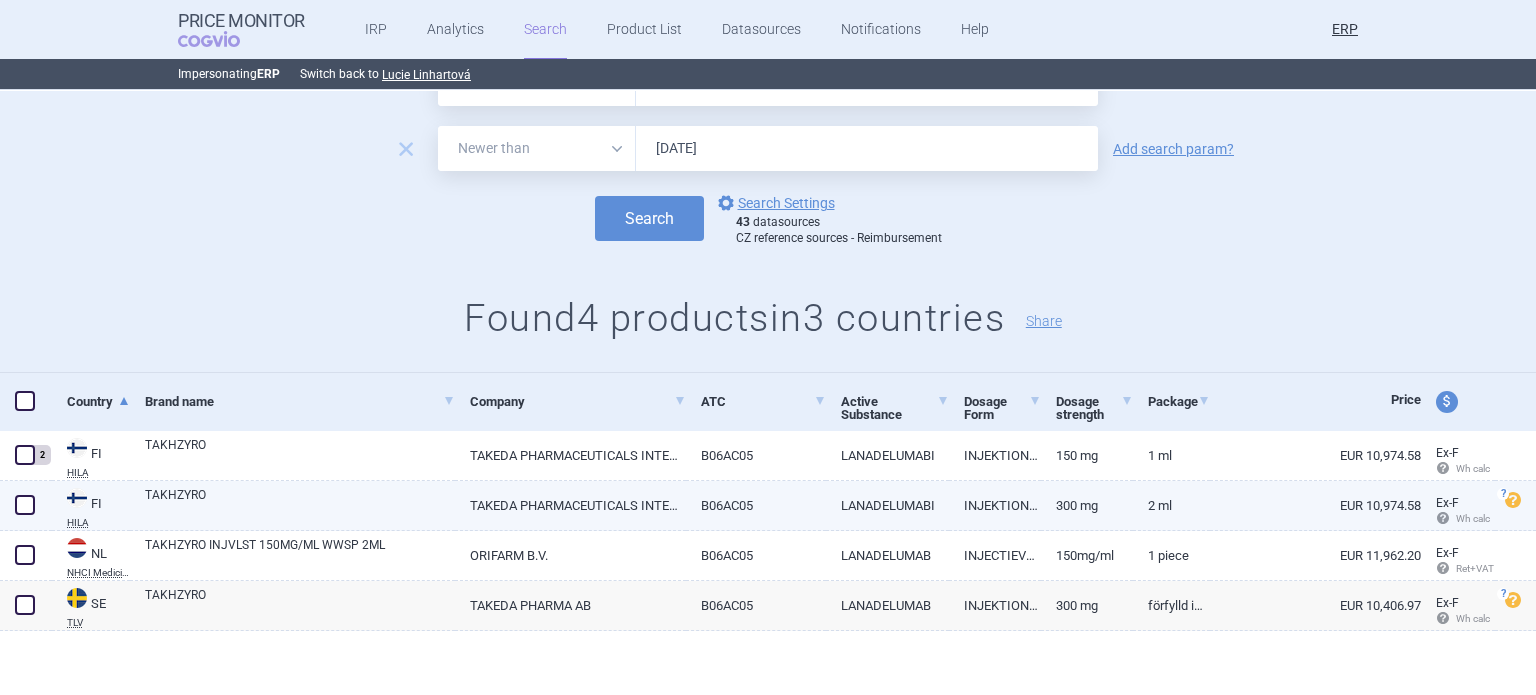 click on "TAKHZYRO" at bounding box center (300, 504) 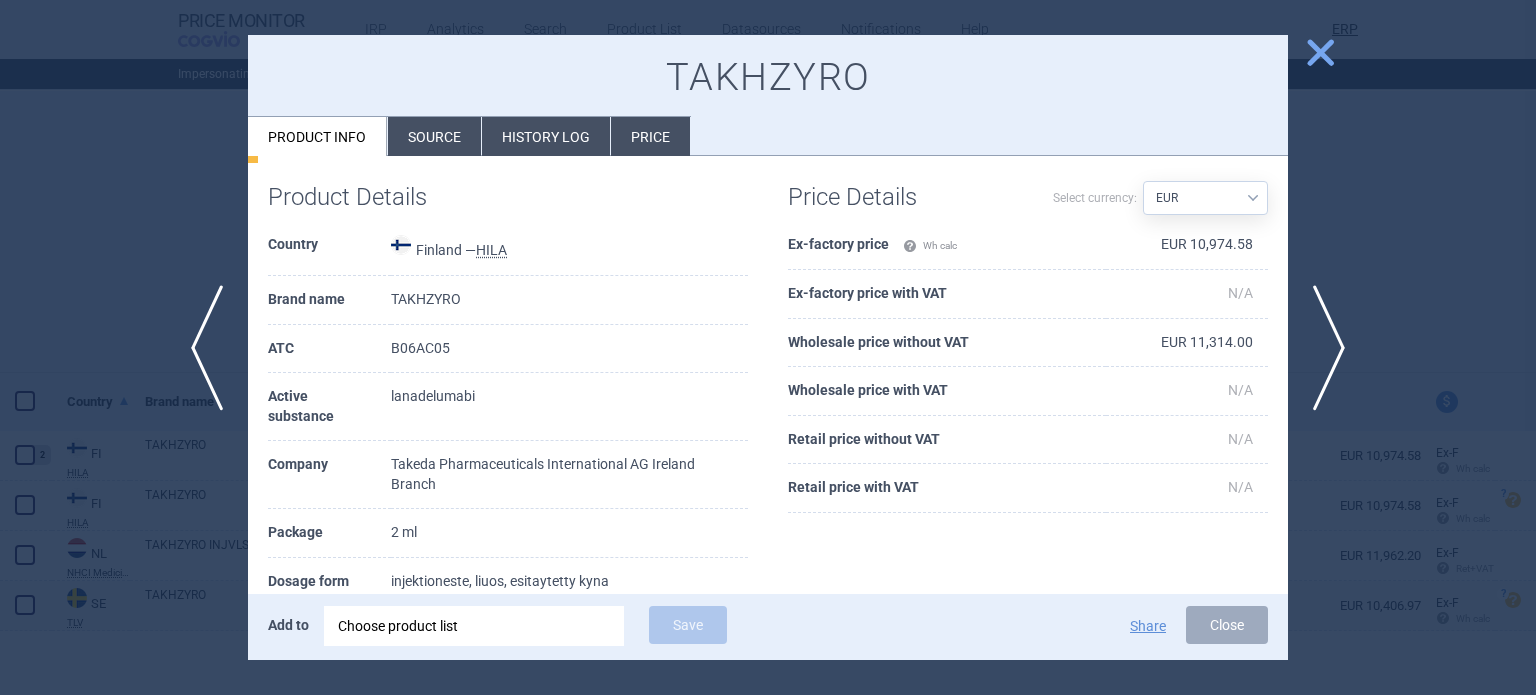 scroll, scrollTop: 211, scrollLeft: 0, axis: vertical 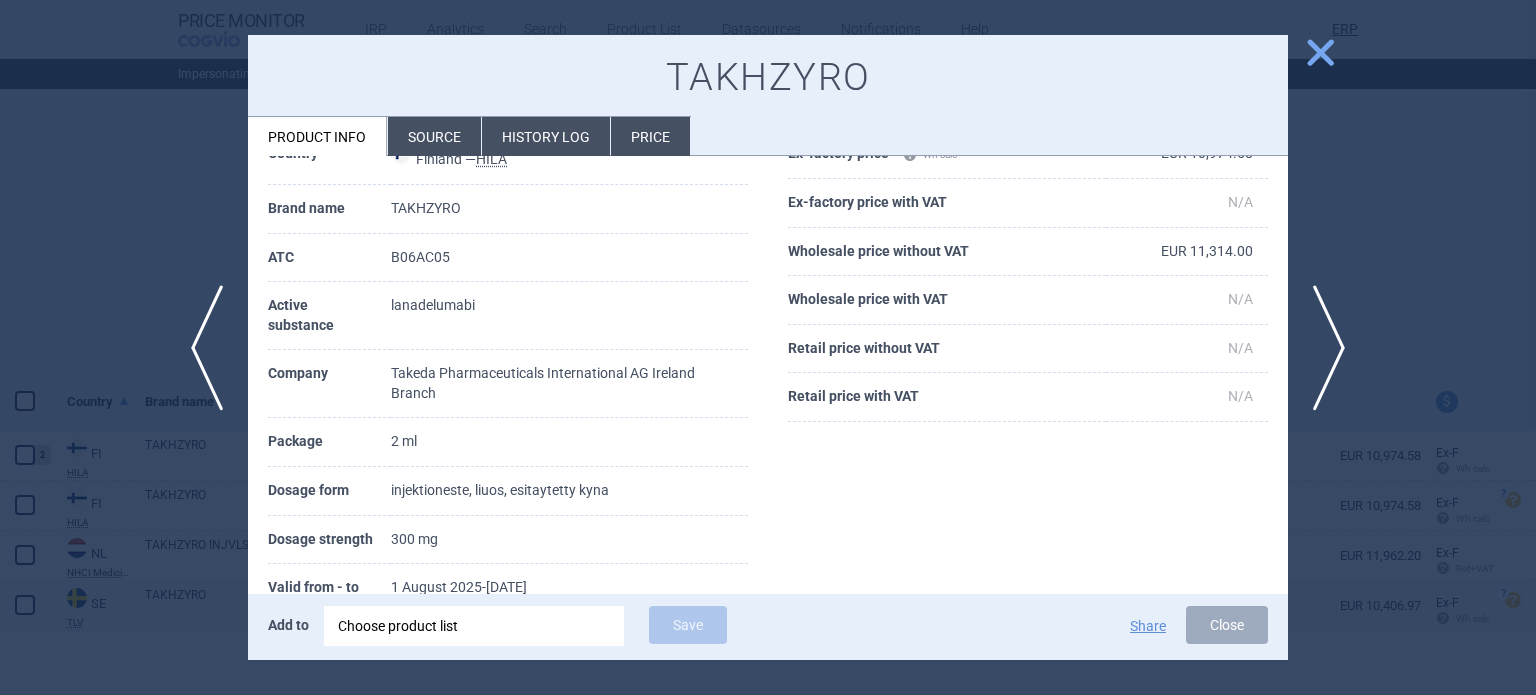 click at bounding box center [768, 347] 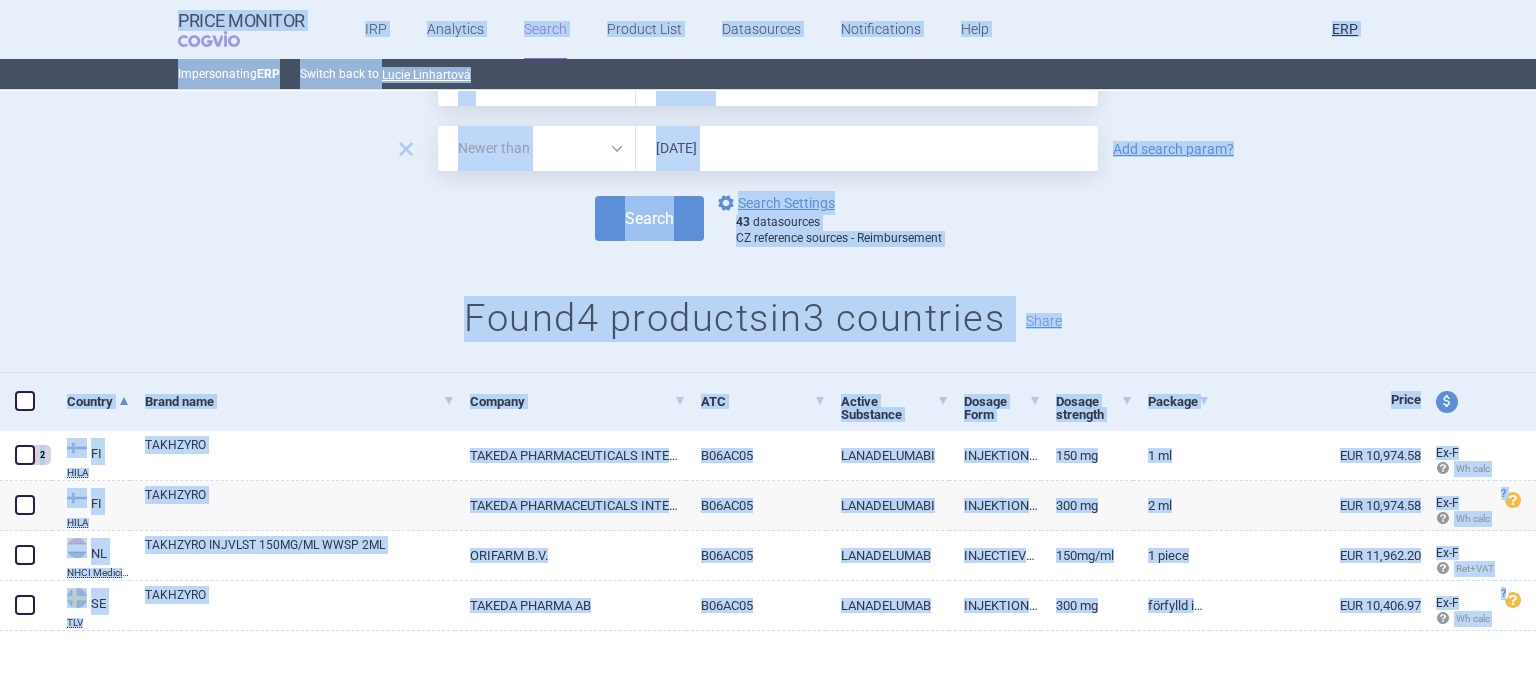scroll, scrollTop: 0, scrollLeft: 0, axis: both 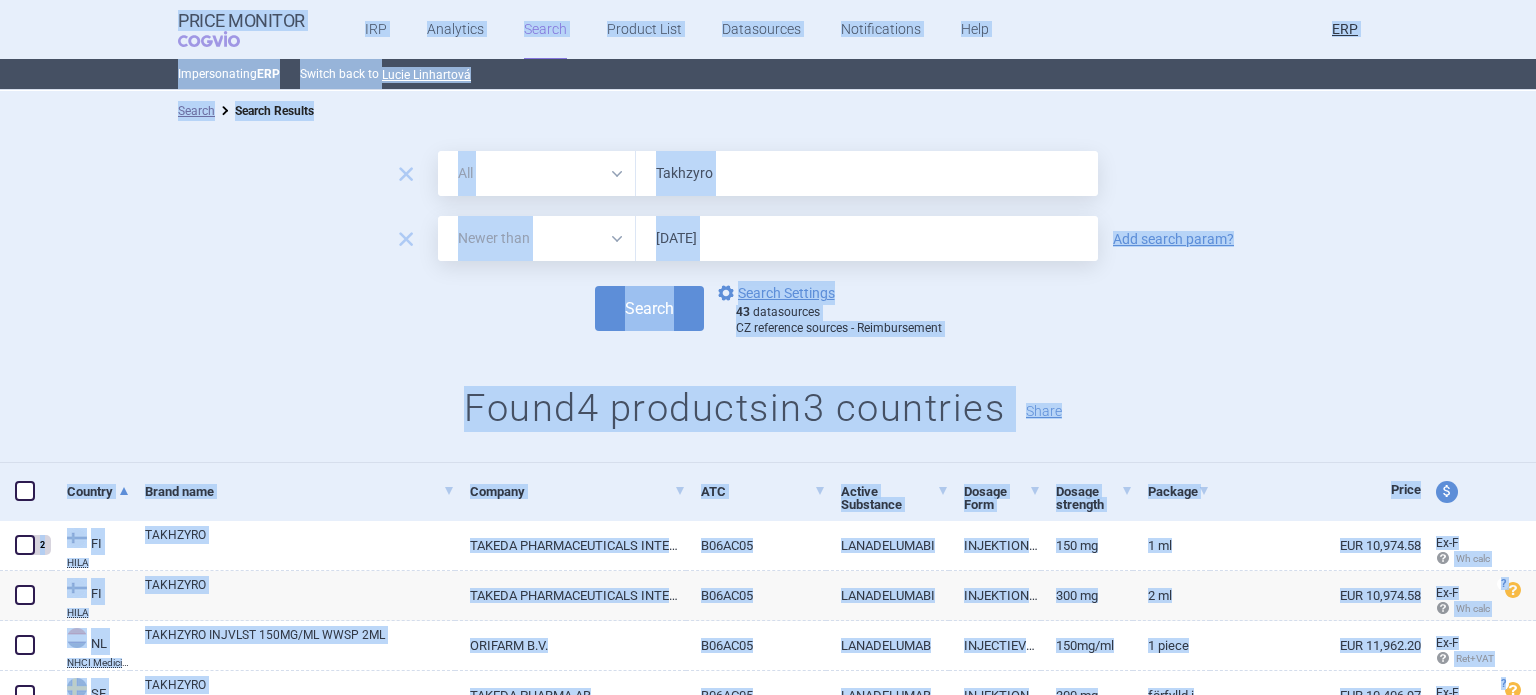 click on "Takhzyro" at bounding box center [867, 173] 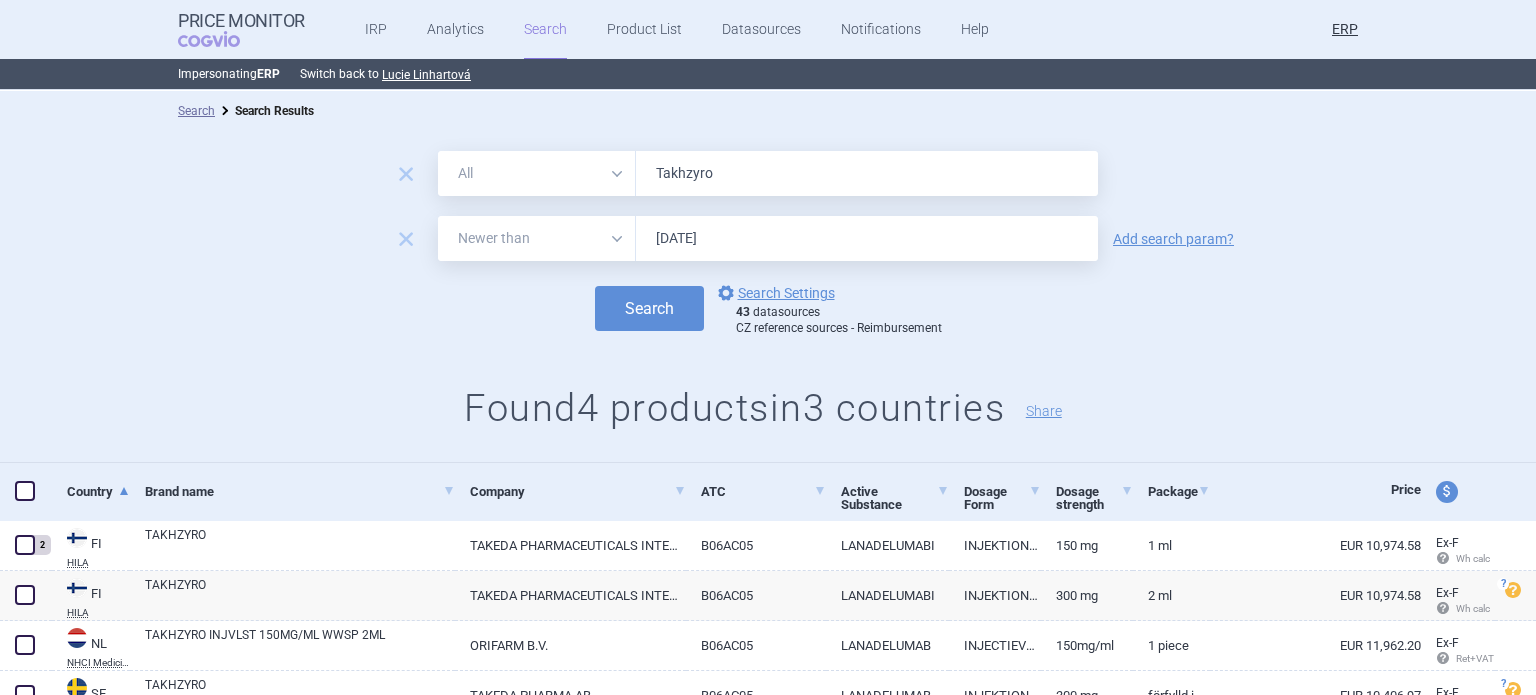 paste on "Veyvondi" 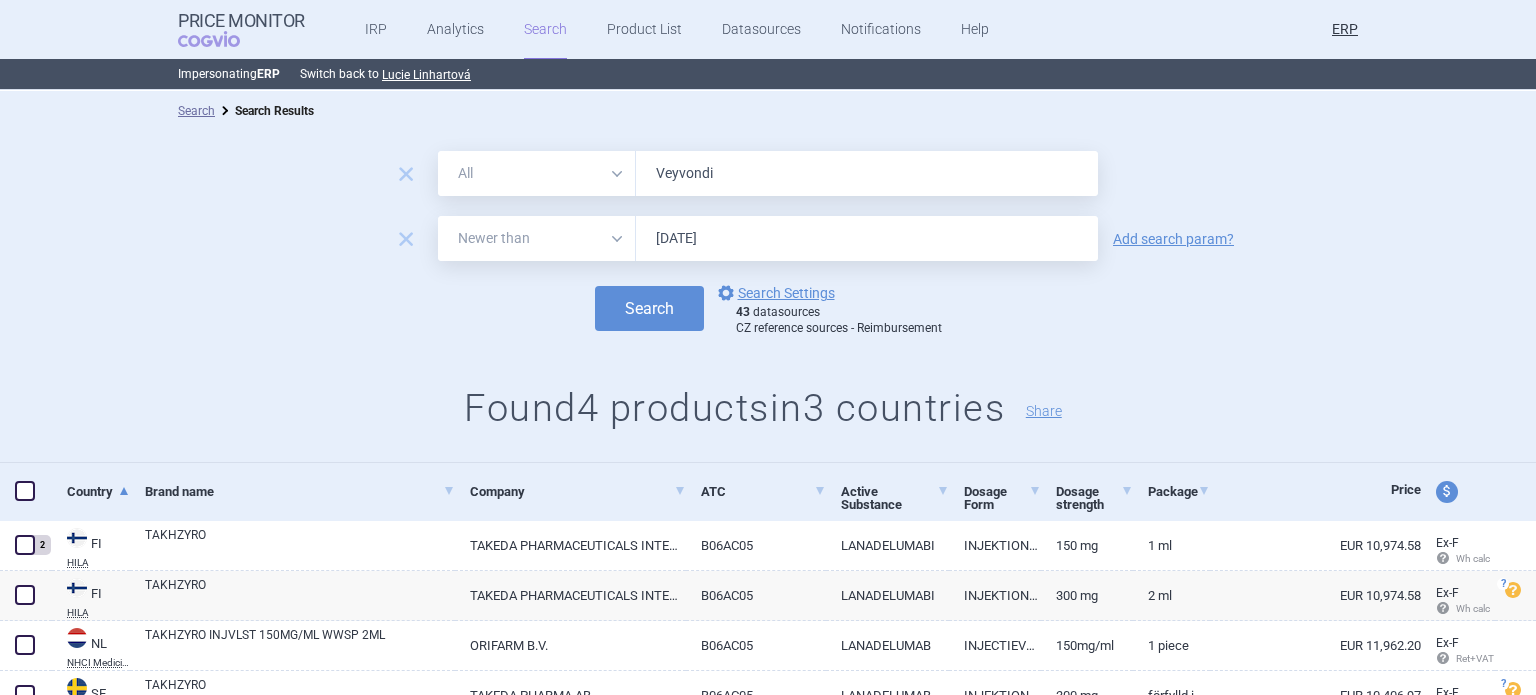 click on "Search" at bounding box center (649, 308) 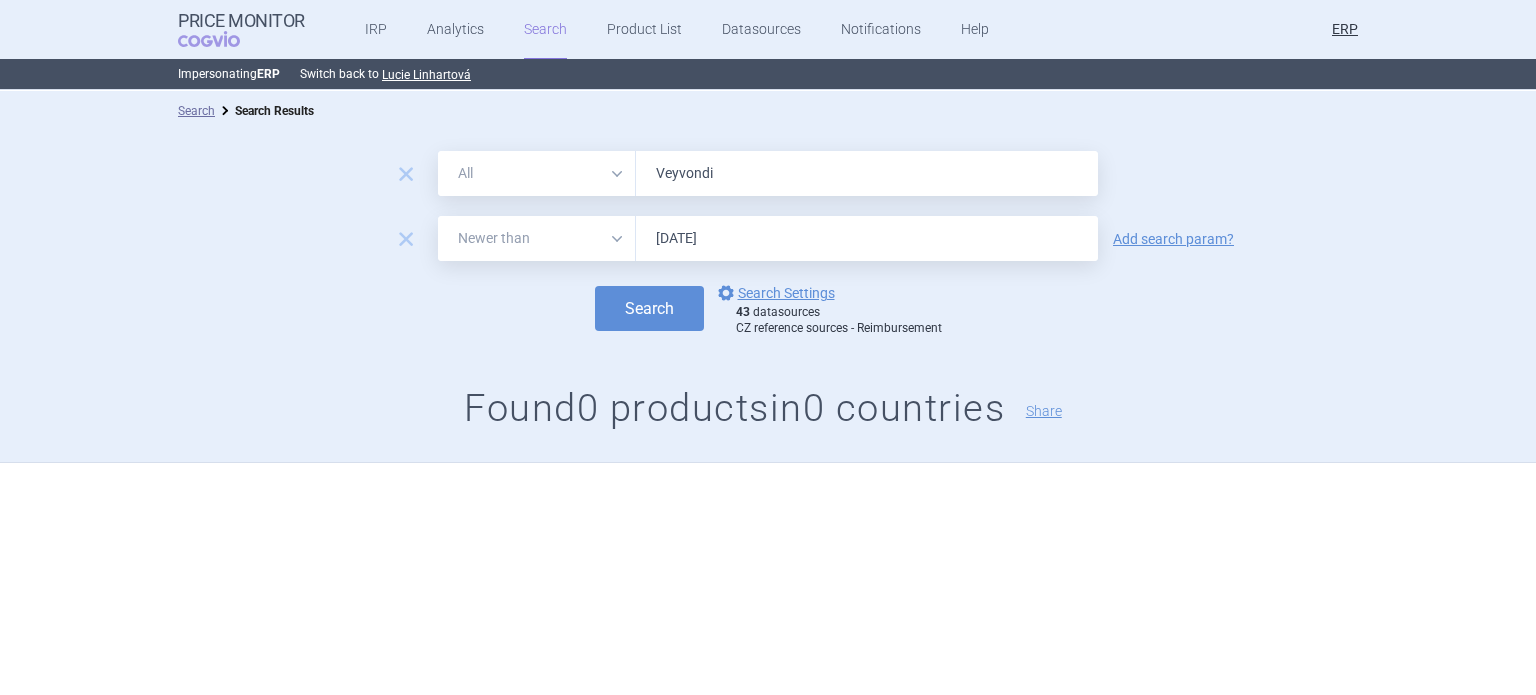 paste on "ipdomet" 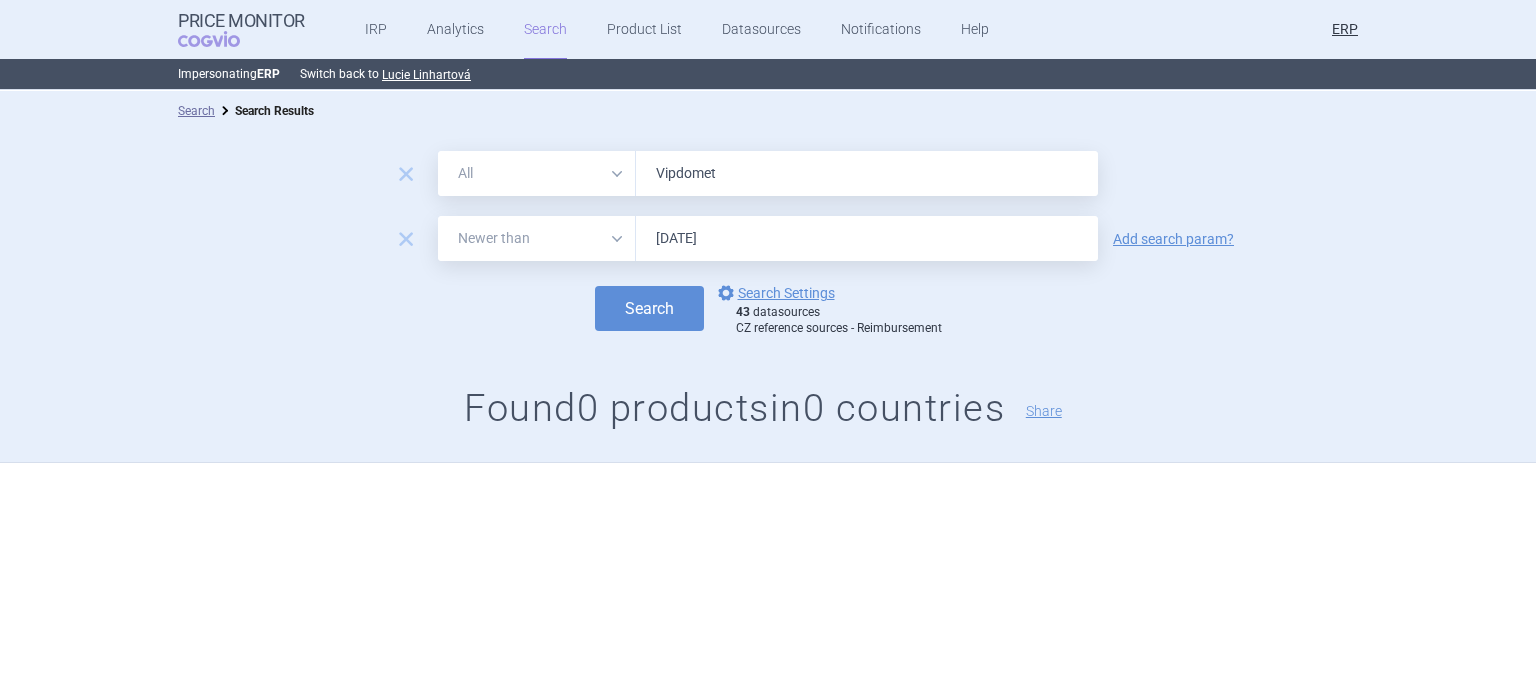 click on "Search" at bounding box center (649, 308) 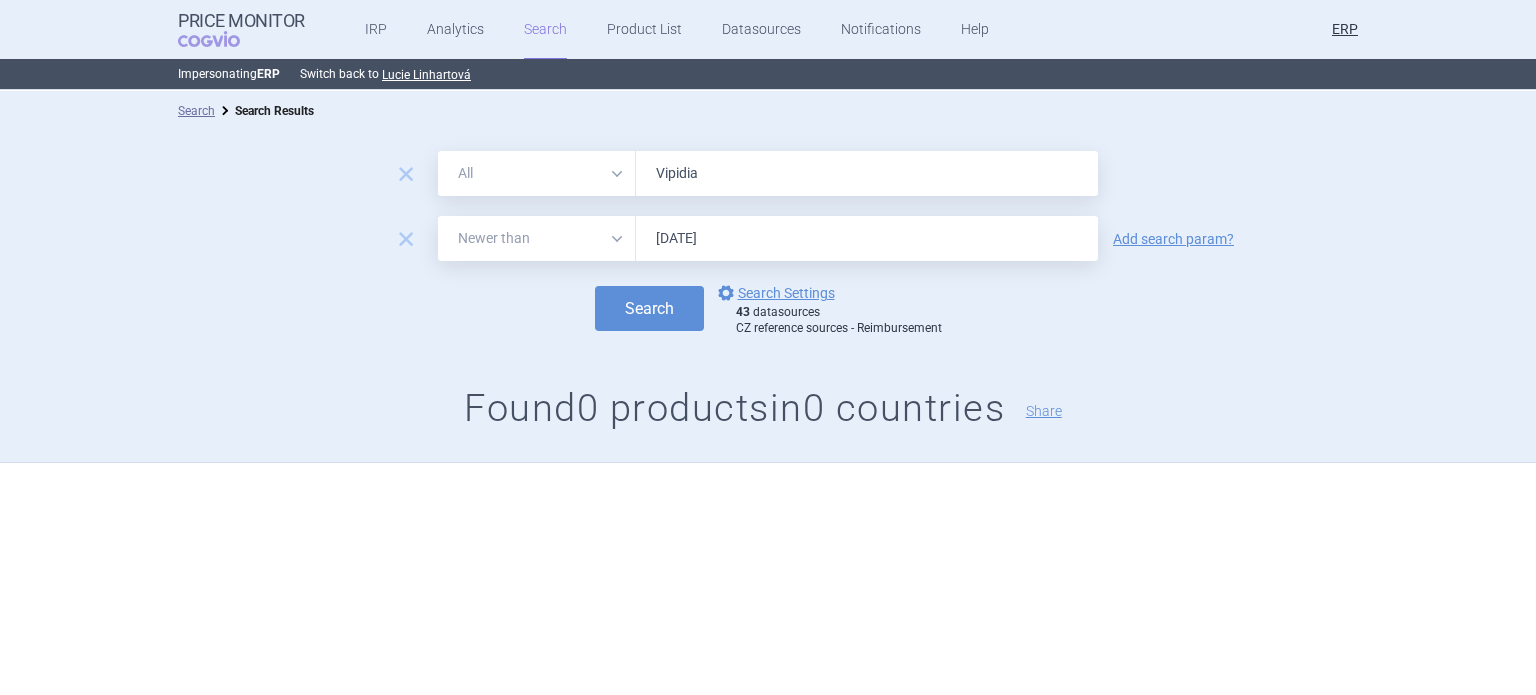 click on "Search" at bounding box center (649, 308) 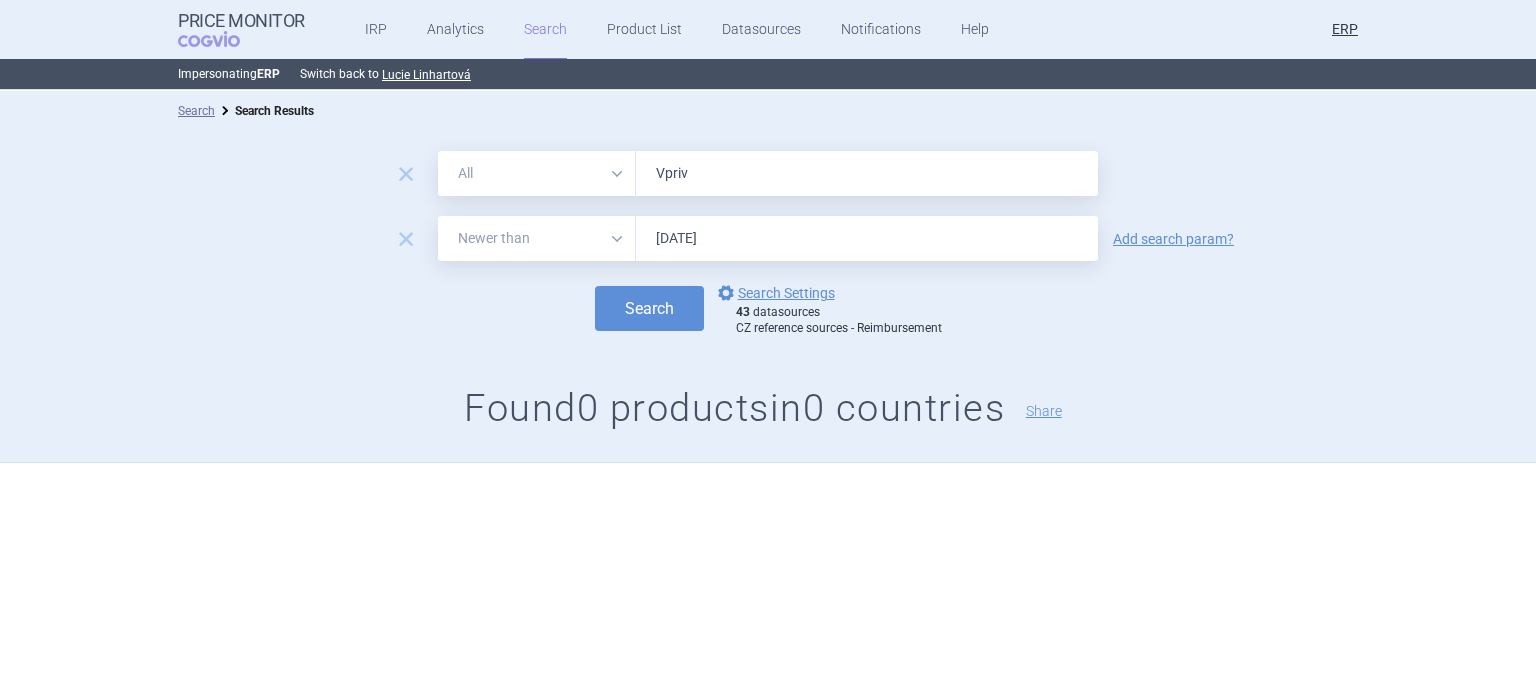type on "Vpriv" 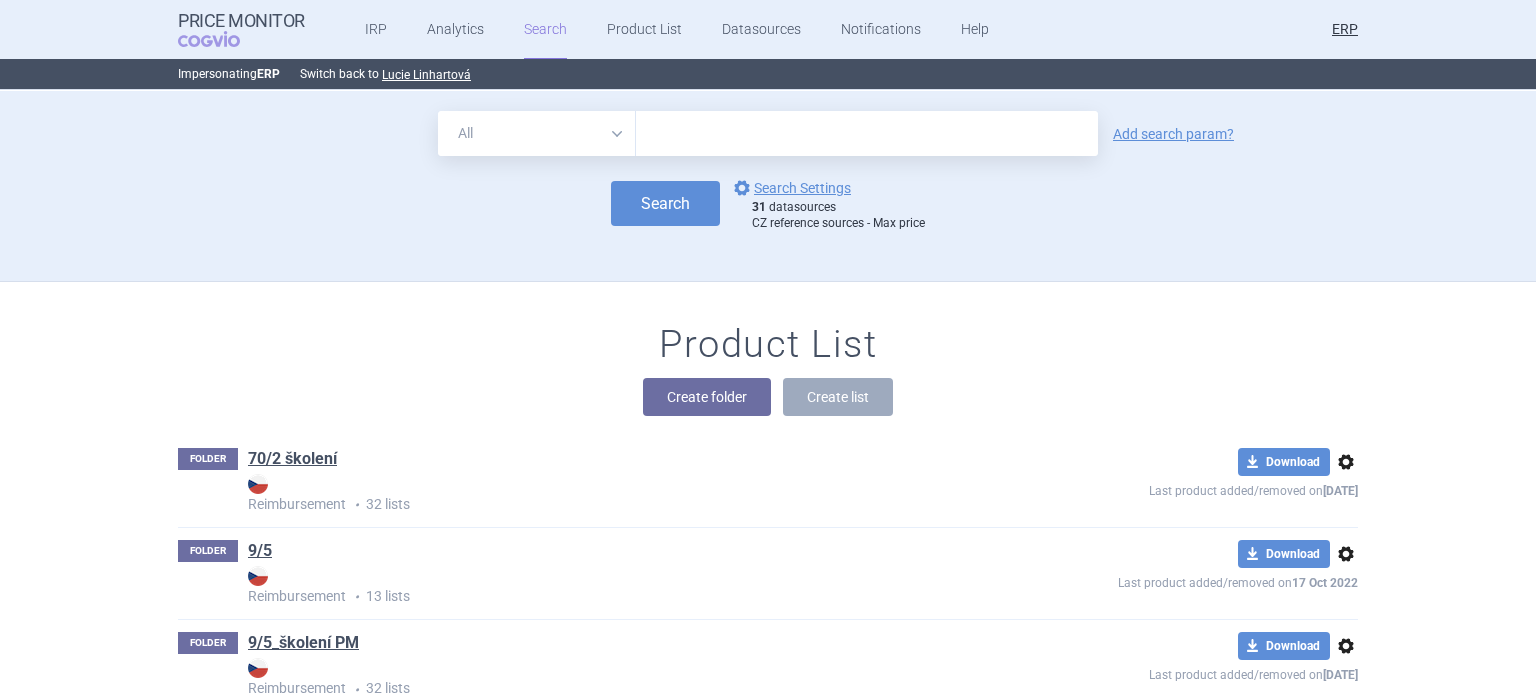 scroll, scrollTop: 0, scrollLeft: 0, axis: both 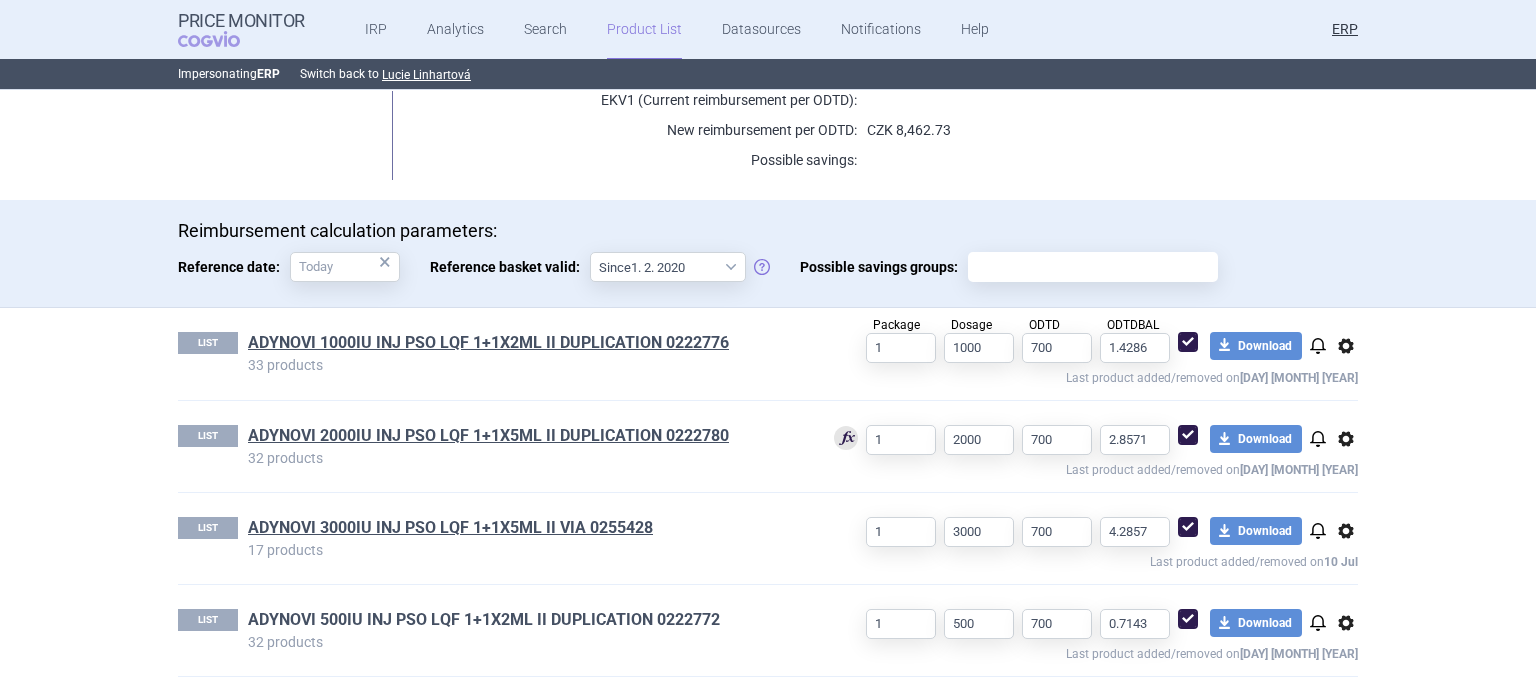 click on "ADYNOVI 500IU INJ PSO LQF 1+1X2ML II DUPLICATION 0222772" at bounding box center (484, 620) 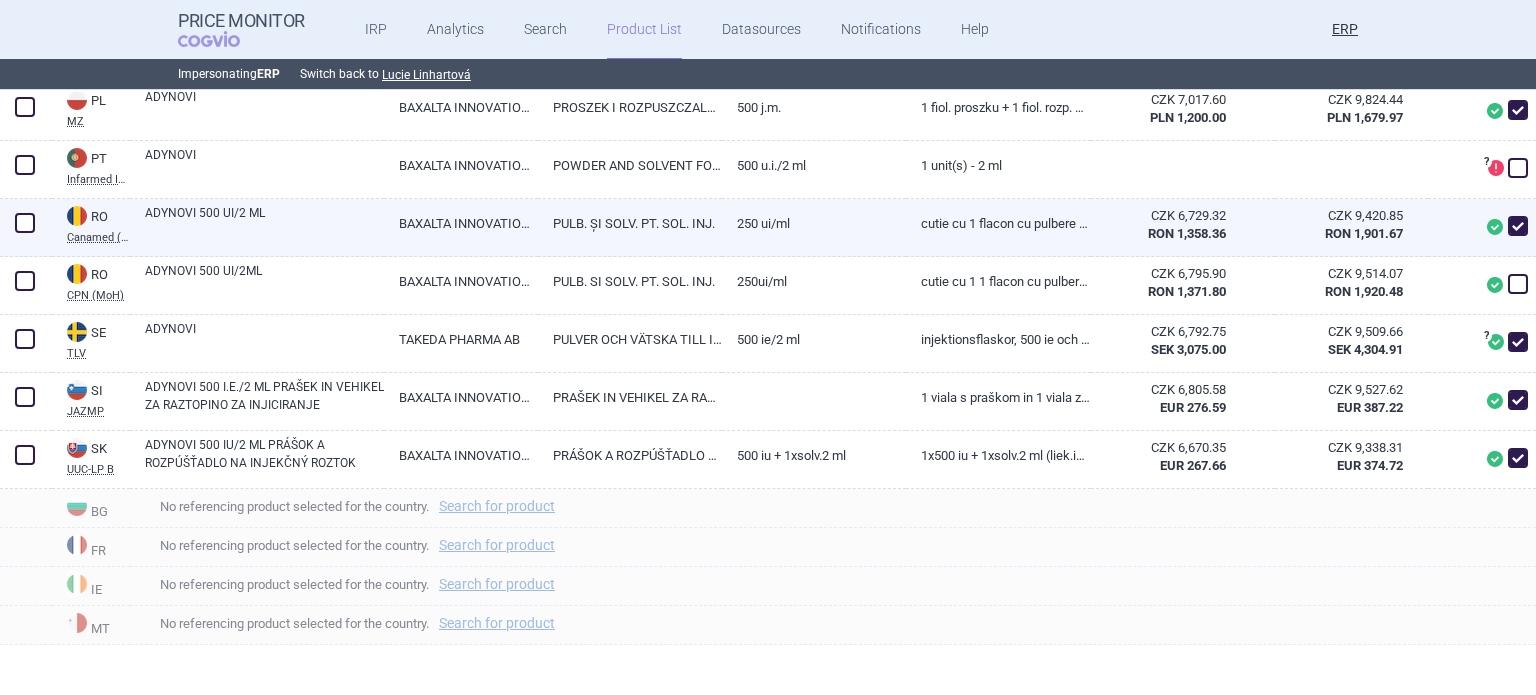 scroll, scrollTop: 1800, scrollLeft: 0, axis: vertical 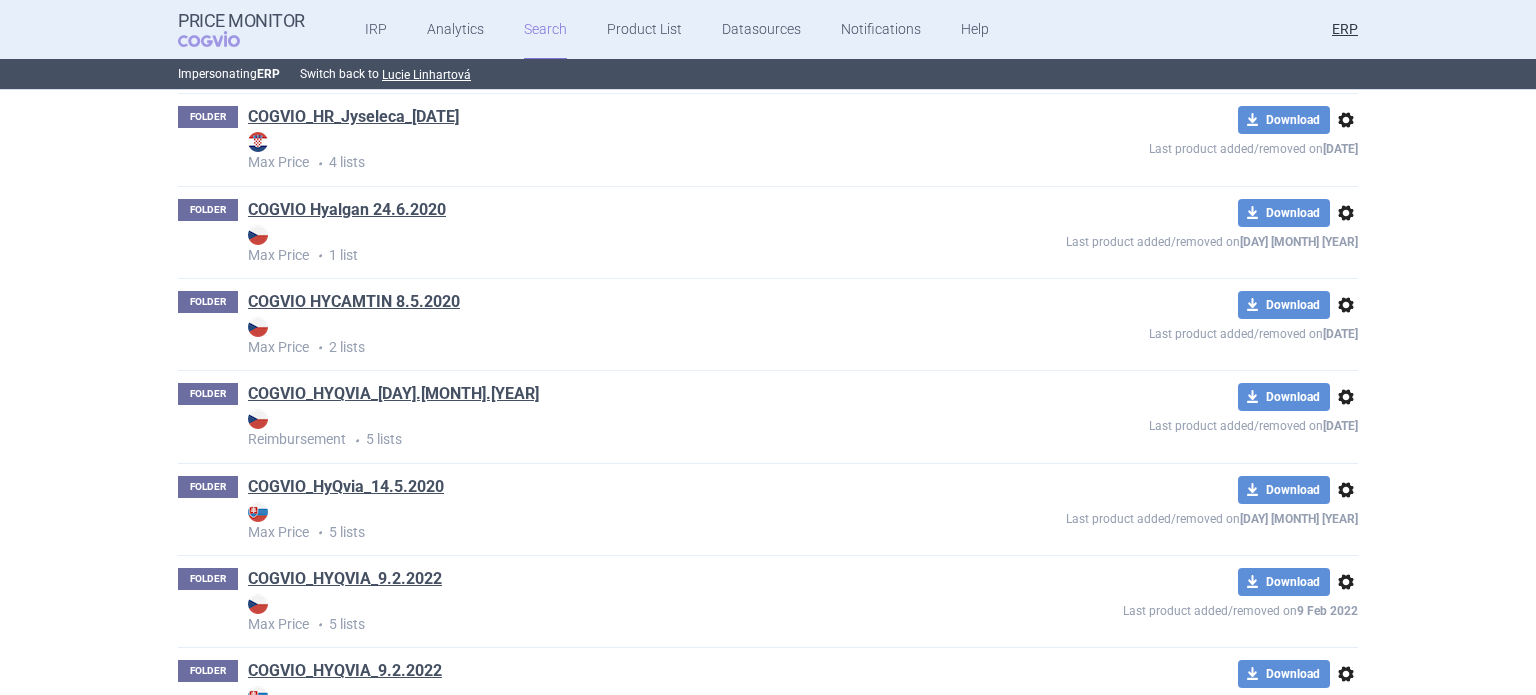 drag, startPoint x: 593, startPoint y: 155, endPoint x: 608, endPoint y: 131, distance: 28.301943 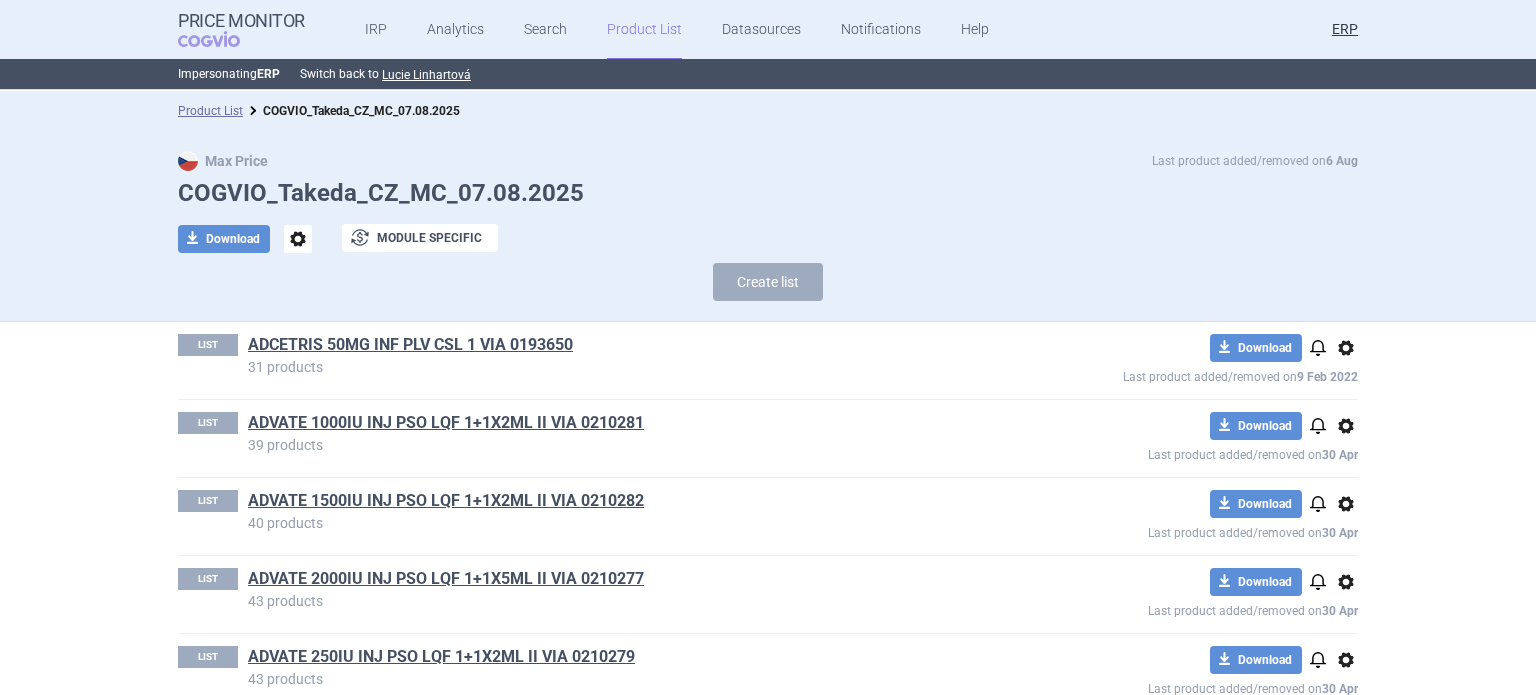drag, startPoint x: 603, startPoint y: 317, endPoint x: 702, endPoint y: 89, distance: 248.56589 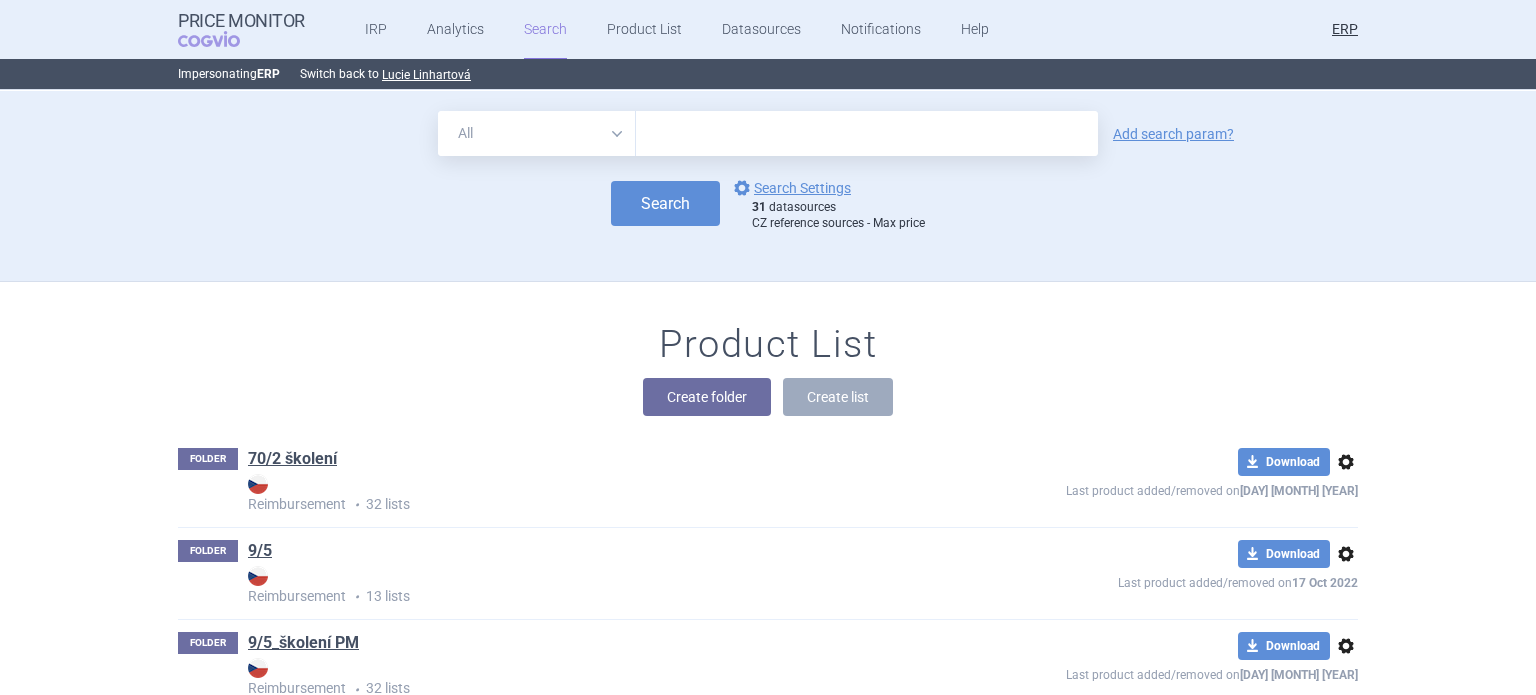 scroll, scrollTop: 42251, scrollLeft: 0, axis: vertical 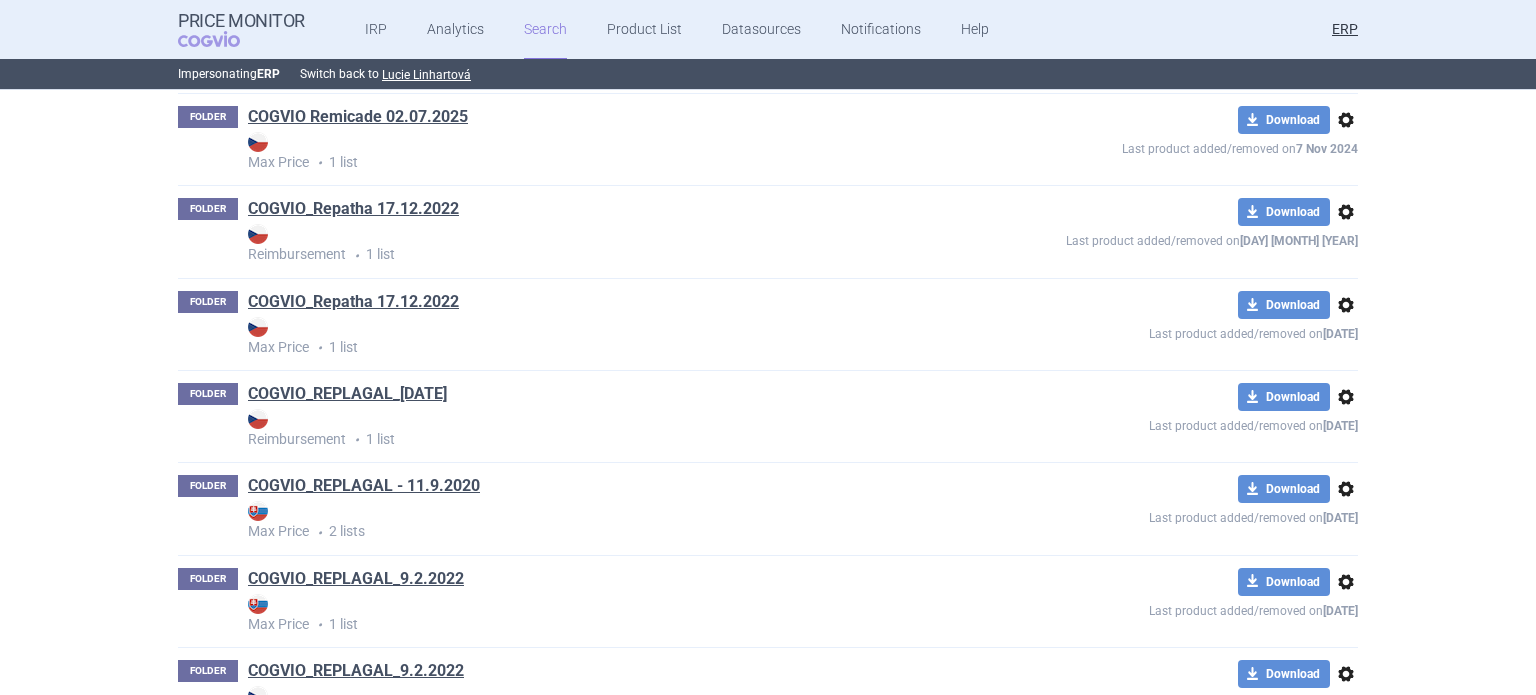 click on "FOLDER COGVIO_REPLAGAL_07.08.2025  Reimbursement  •  1   list download  Download options Last product added/removed on  7 Jun 2022" at bounding box center [768, 416] 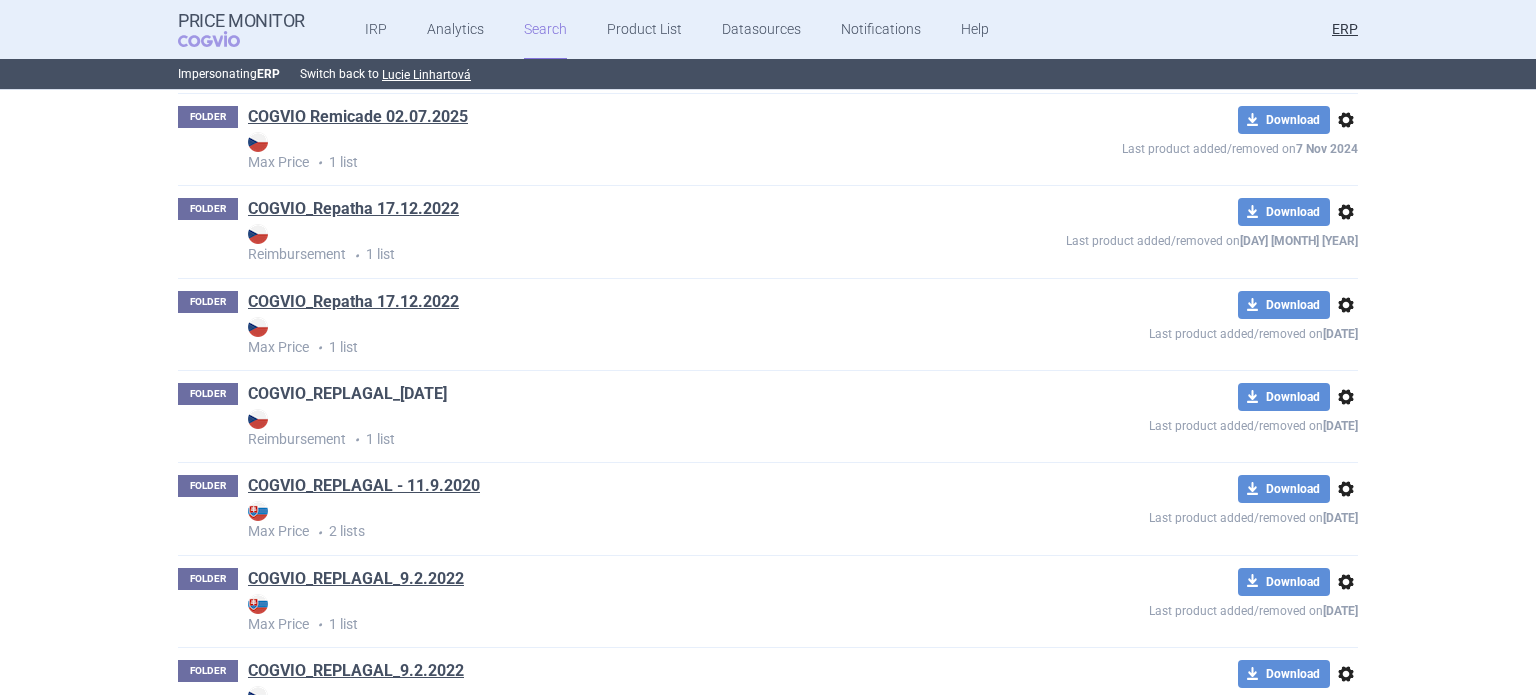 click on "COGVIO_REPLAGAL_07.08.2025" at bounding box center (347, 394) 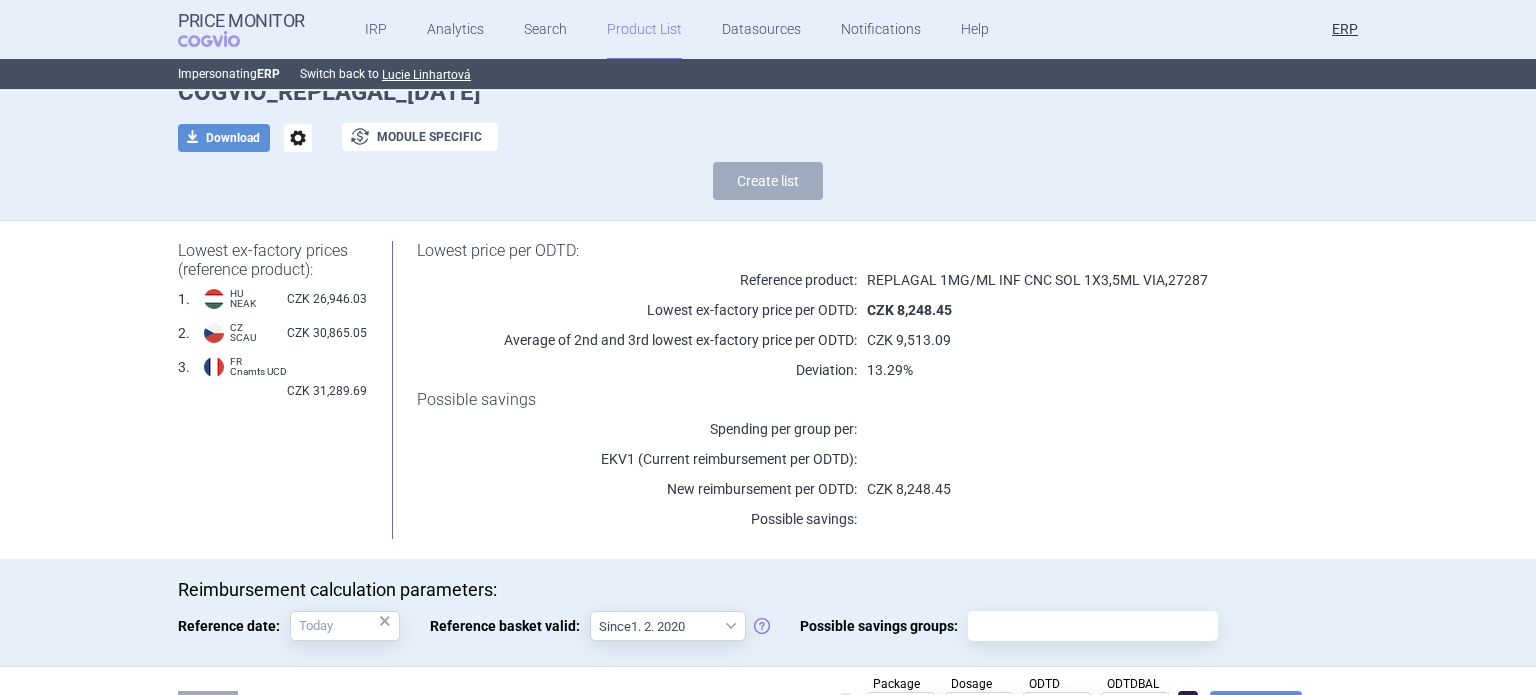 scroll, scrollTop: 172, scrollLeft: 0, axis: vertical 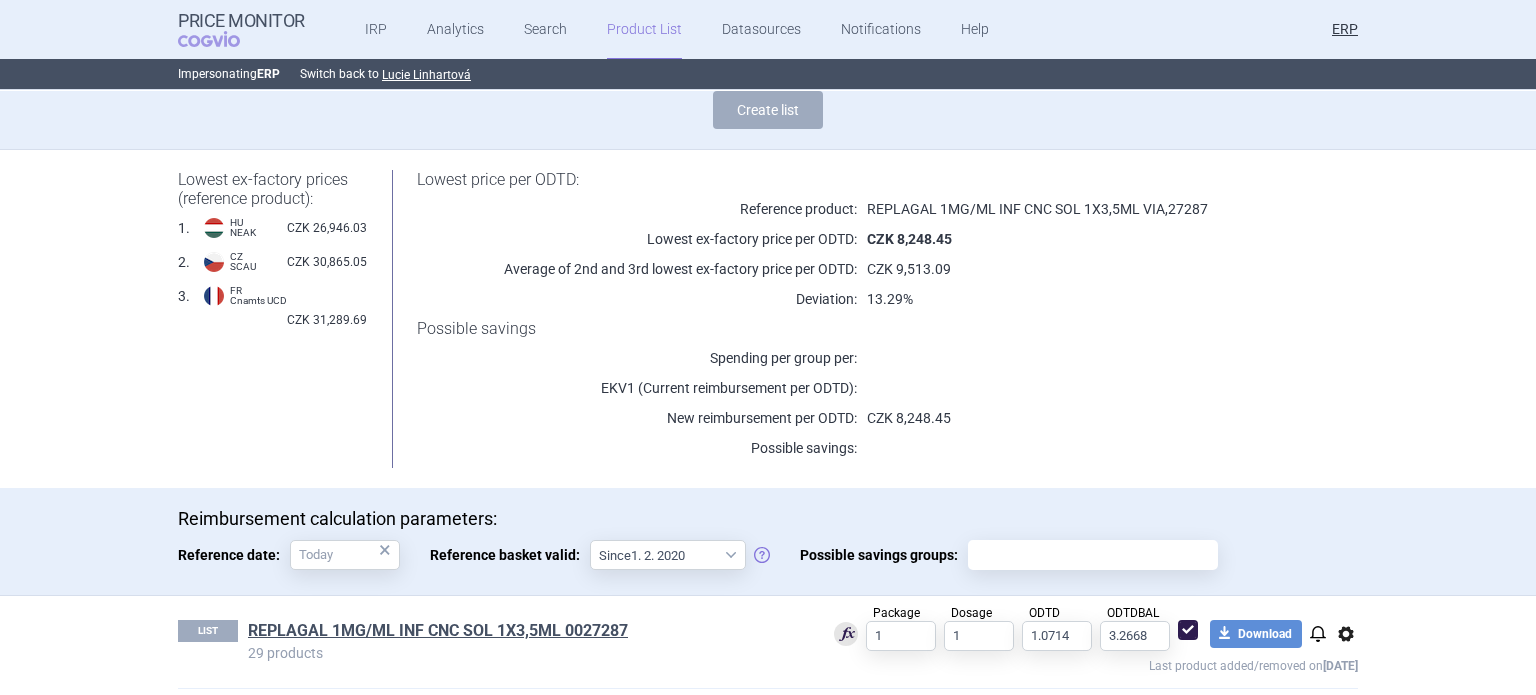 click on "LIST REPLAGAL 1MG/ML INF CNC SOL 1X3,5ML 0027287 29   products Package 1 Dosage 1 ODTD 1.0714 ODTDBAL 3.2668 download  Download notifications options Last product added/removed on  7 Jun 2022" at bounding box center [768, 642] 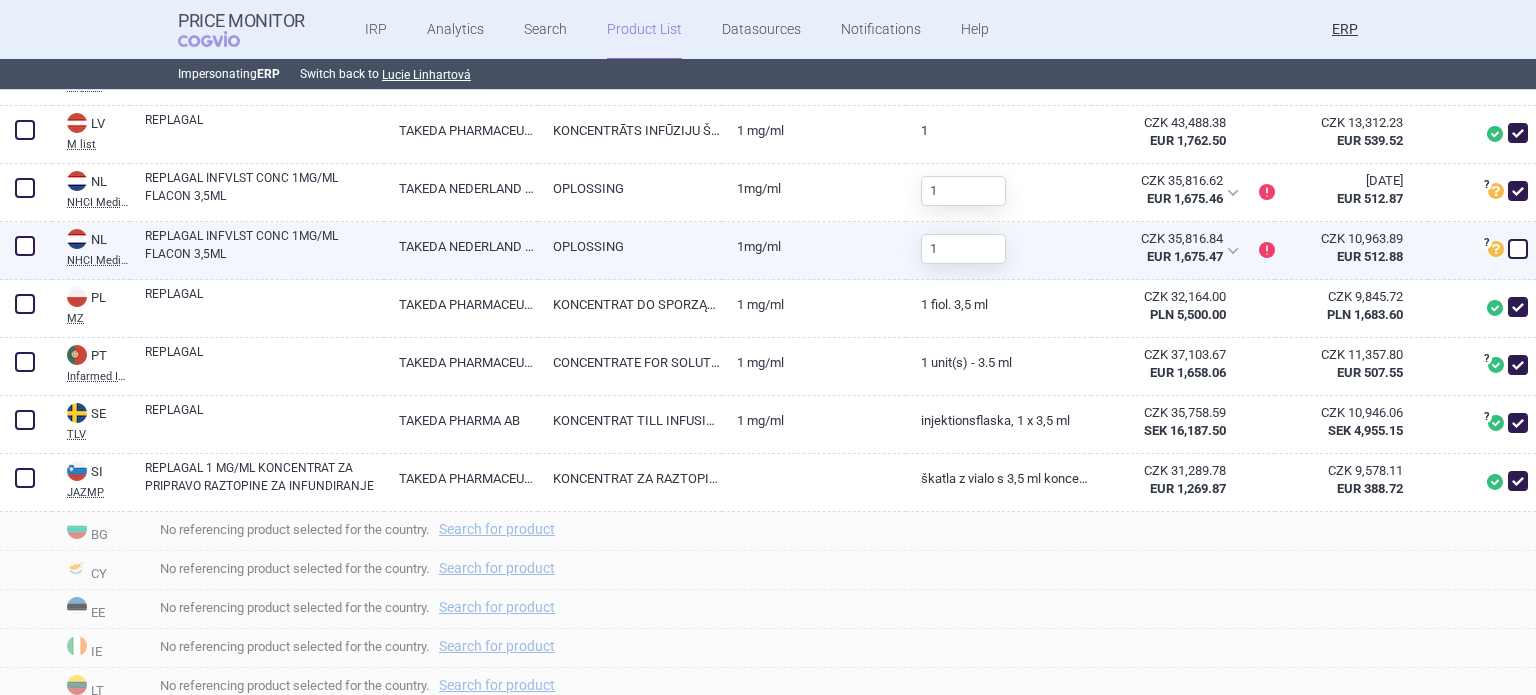 scroll, scrollTop: 1600, scrollLeft: 0, axis: vertical 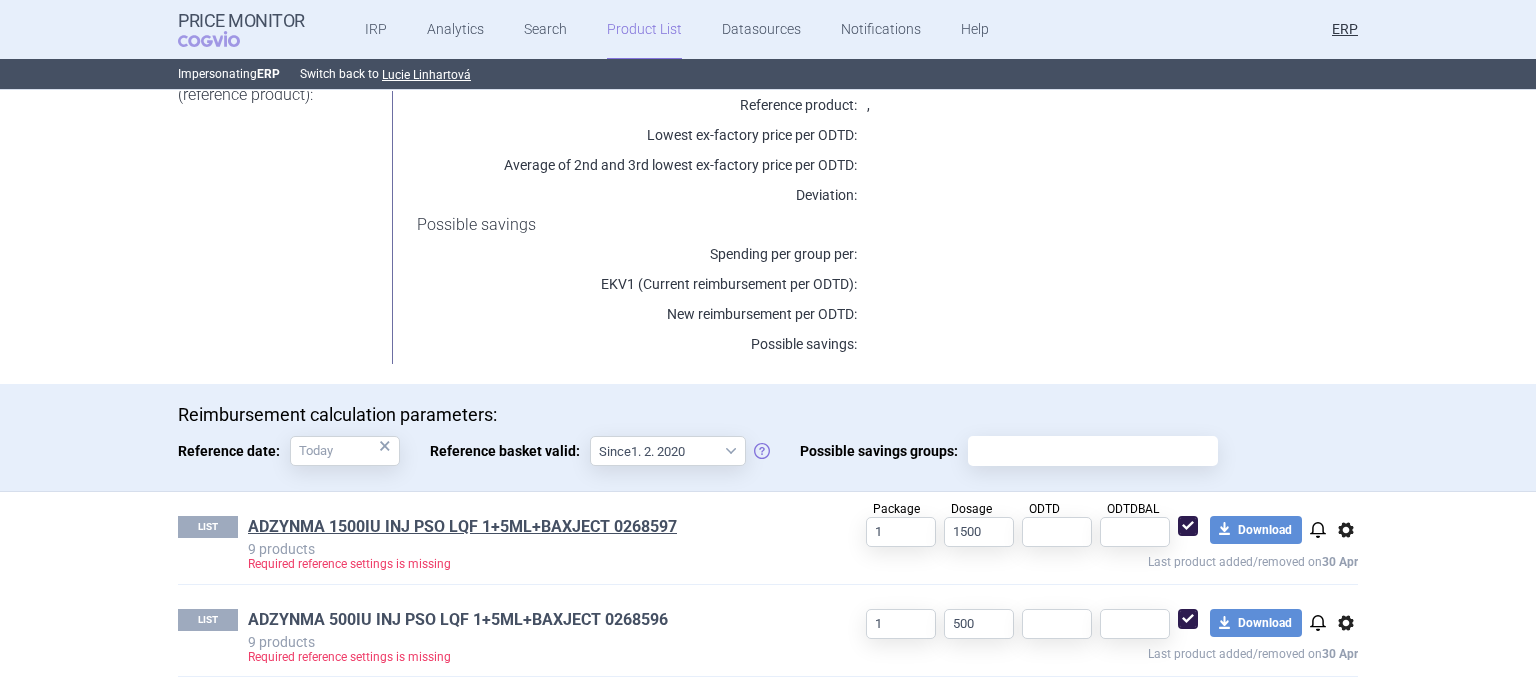 click on "ADZYNMA 500IU INJ PSO LQF 1+5ML+BAXJECT 0268596" at bounding box center (458, 620) 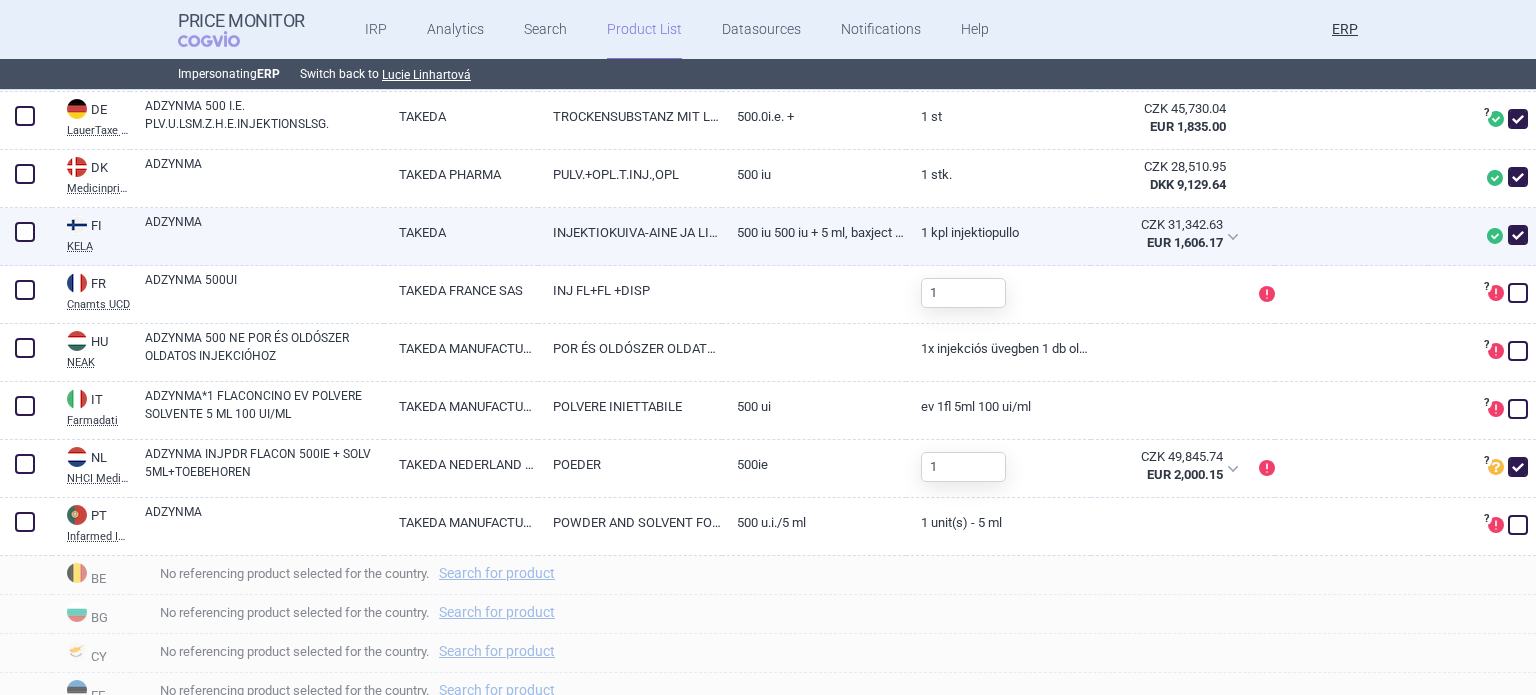scroll, scrollTop: 700, scrollLeft: 0, axis: vertical 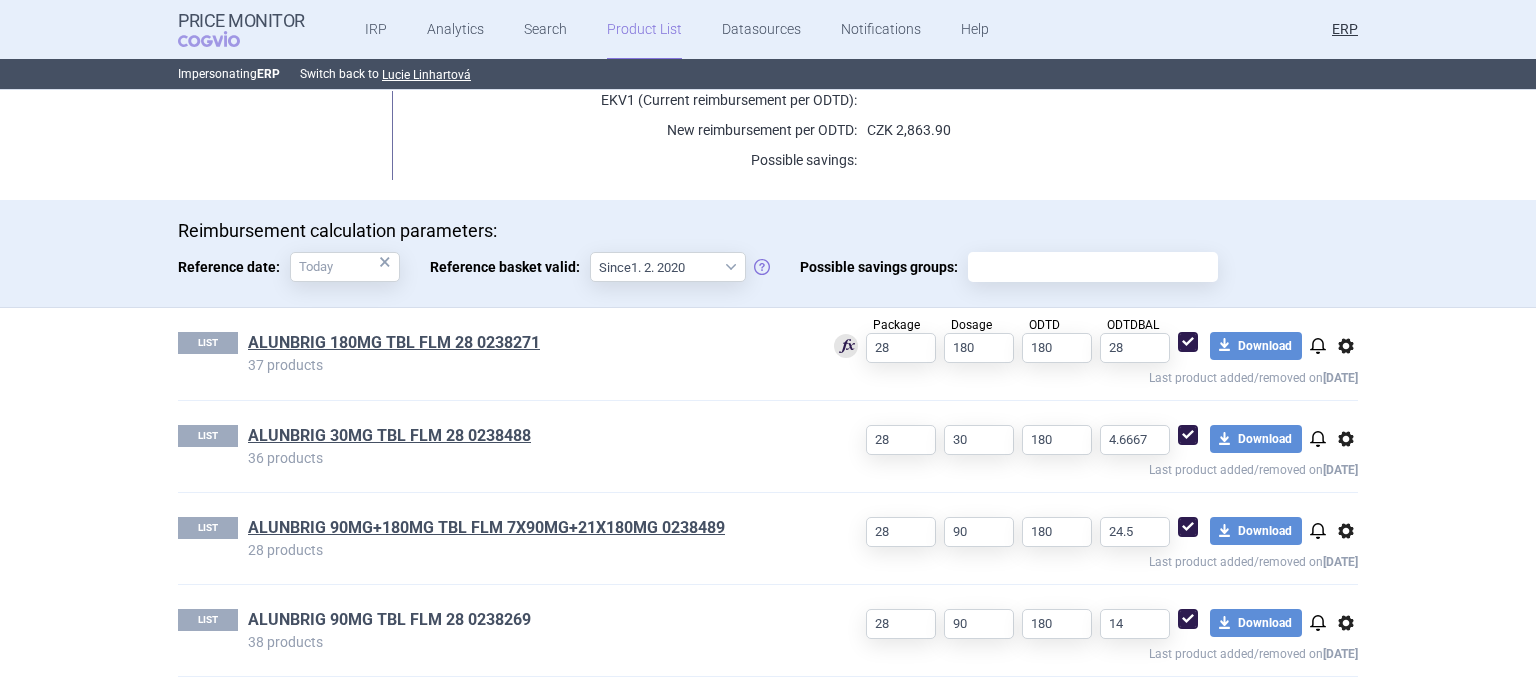 click on "ALUNBRIG 90MG TBL FLM 28 0238269" at bounding box center (389, 620) 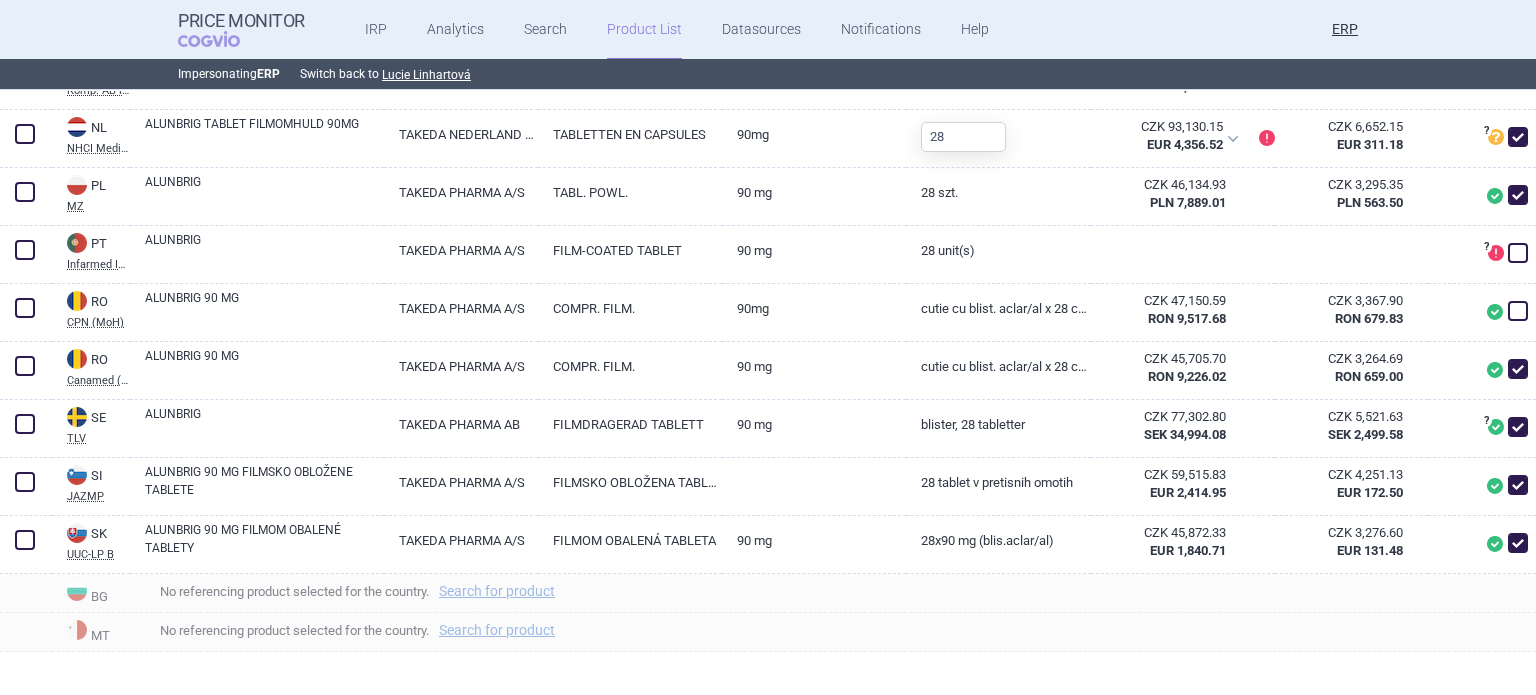 scroll, scrollTop: 2000, scrollLeft: 0, axis: vertical 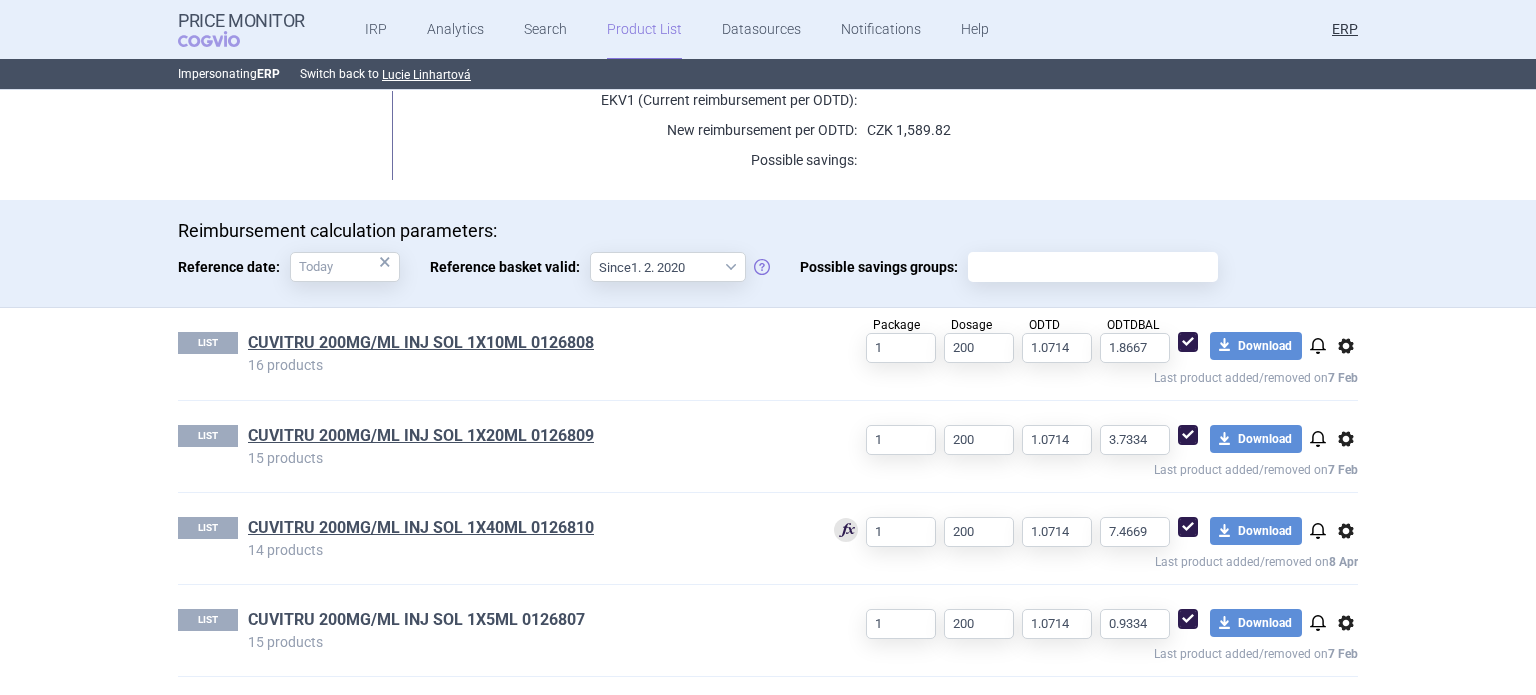 click on "CUVITRU 200MG/ML INJ SOL 1X5ML 0126807" at bounding box center [416, 620] 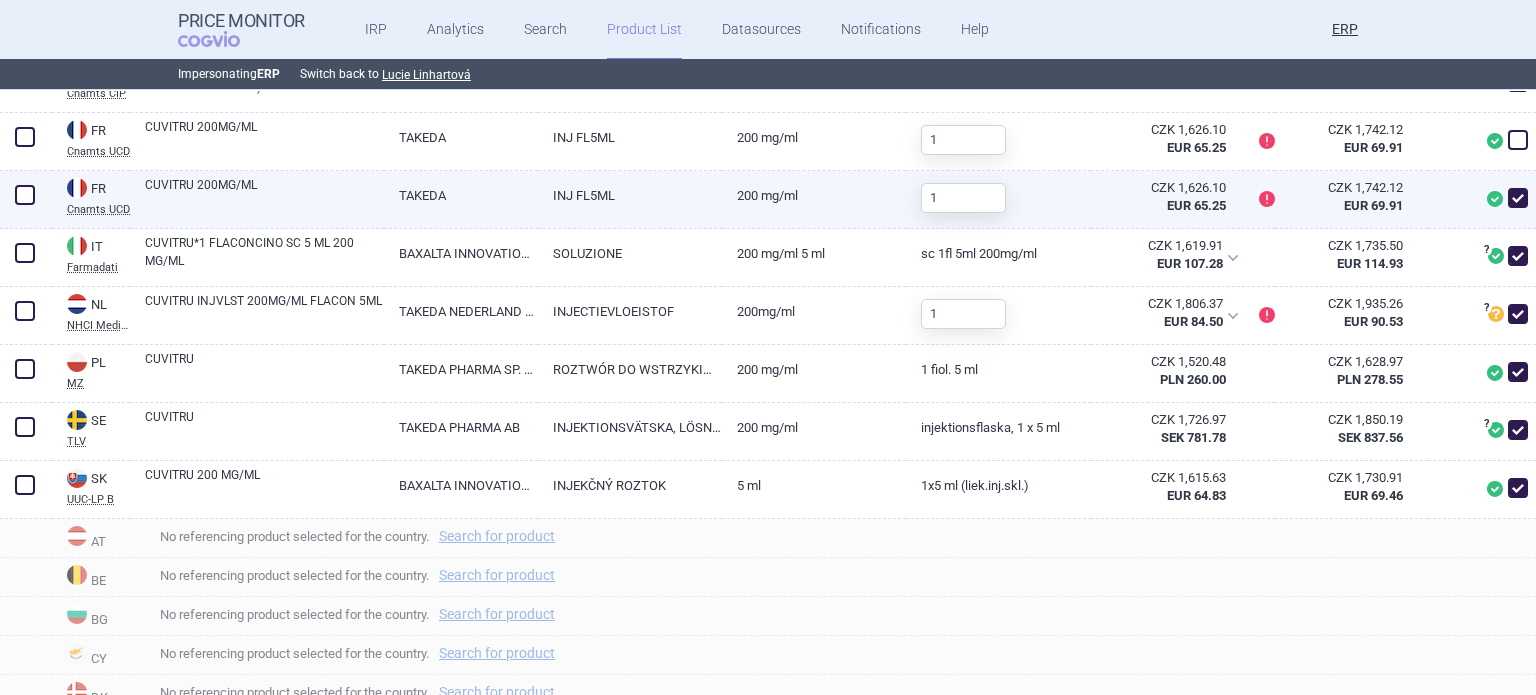 scroll, scrollTop: 900, scrollLeft: 0, axis: vertical 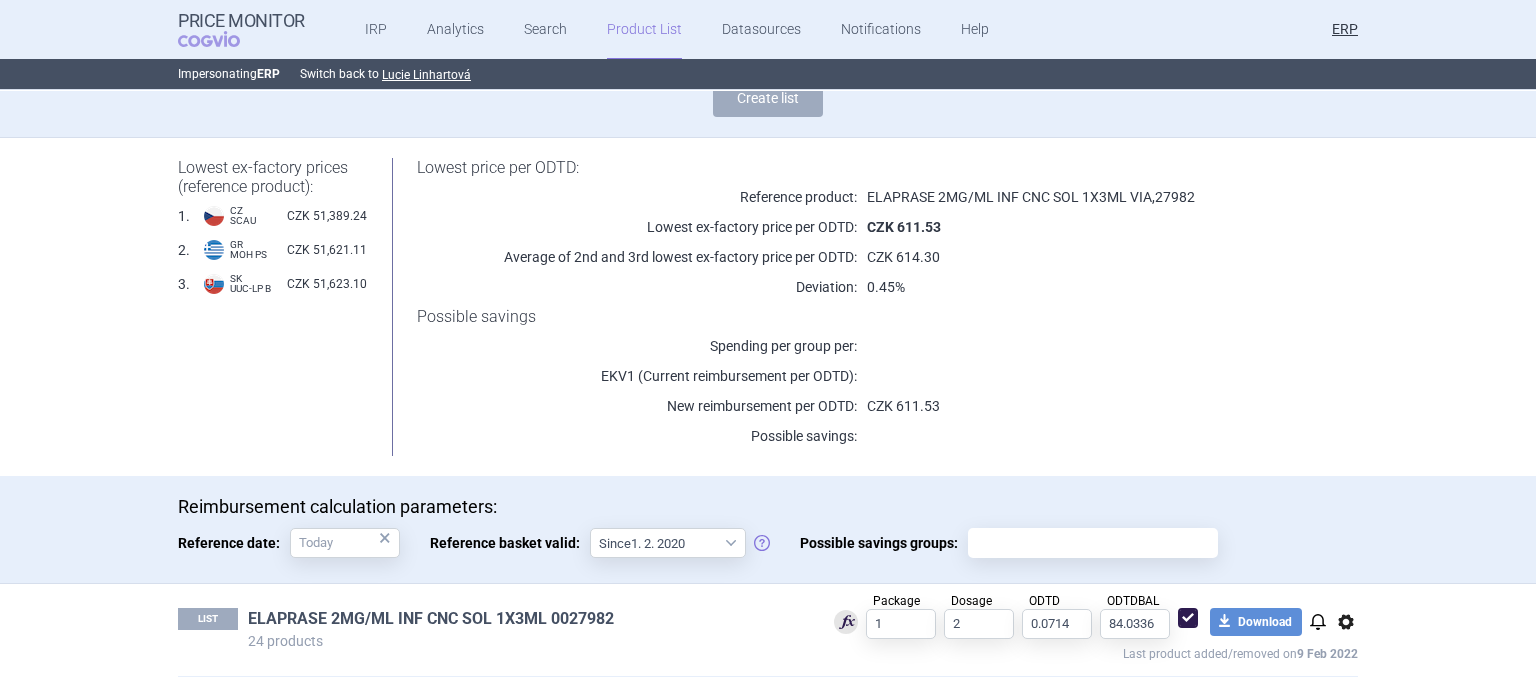 click on "ELAPRASE	2MG/ML	INF CNC SOL	1X3ML 0027982" at bounding box center (431, 619) 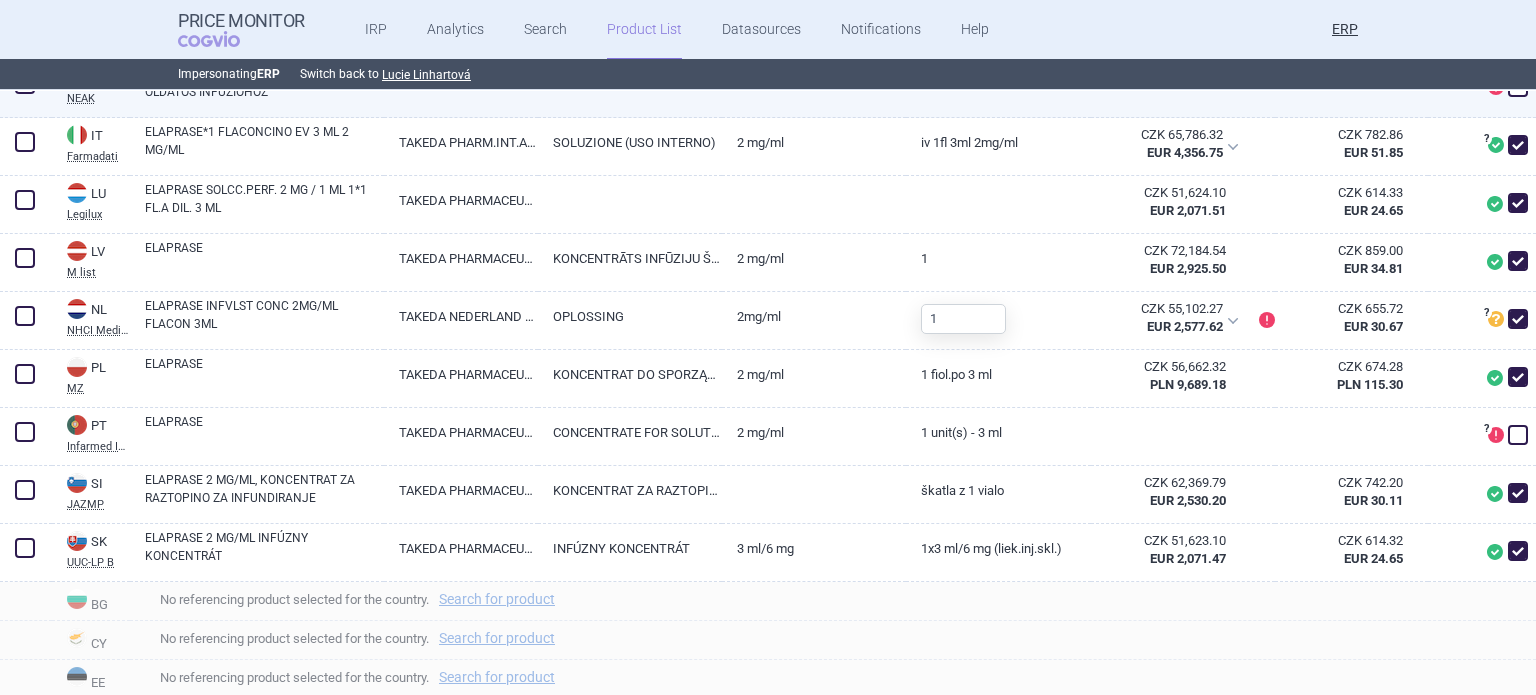 scroll, scrollTop: 1400, scrollLeft: 0, axis: vertical 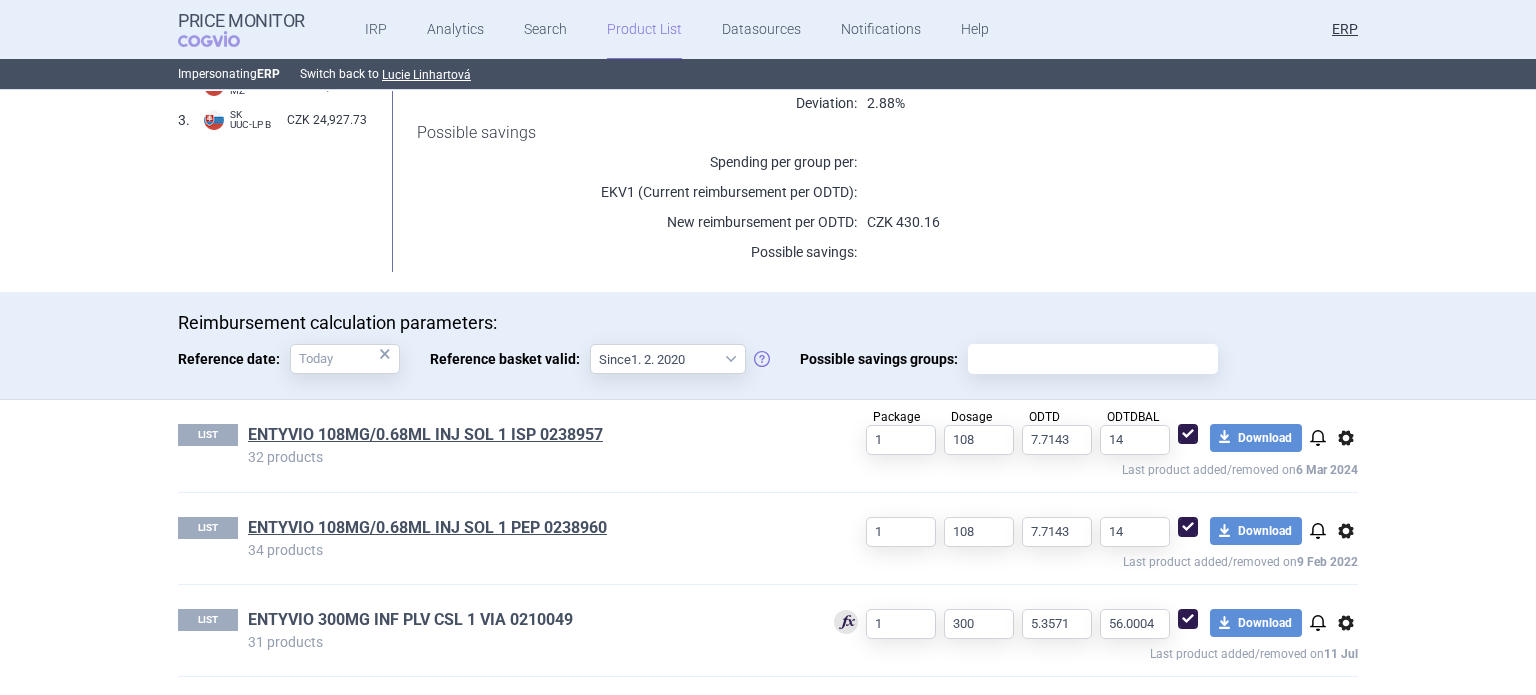 click on "ENTYVIO 300MG INF PLV CSL 1 VIA 0210049" at bounding box center (410, 620) 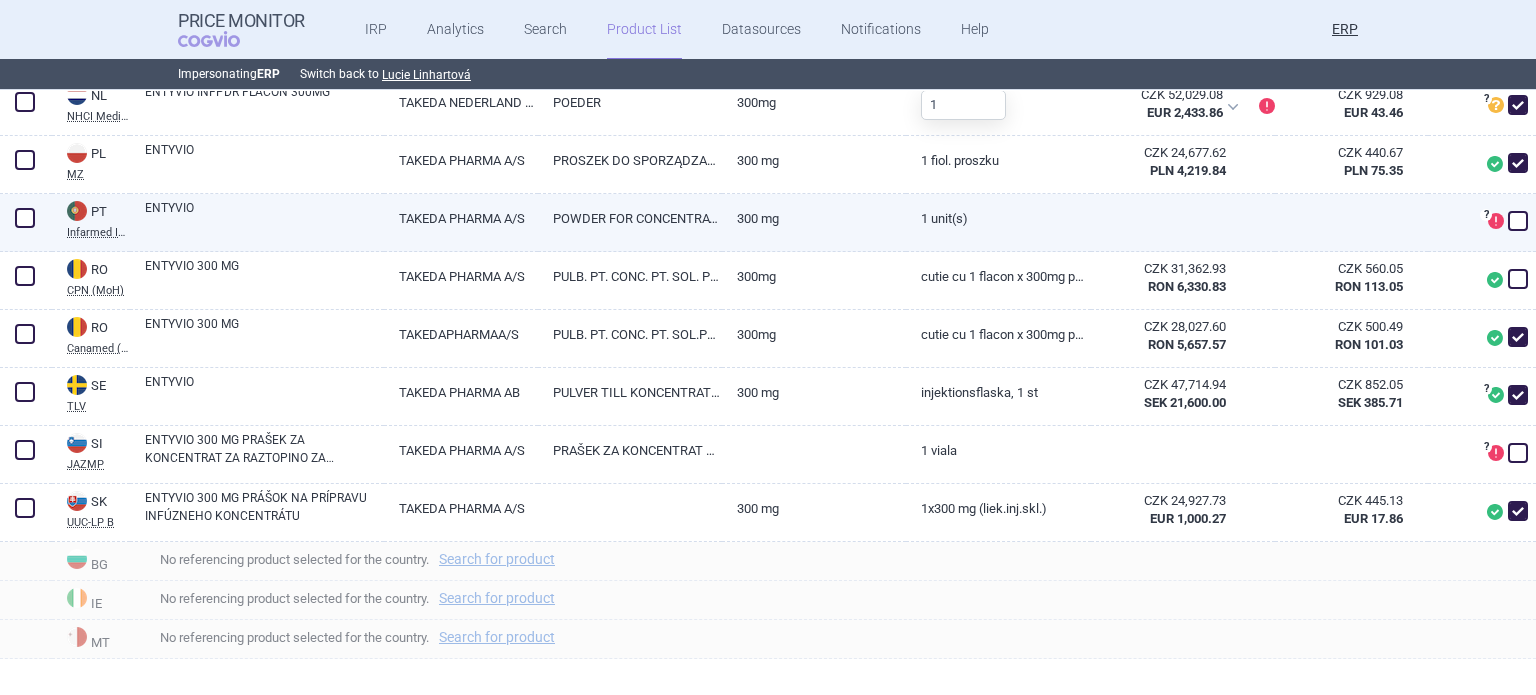 scroll, scrollTop: 1800, scrollLeft: 0, axis: vertical 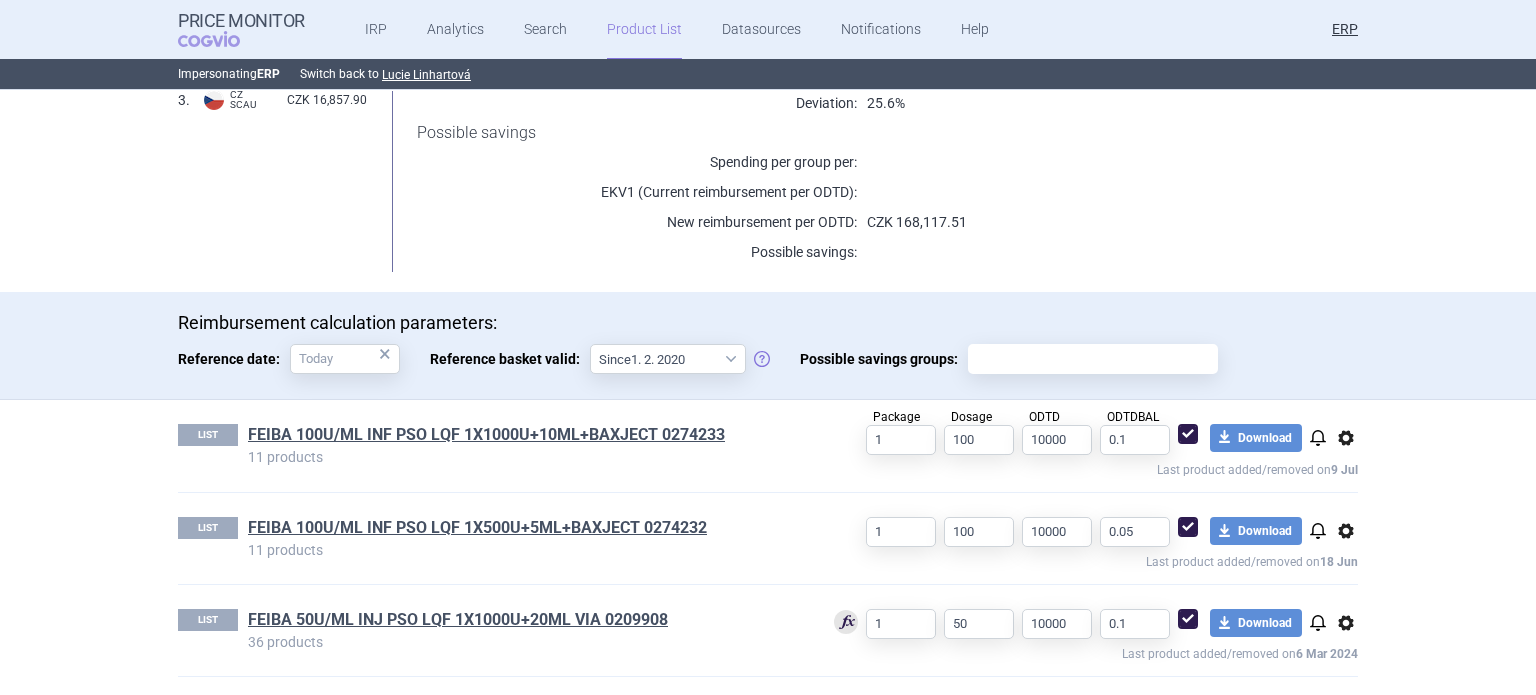 drag, startPoint x: 539, startPoint y: 610, endPoint x: 540, endPoint y: 587, distance: 23.021729 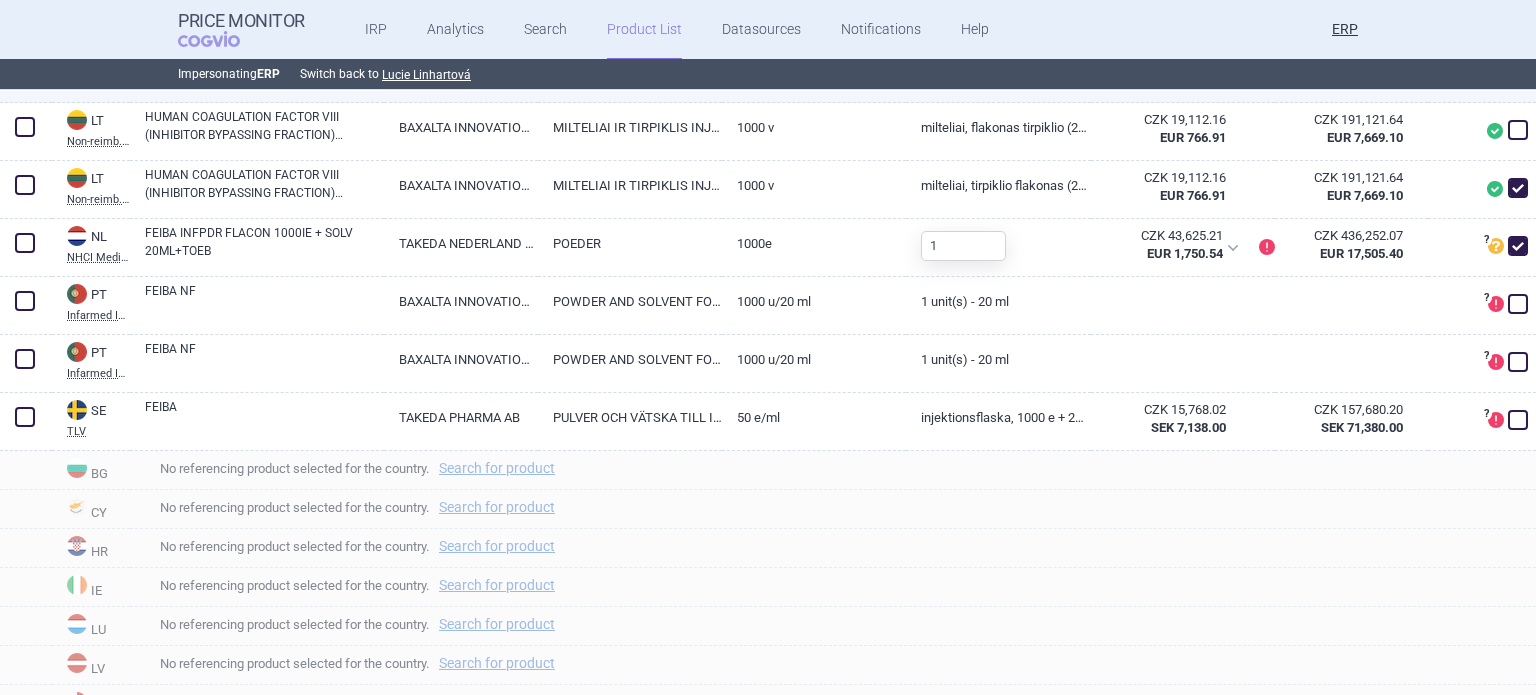 scroll, scrollTop: 1700, scrollLeft: 0, axis: vertical 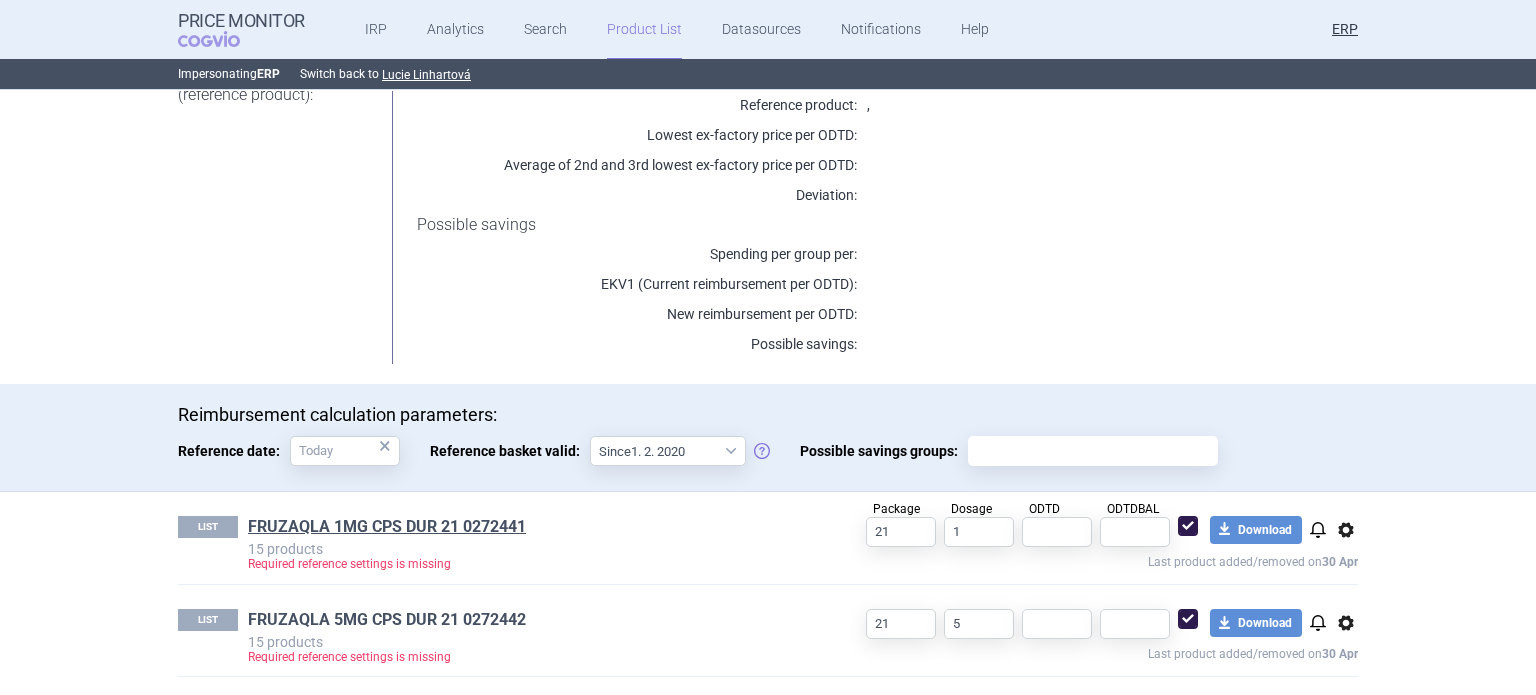 click on "FRUZAQLA 5MG CPS DUR 21 0272442" at bounding box center (387, 620) 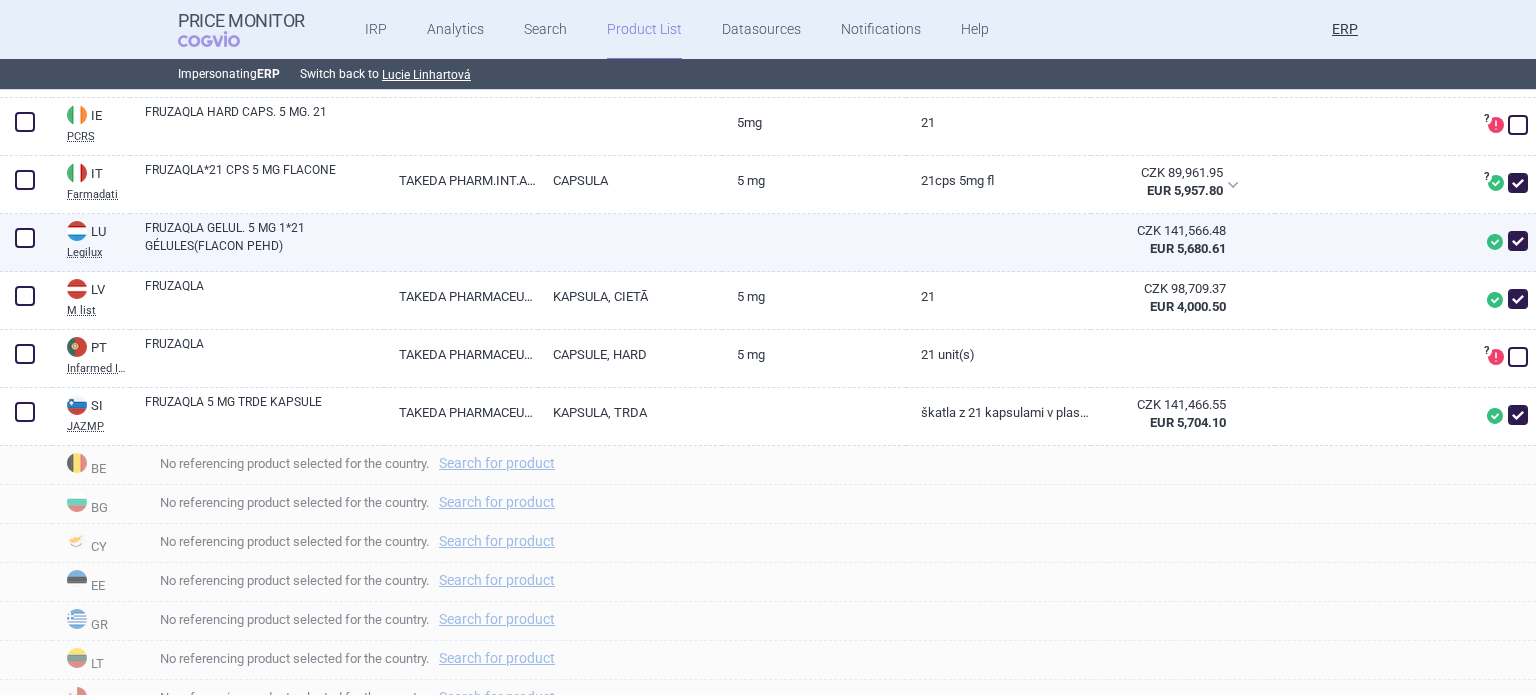 scroll, scrollTop: 1100, scrollLeft: 0, axis: vertical 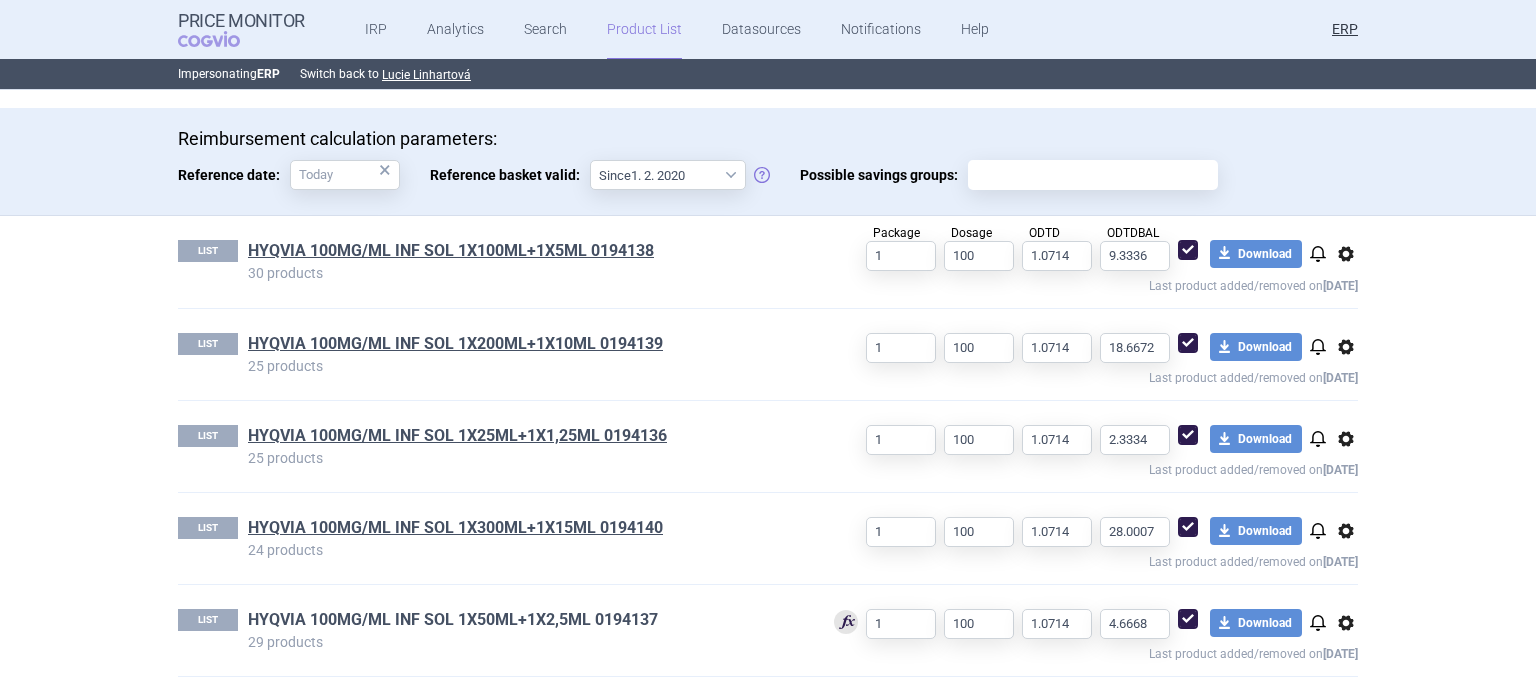 click on "HYQVIA 100MG/ML INF SOL 1X50ML+1X2,5ML 0194137" at bounding box center (453, 620) 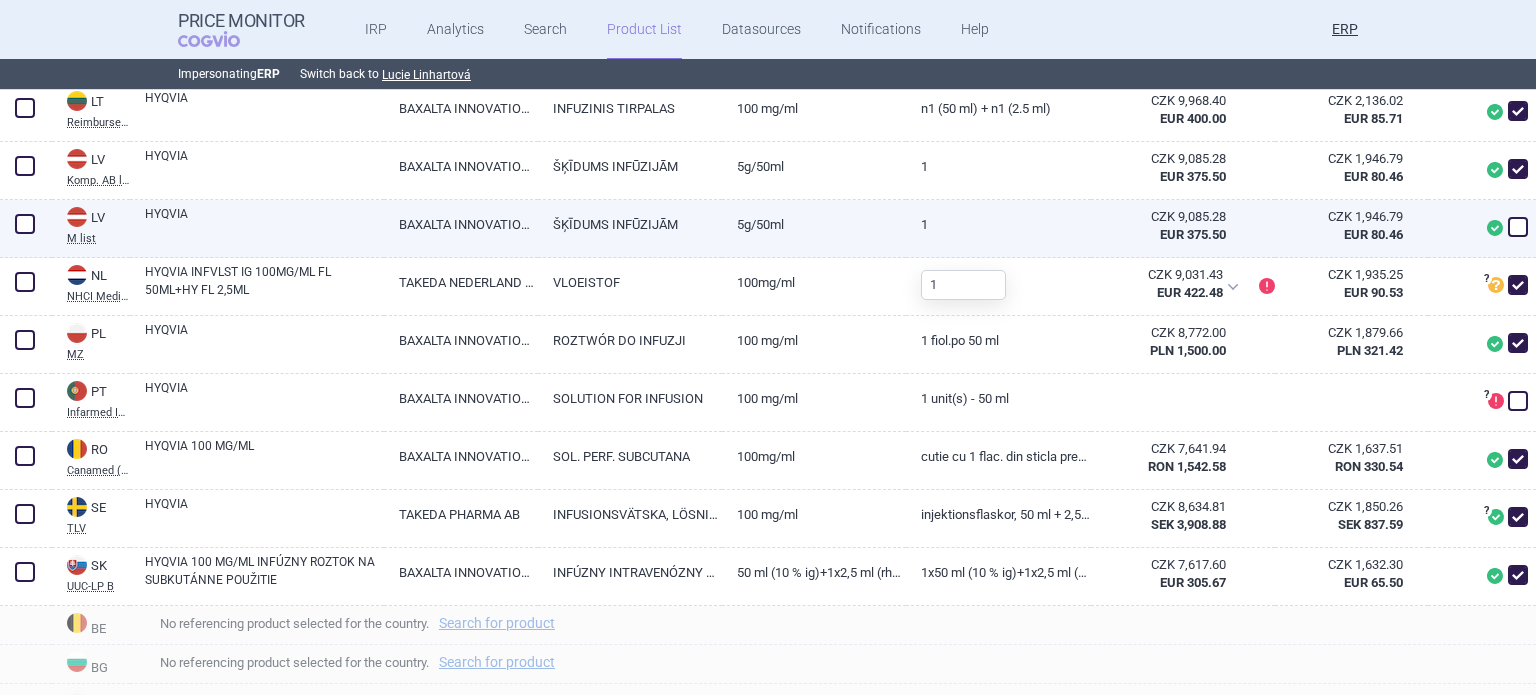 scroll, scrollTop: 1400, scrollLeft: 0, axis: vertical 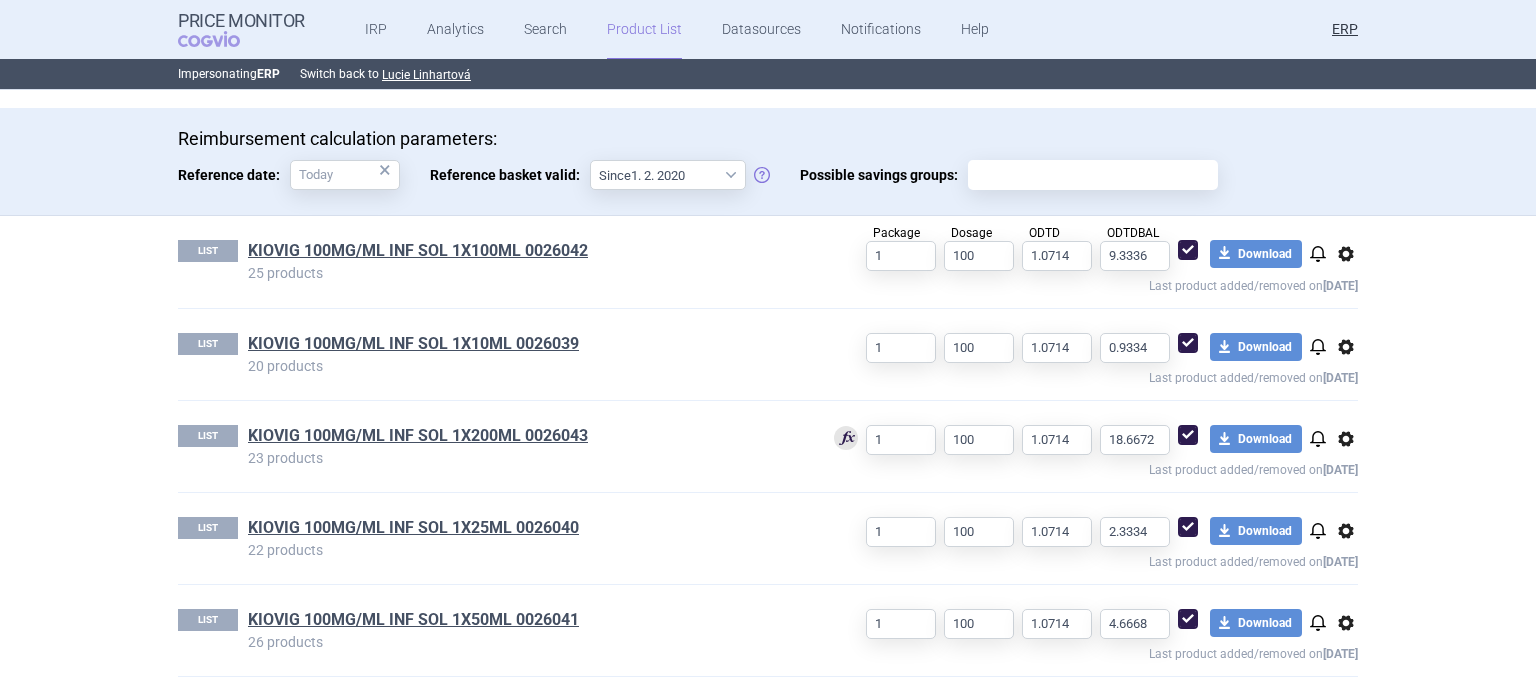 click on "Reimbursement calculation parameters: Reference date: × Reference basket valid: Since  1. 2. 2020 Since  1. 7. 2013 United Kingdom left European Union Possible savings groups:" at bounding box center [768, 161] 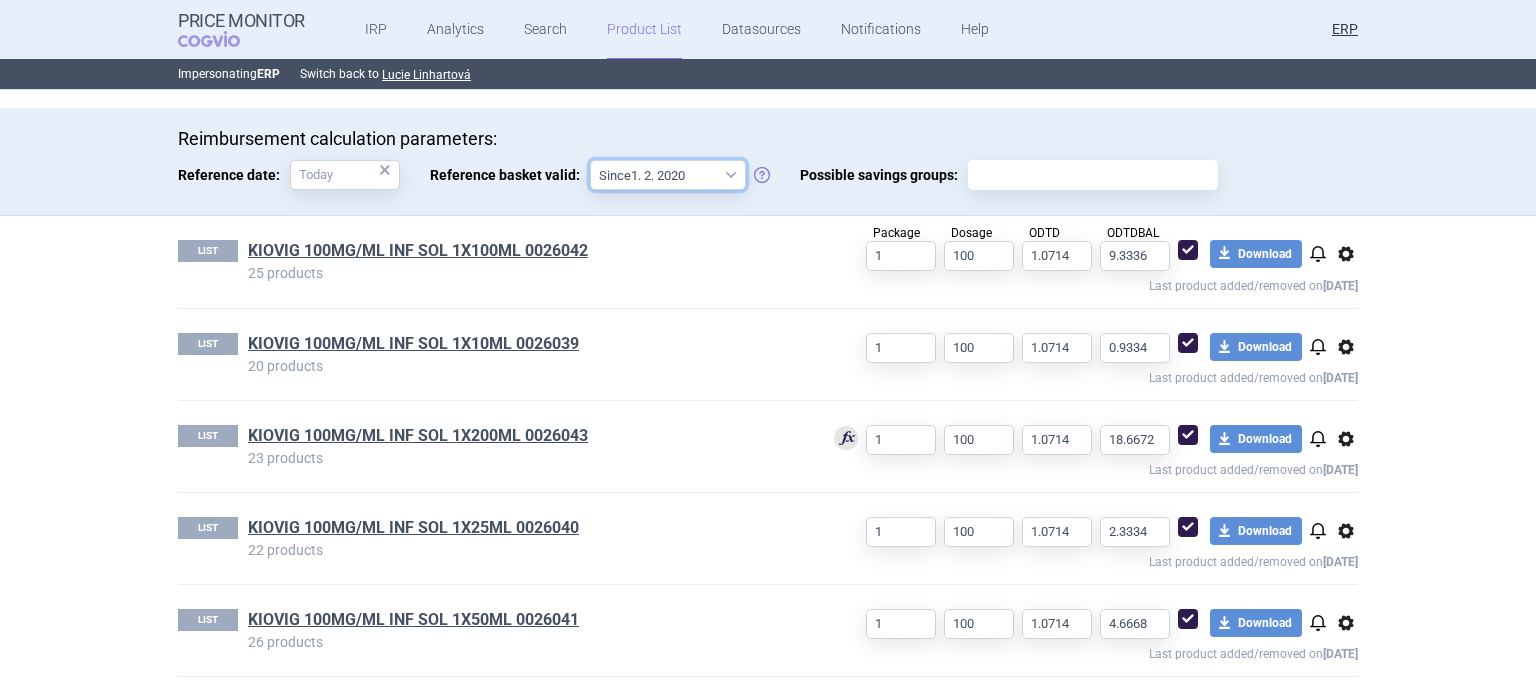 click on "Since  1. 2. 2020 Since  1. 7. 2013" at bounding box center (668, 175) 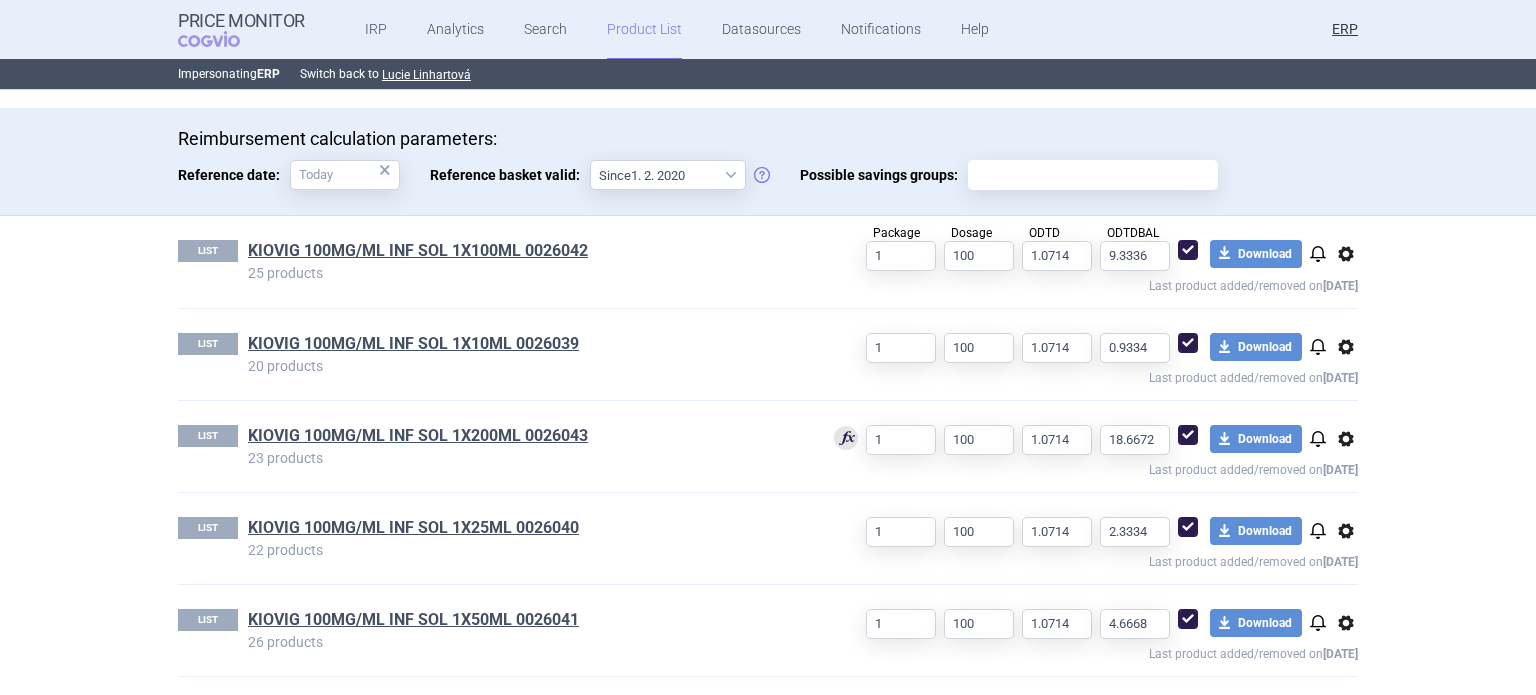 click on "KIOVIG 100MG/ML INF SOL 1X50ML 0026041" at bounding box center [413, 620] 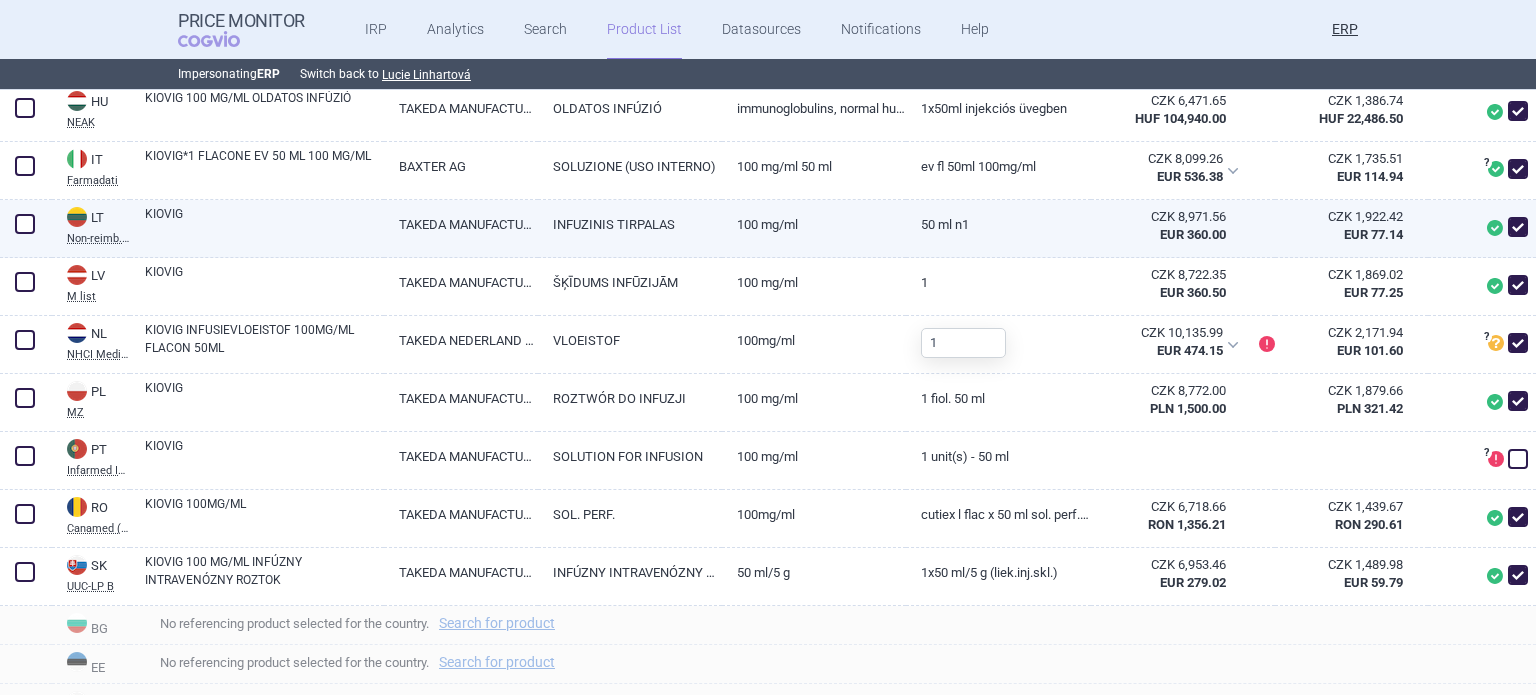 scroll, scrollTop: 1400, scrollLeft: 0, axis: vertical 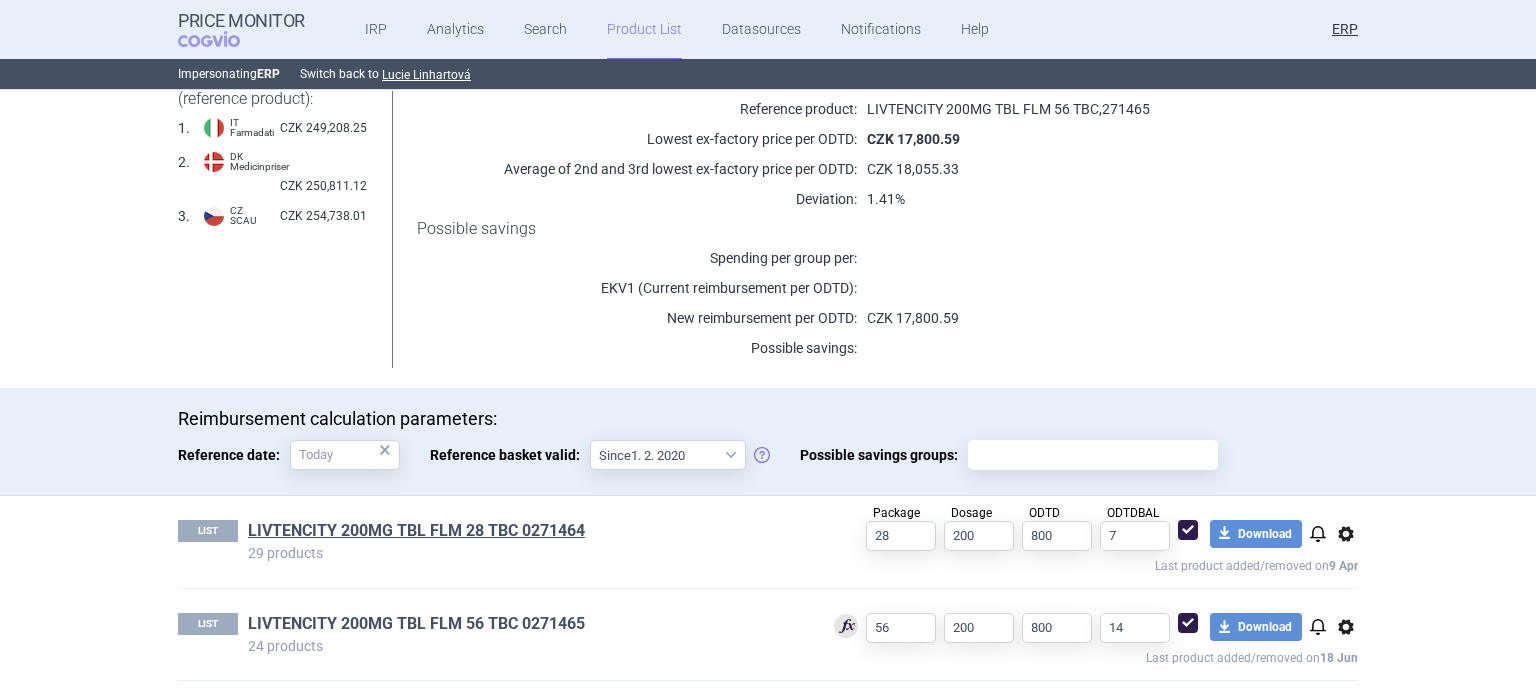 click on "LIVTENCITY 200MG TBL FLM 56 TBC 0271465" at bounding box center [416, 624] 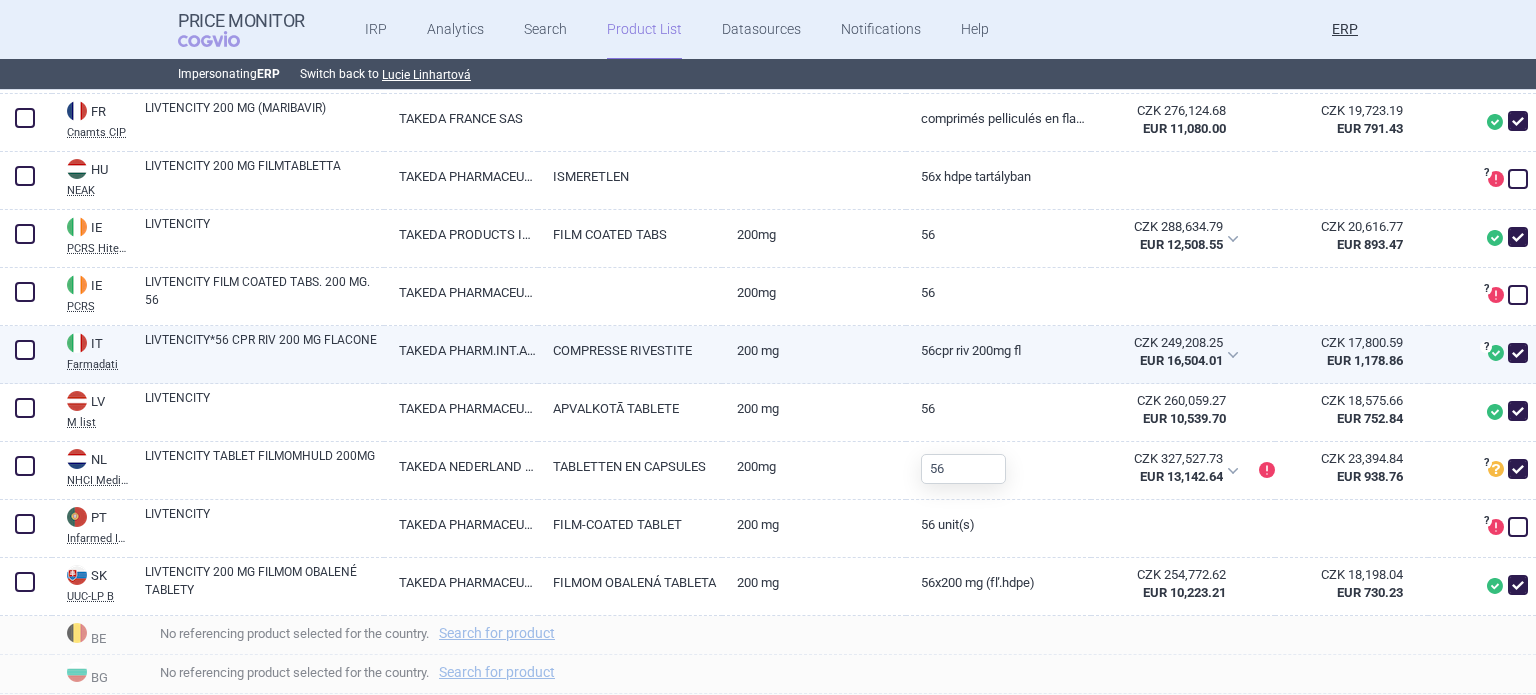 scroll, scrollTop: 1100, scrollLeft: 0, axis: vertical 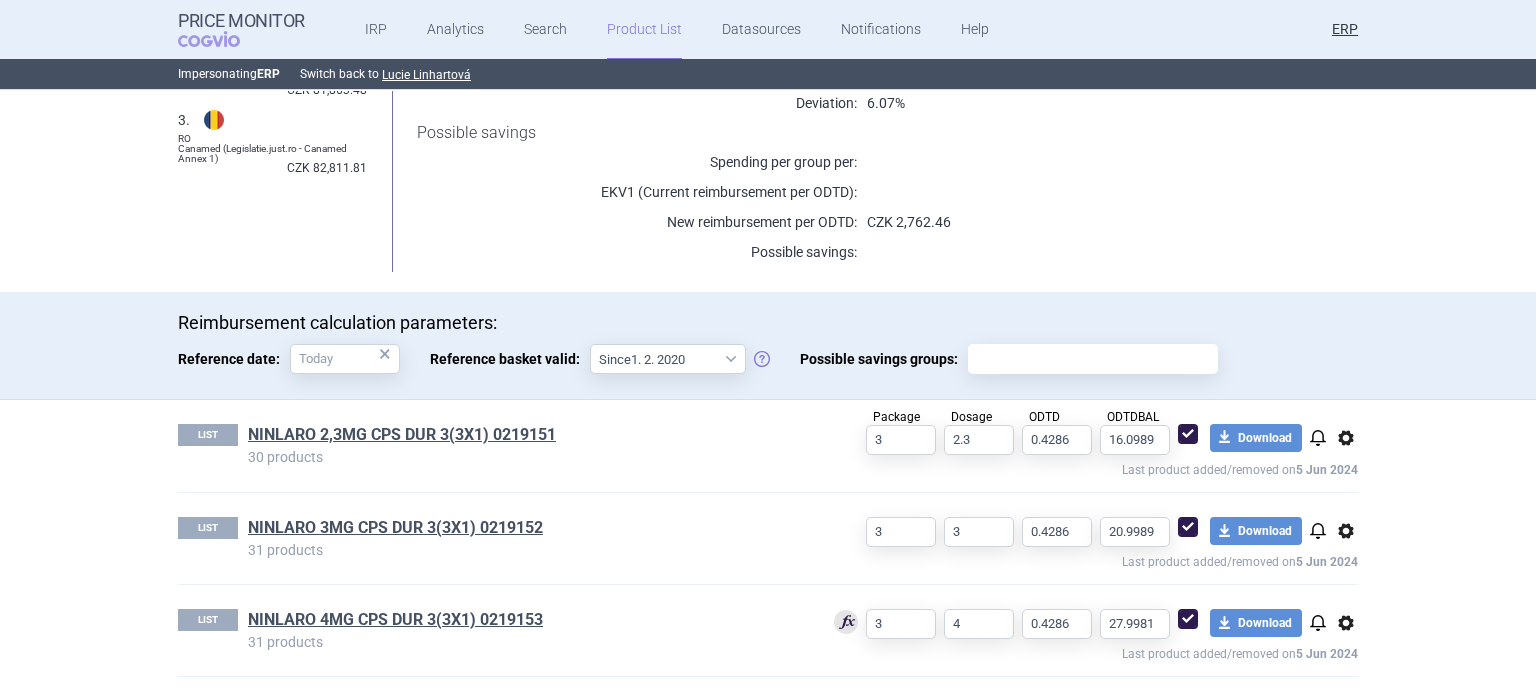 click on "NINLARO 4MG CPS DUR 3(3X1) 0219153" at bounding box center (525, 622) 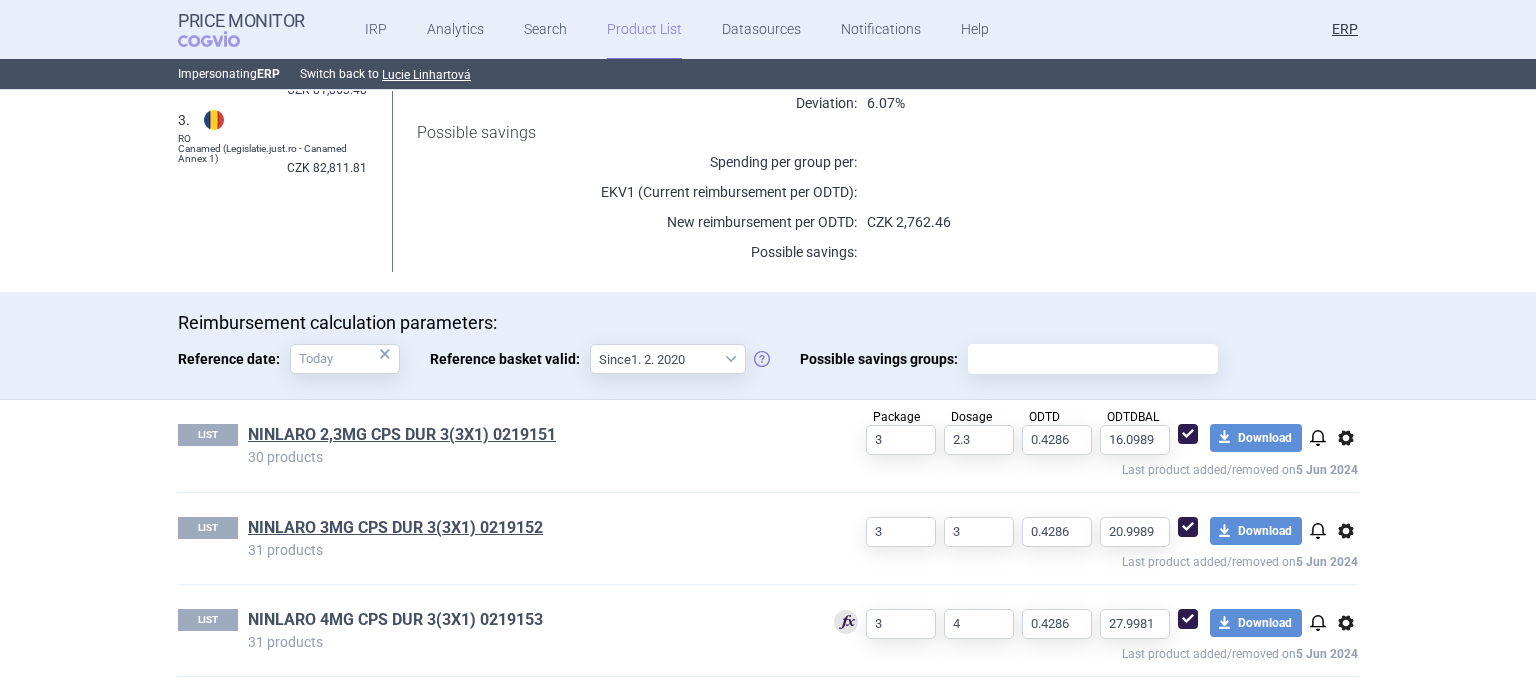click on "NINLARO 4MG CPS DUR 3(3X1) 0219153" at bounding box center (395, 620) 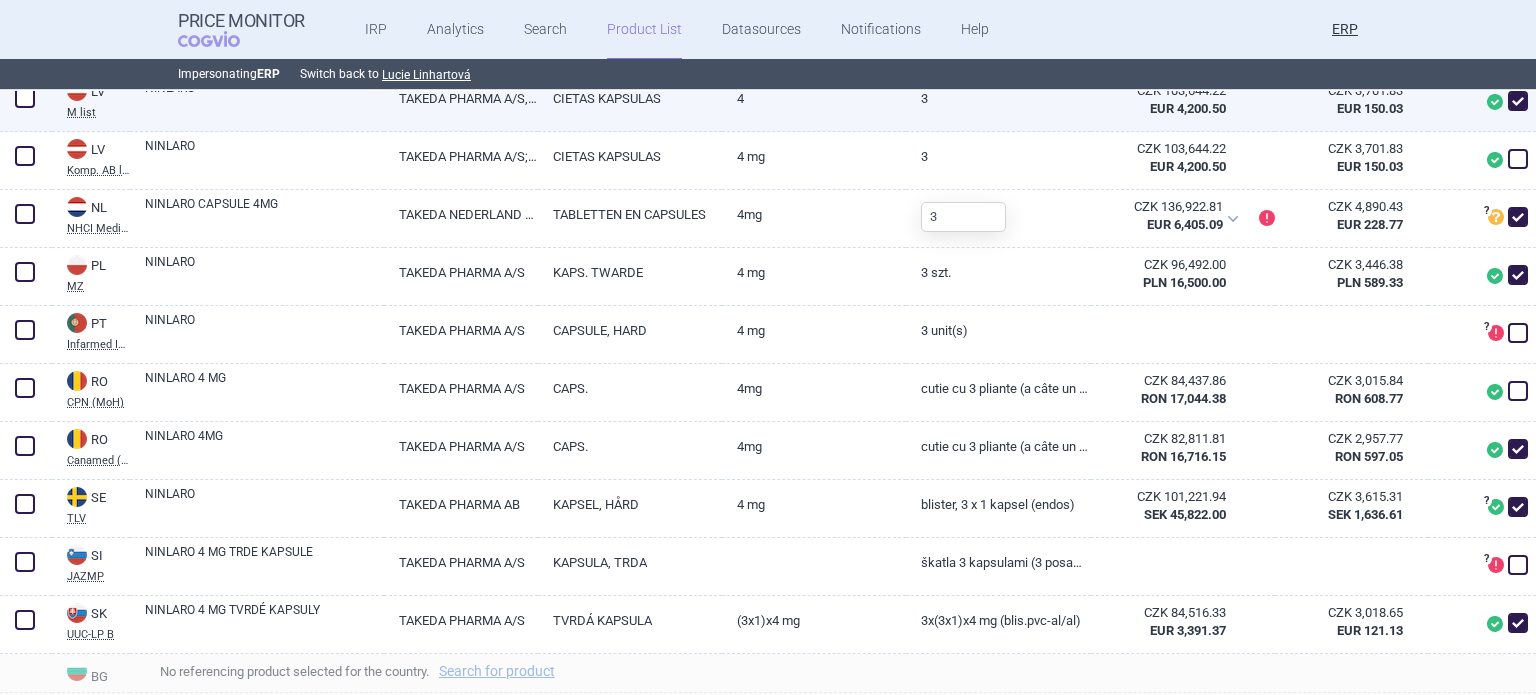 scroll, scrollTop: 1700, scrollLeft: 0, axis: vertical 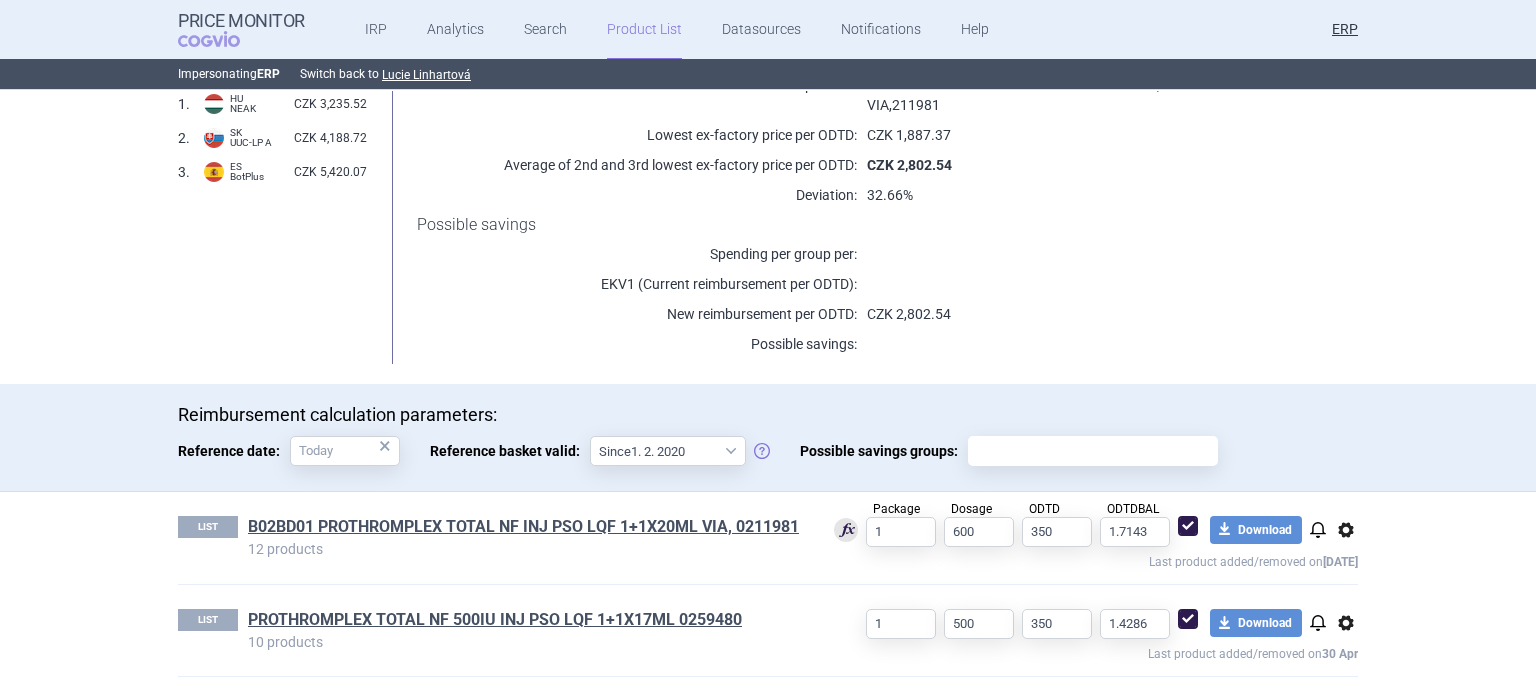 click on "PROTHROMPLEX TOTAL NF 500IU INJ PSO LQF 1+1X17ML 0259480" at bounding box center [495, 620] 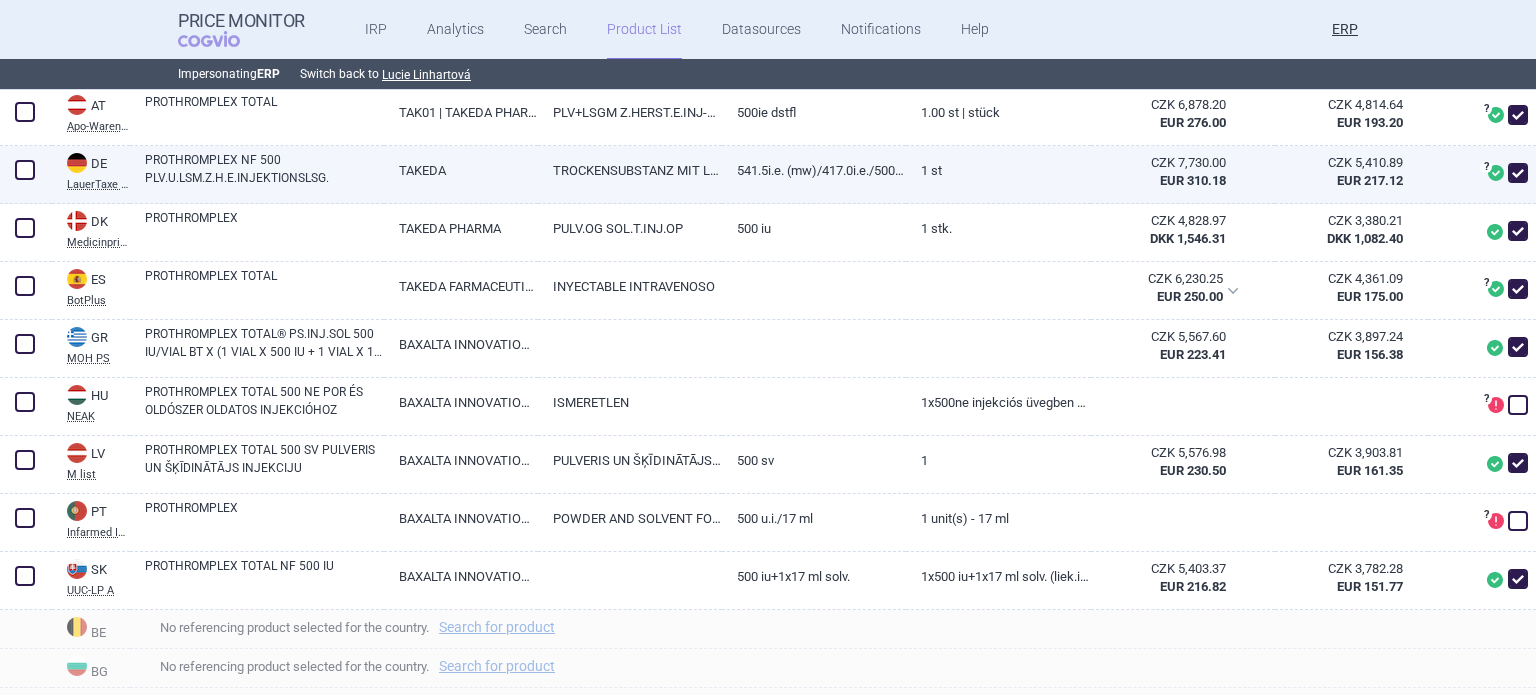 scroll, scrollTop: 700, scrollLeft: 0, axis: vertical 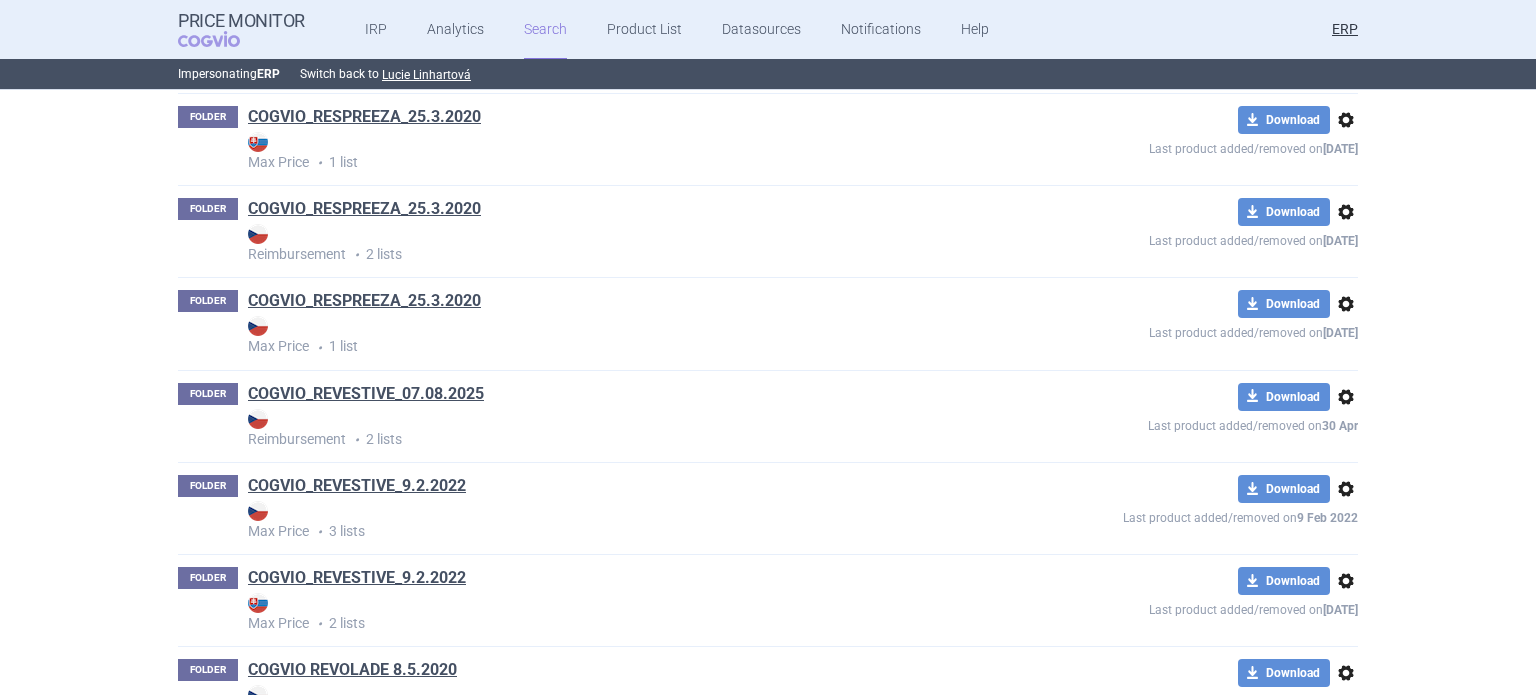 click on "COGVIO_REVESTIVE_07.08.2025" at bounding box center (366, 394) 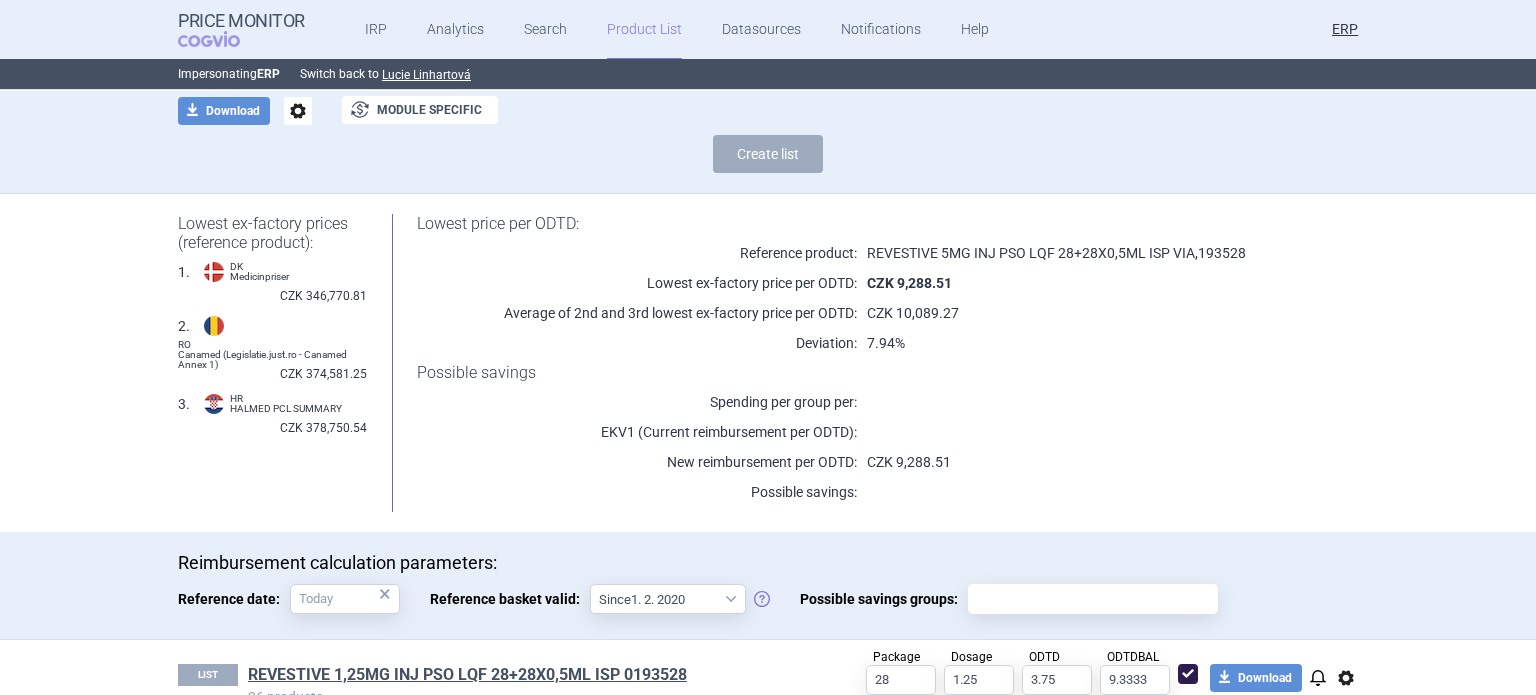 scroll, scrollTop: 276, scrollLeft: 0, axis: vertical 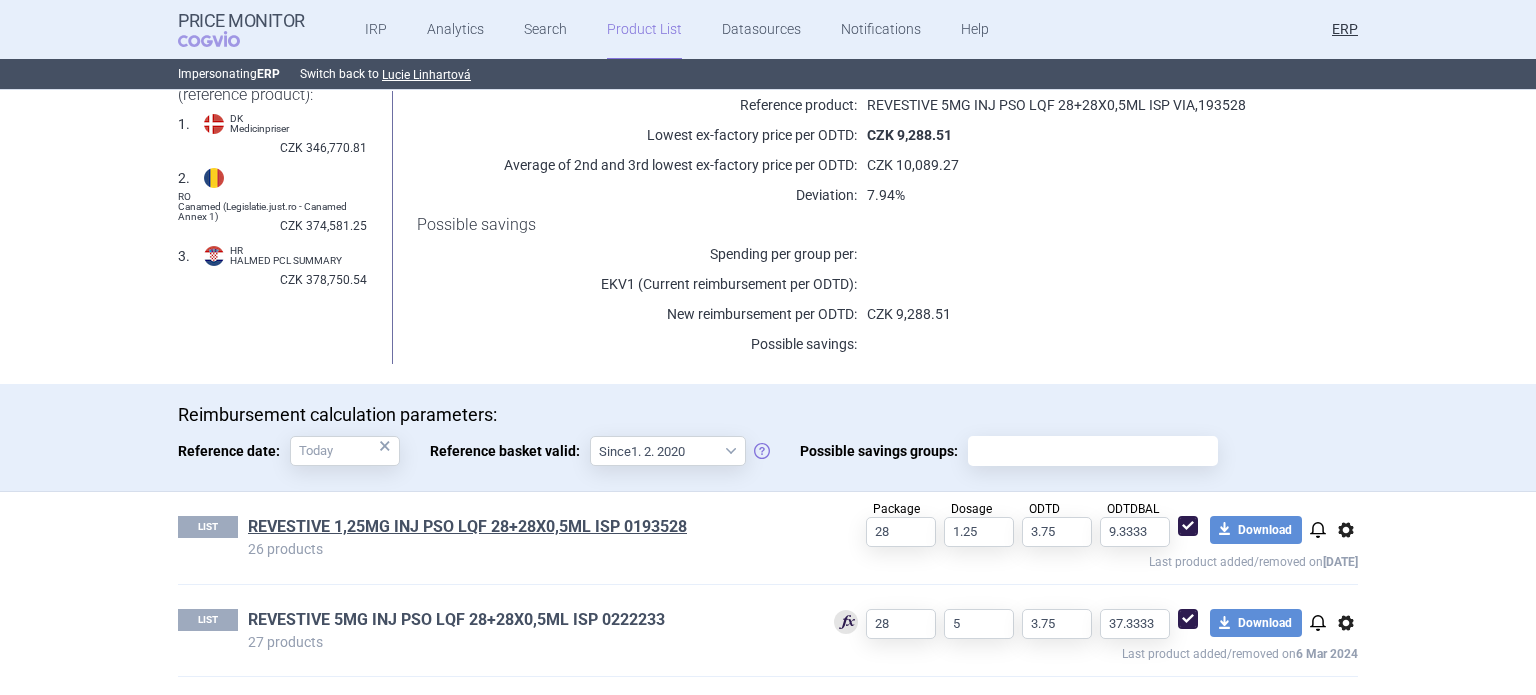 click on "REVESTIVE 5MG INJ PSO LQF 28+28X0,5ML ISP 0222233" at bounding box center [456, 620] 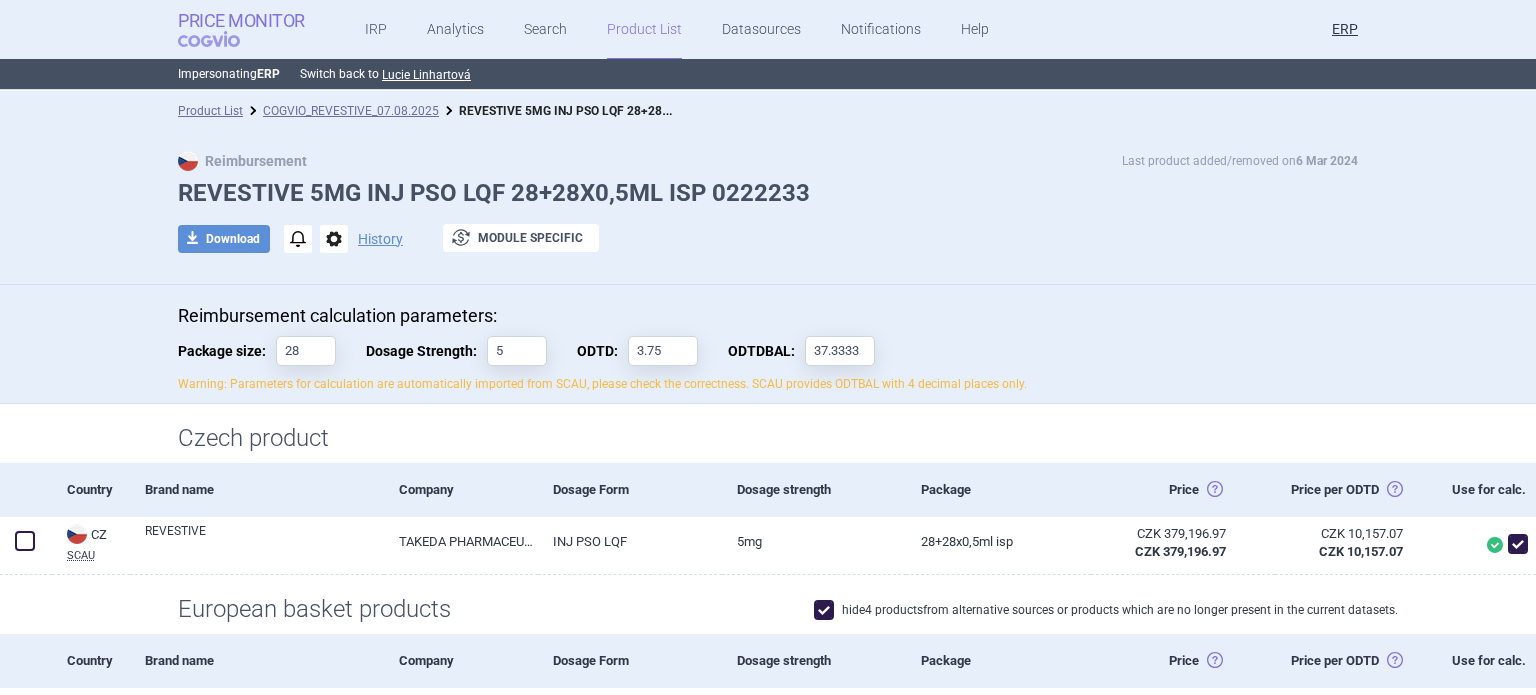click on "Price Monitor" at bounding box center [241, 21] 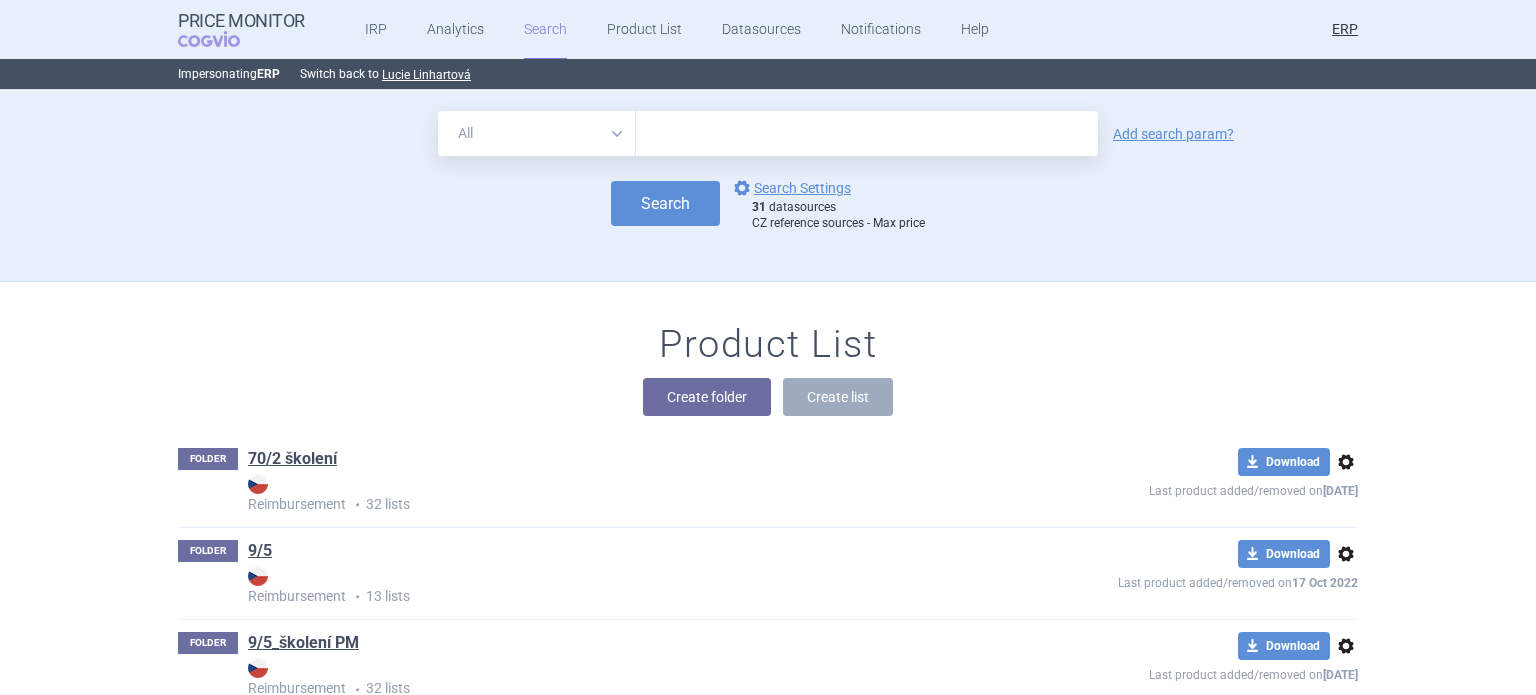 scroll, scrollTop: 75730, scrollLeft: 0, axis: vertical 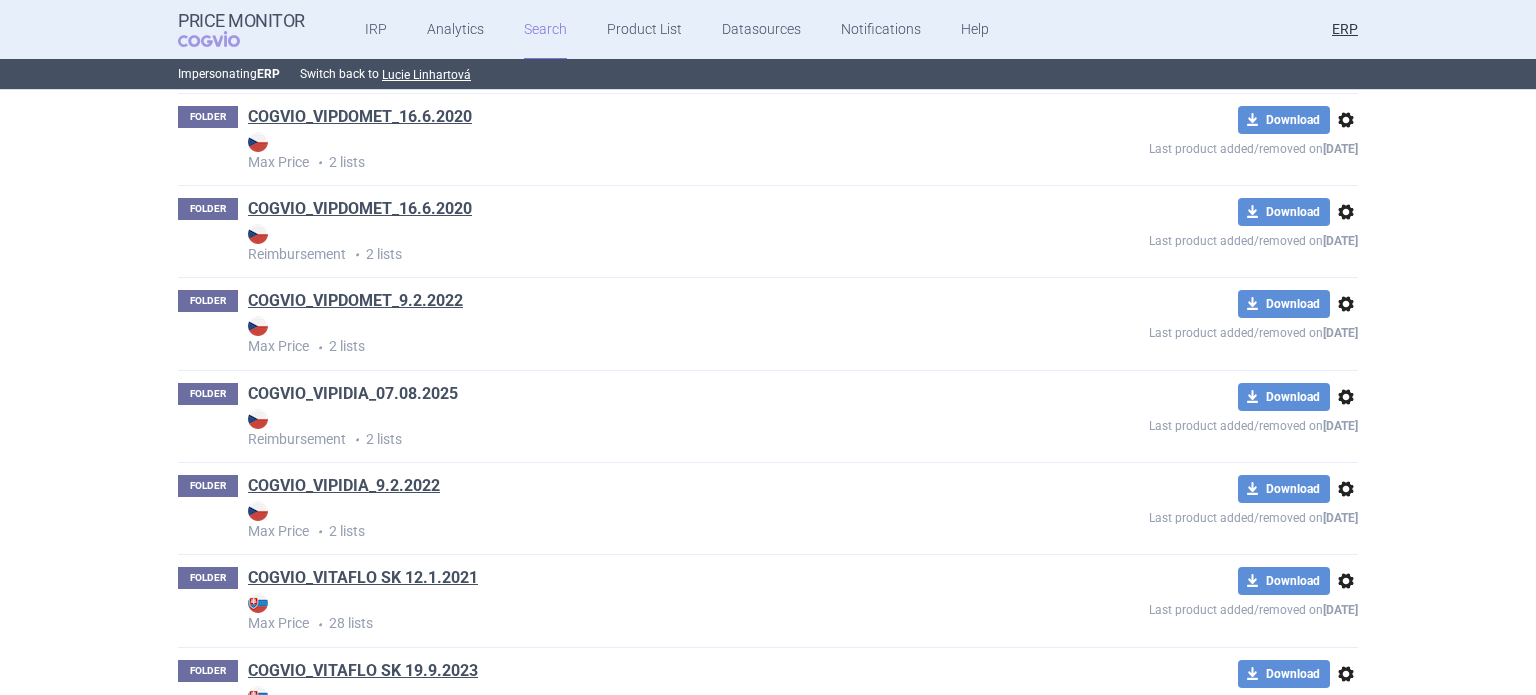 drag, startPoint x: 405, startPoint y: 380, endPoint x: 405, endPoint y: 394, distance: 14 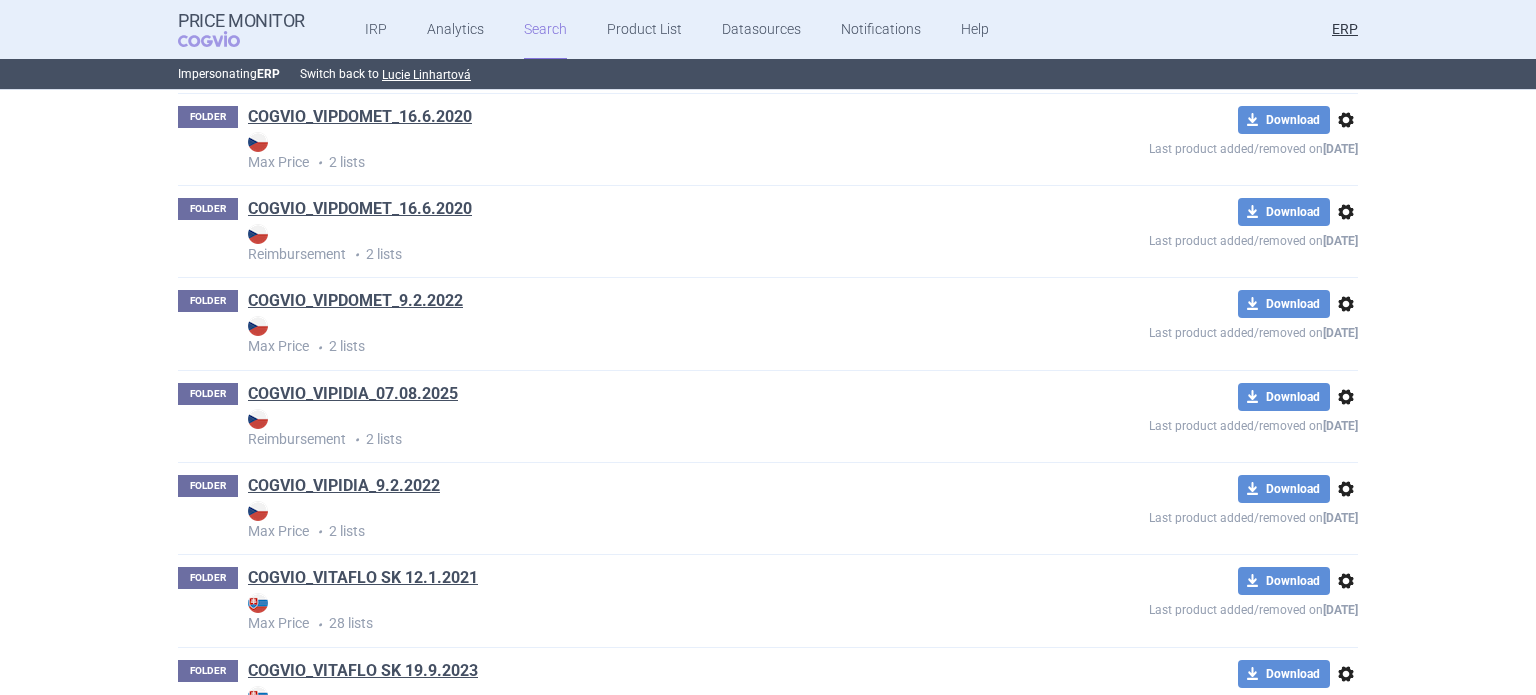 scroll, scrollTop: 80054, scrollLeft: 0, axis: vertical 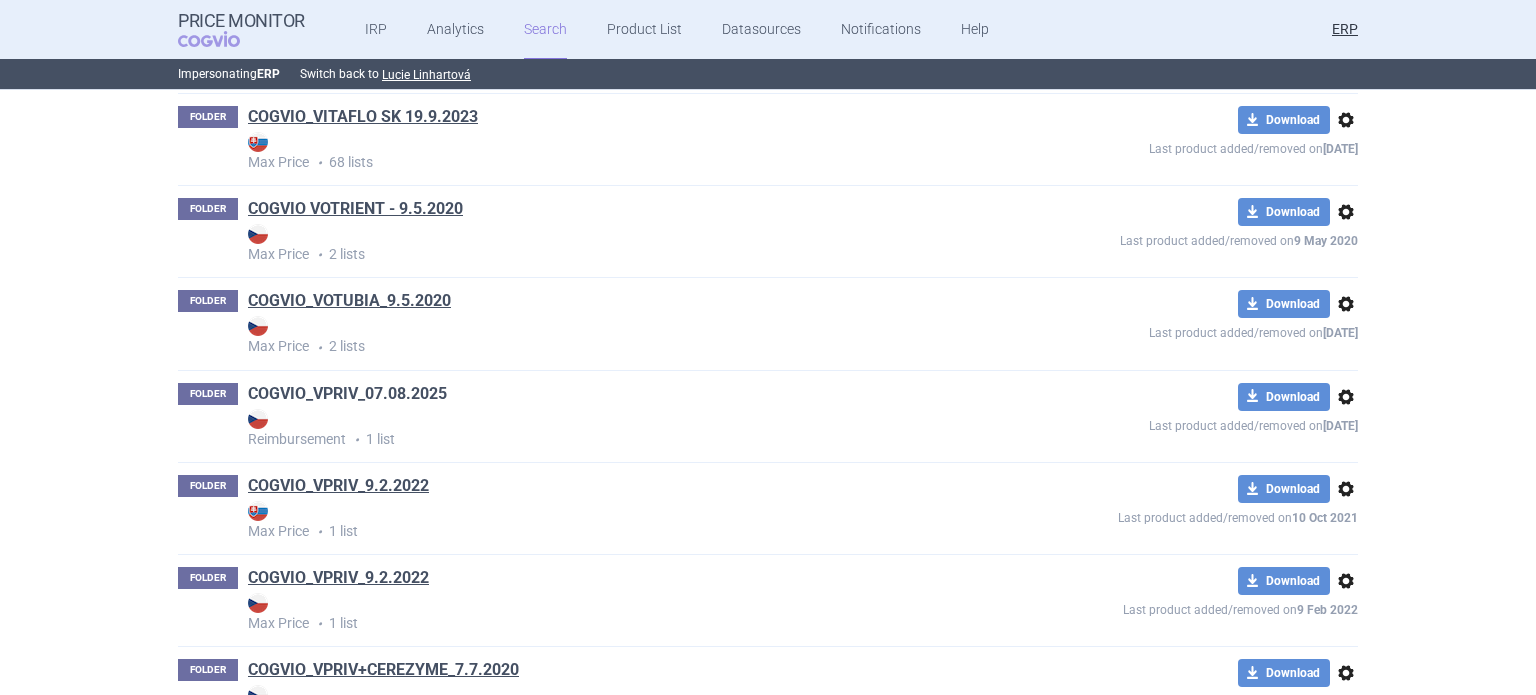 drag, startPoint x: 328, startPoint y: 373, endPoint x: 324, endPoint y: 383, distance: 10.770329 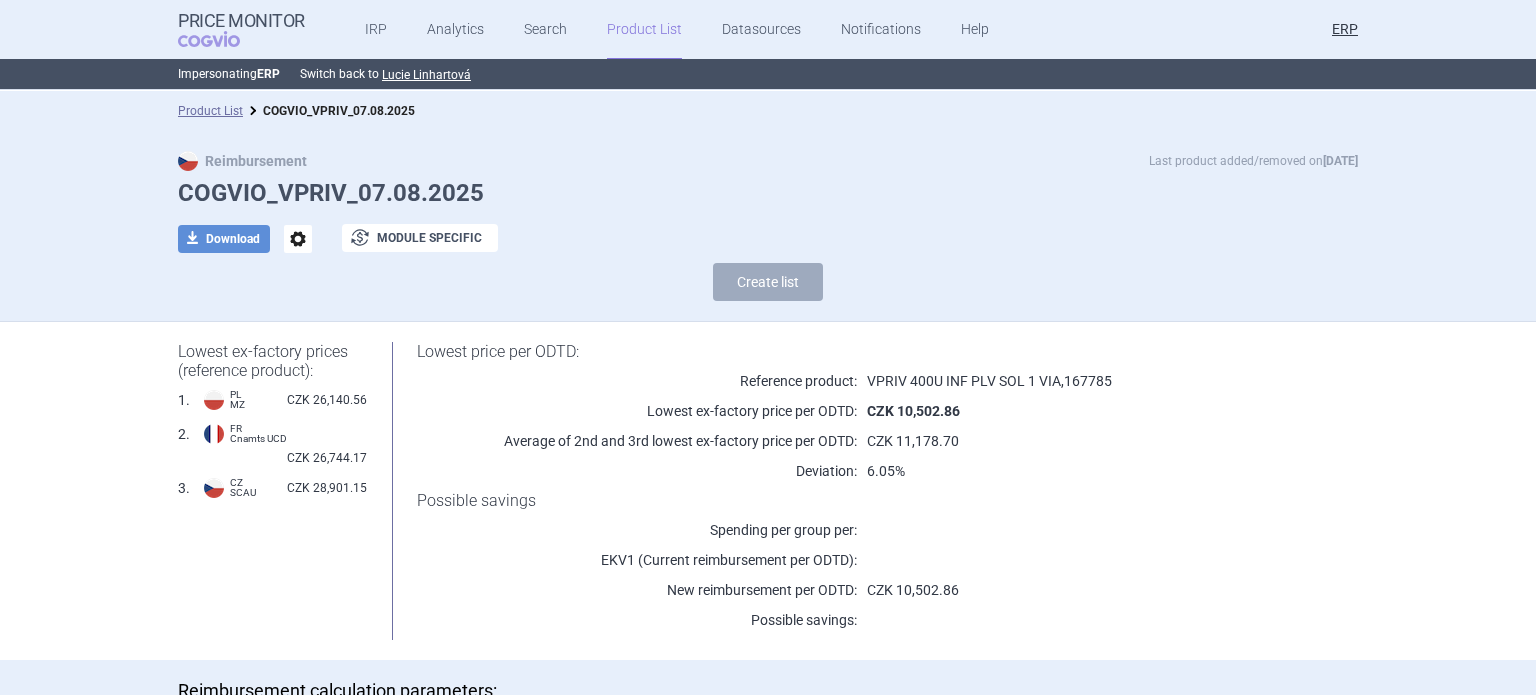 scroll, scrollTop: 184, scrollLeft: 0, axis: vertical 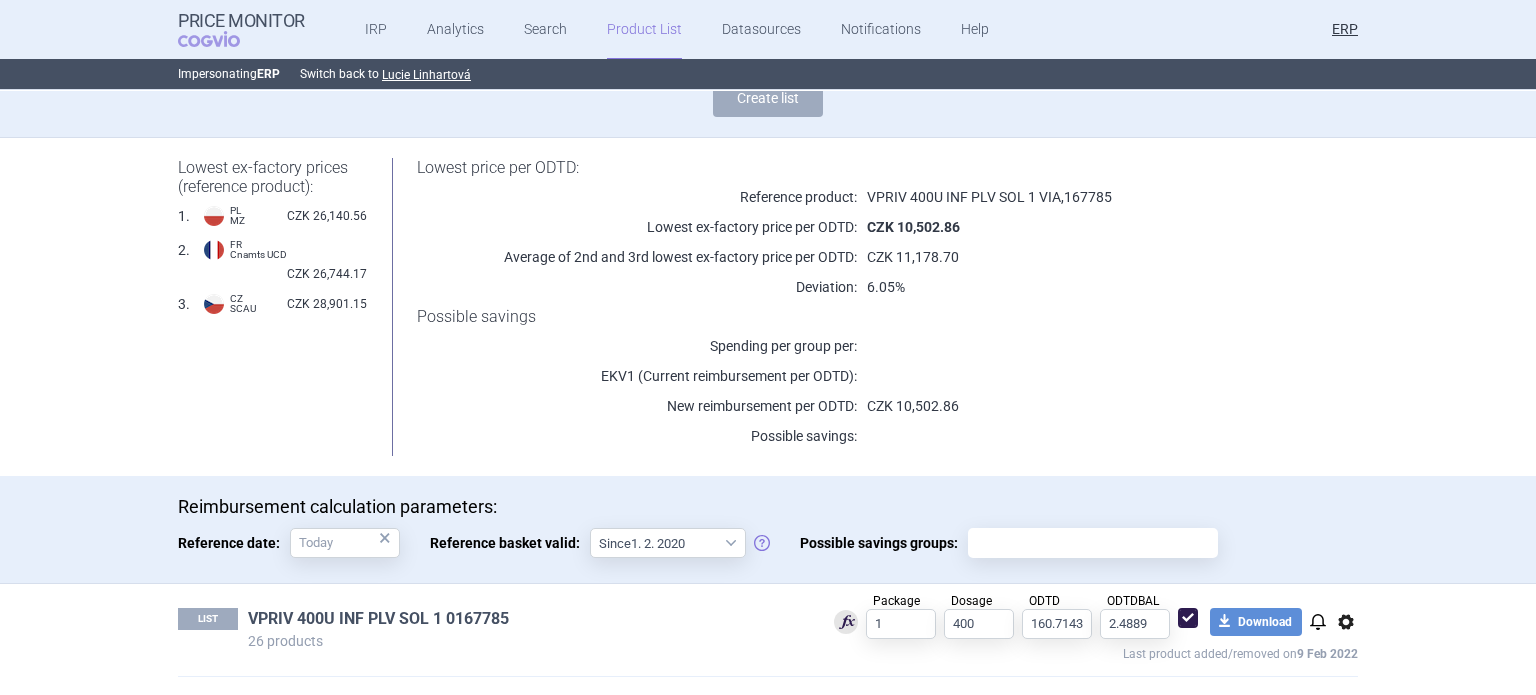 click on "VPRIV 400U INF PLV SOL 1 0167785" at bounding box center (378, 619) 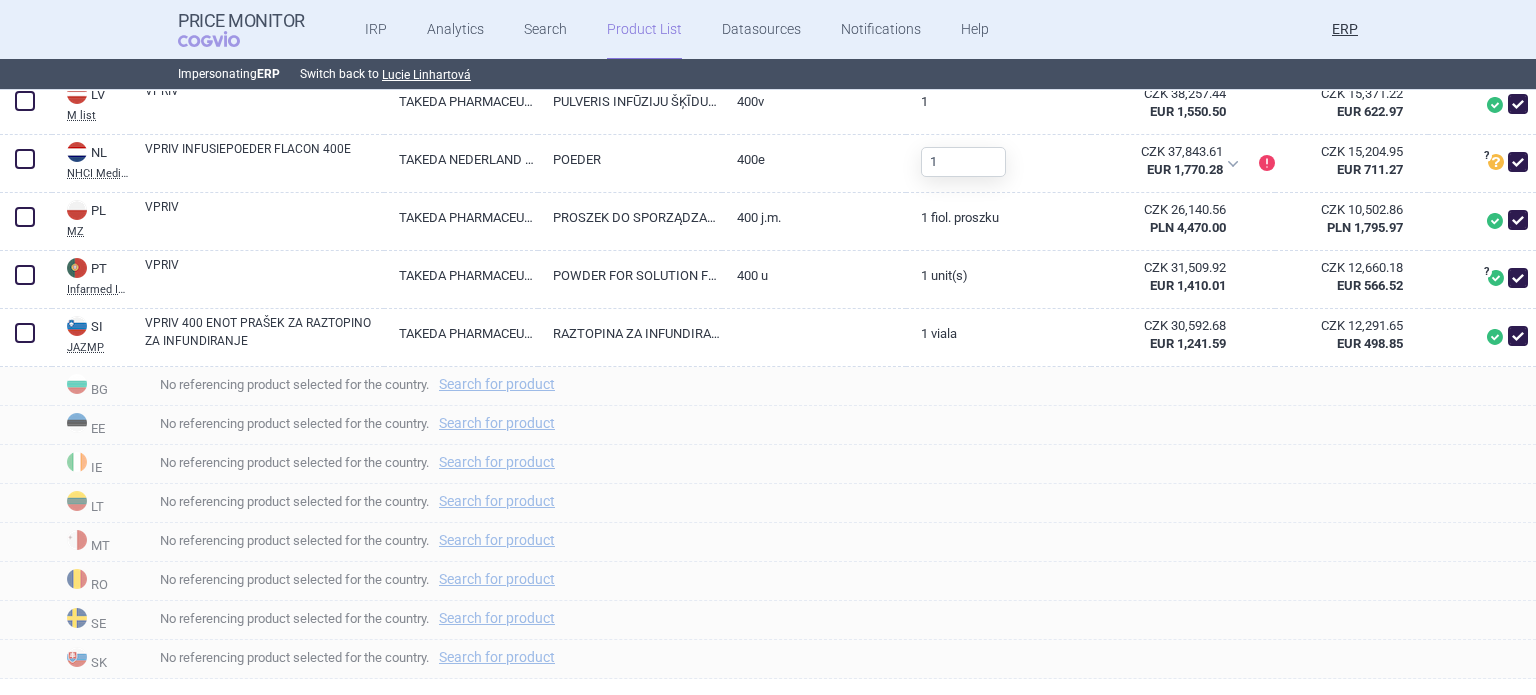 scroll, scrollTop: 1600, scrollLeft: 0, axis: vertical 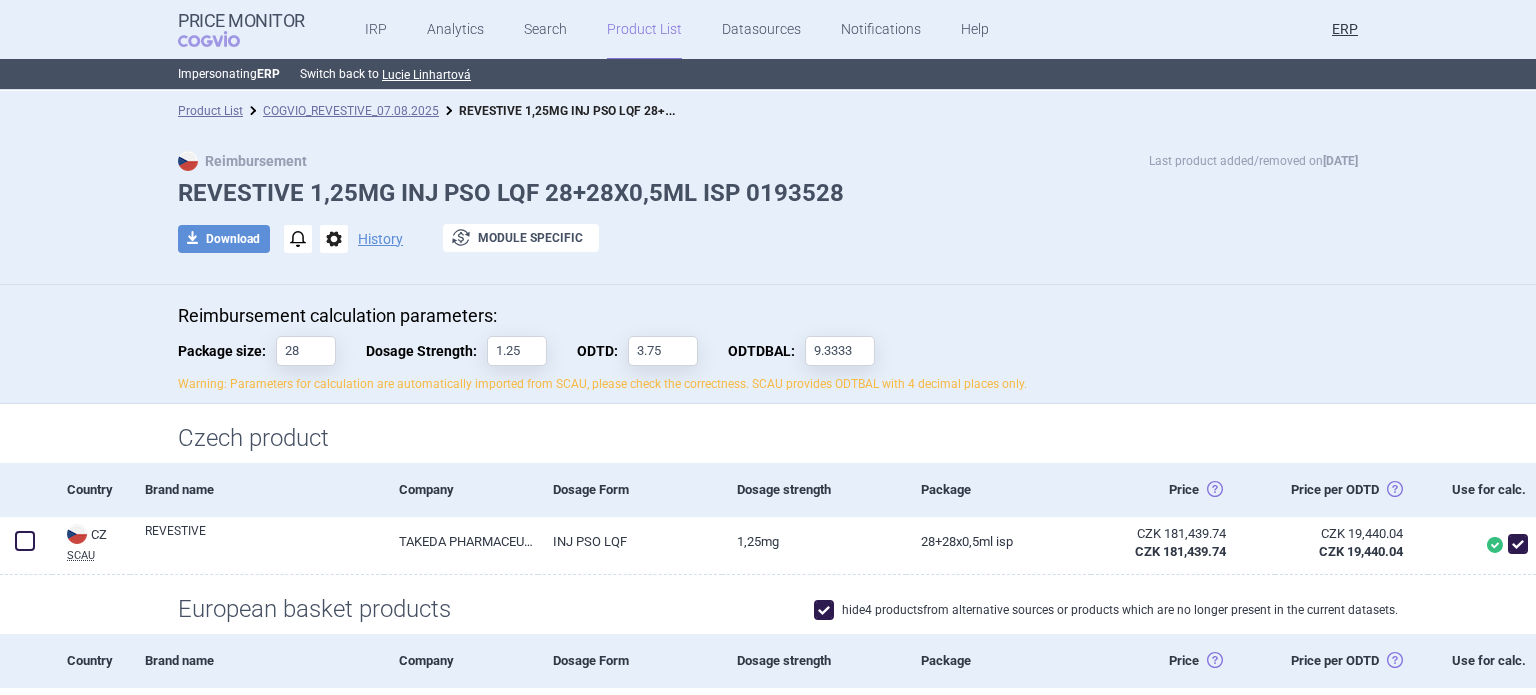 drag, startPoint x: 1044, startPoint y: 235, endPoint x: 1060, endPoint y: 318, distance: 84.5281 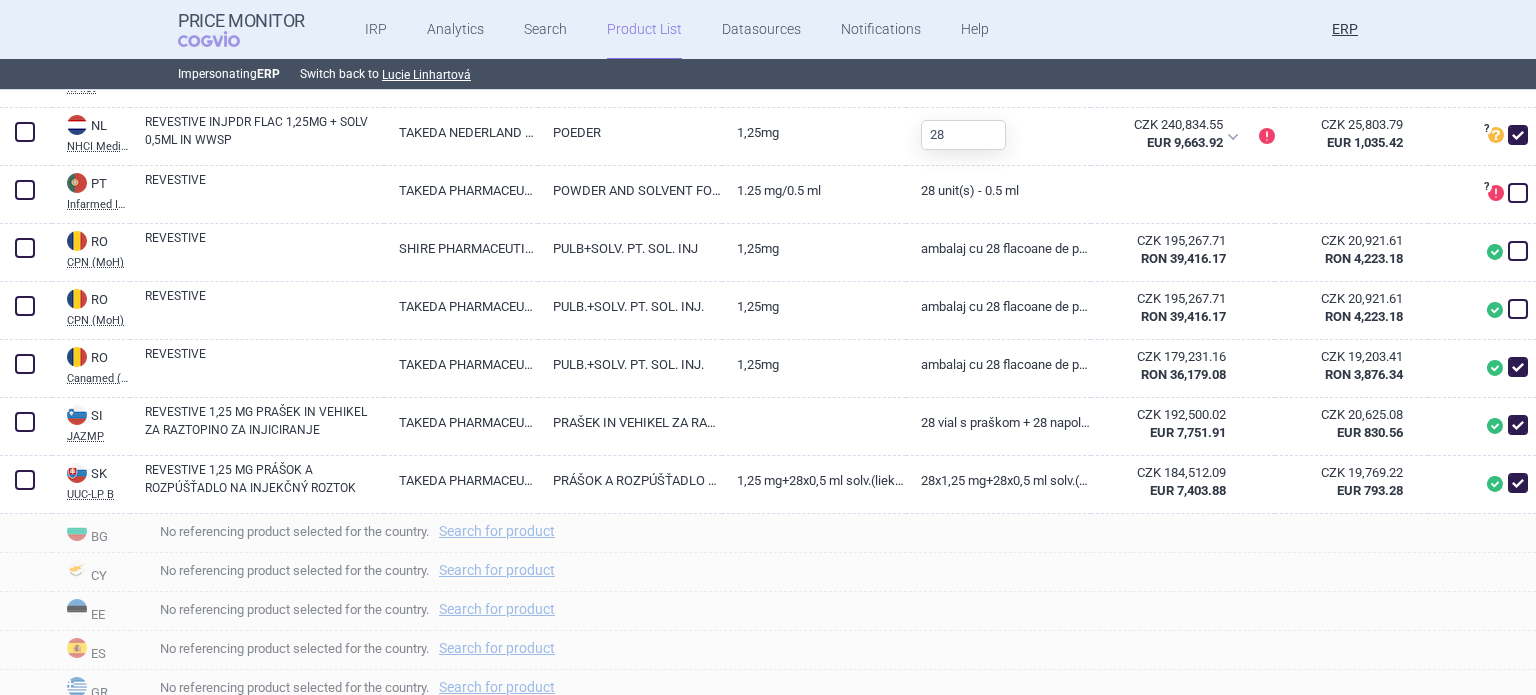 scroll, scrollTop: 1400, scrollLeft: 0, axis: vertical 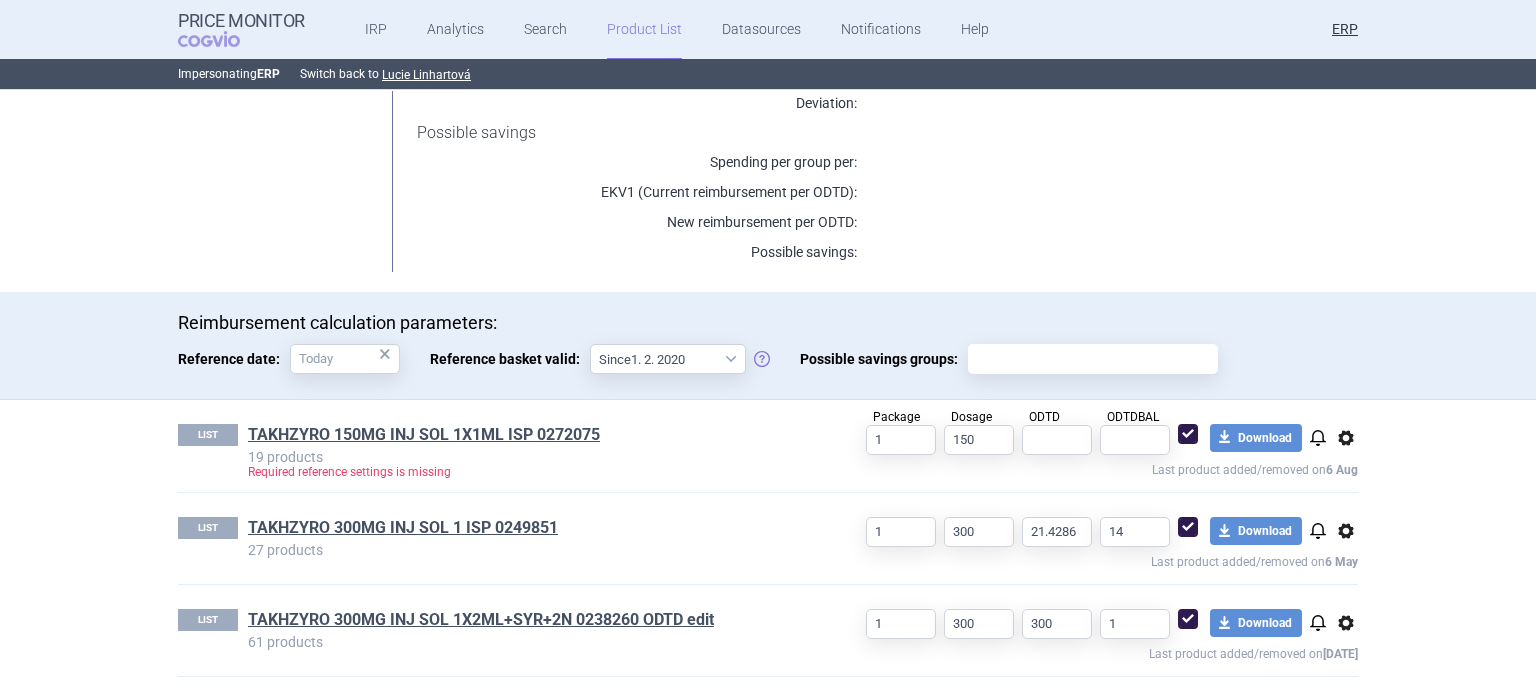 click on "TAKHZYRO 300MG INJ SOL 1X2ML+SYR+2N 0238260 ODTD edit" at bounding box center [481, 620] 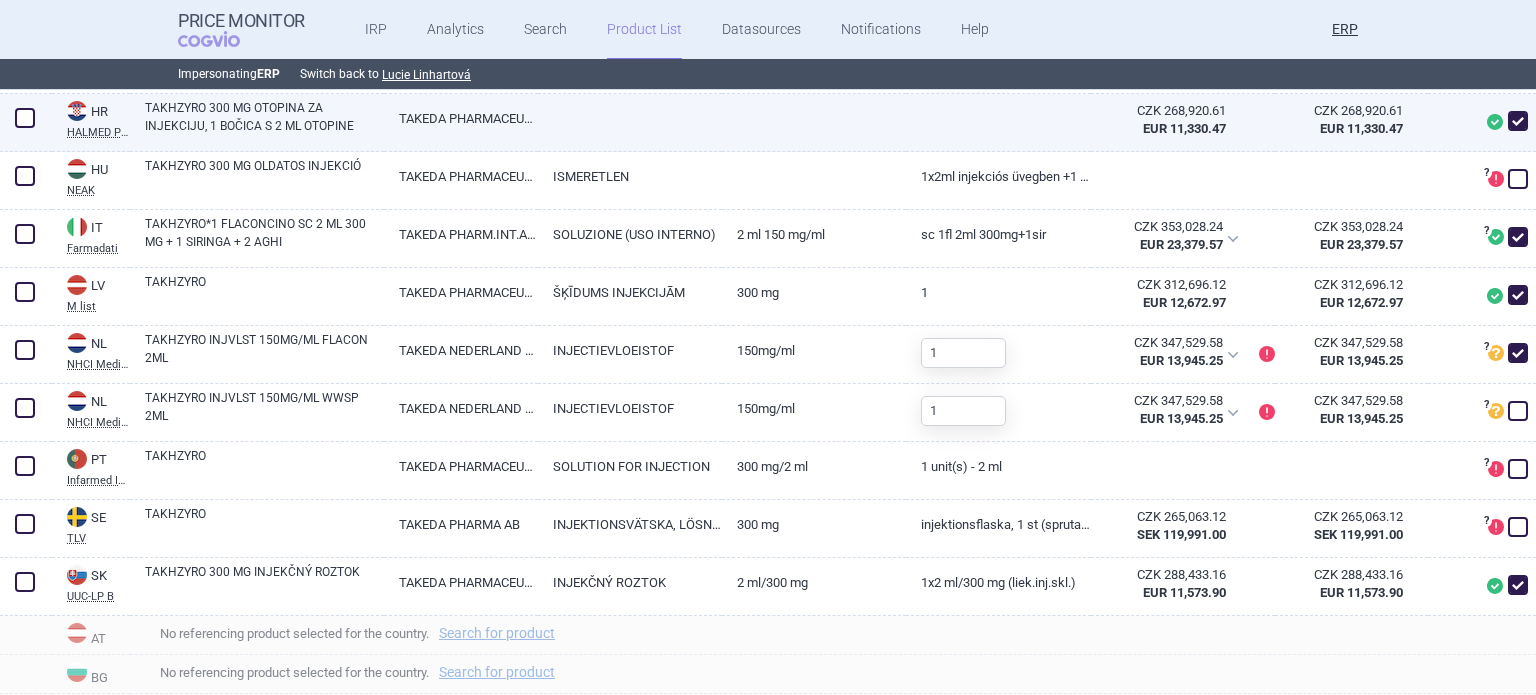 scroll, scrollTop: 1100, scrollLeft: 0, axis: vertical 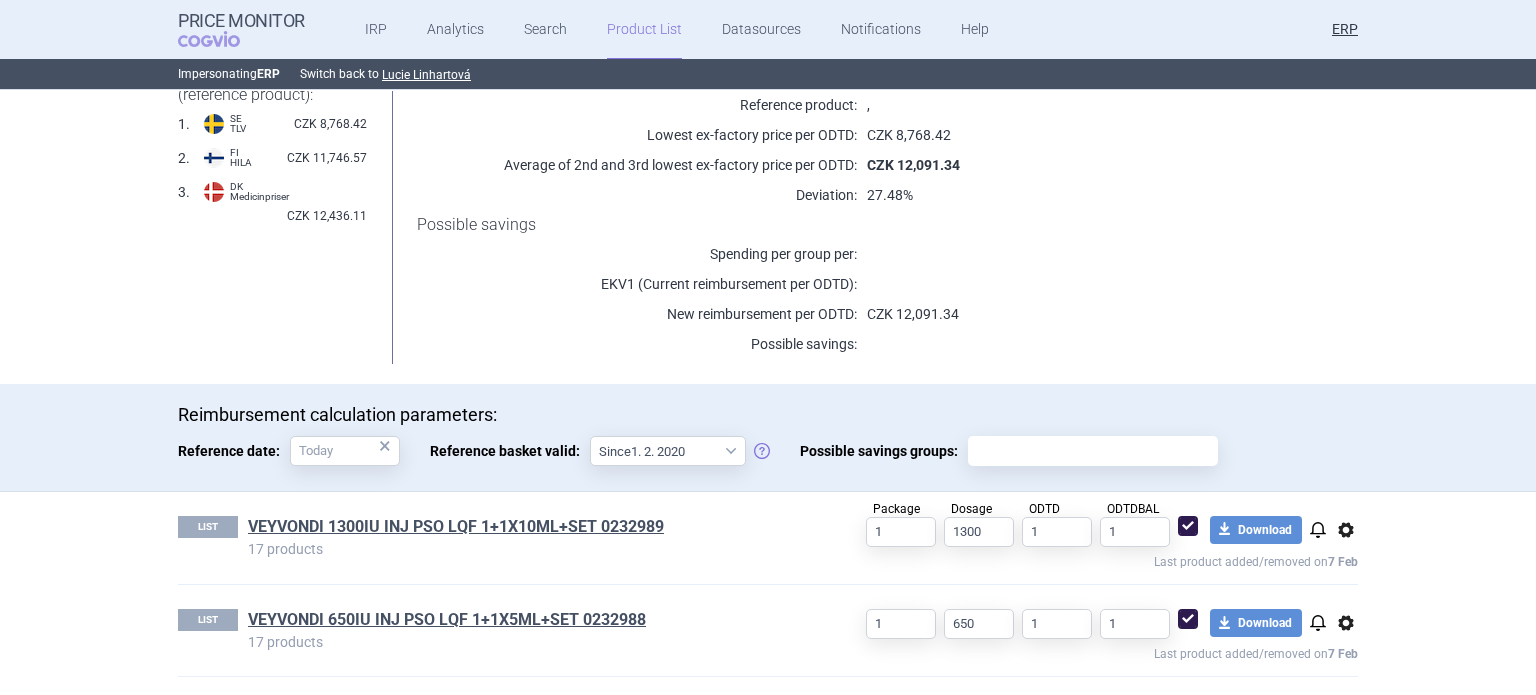 click on "LIST VEYVONDI 650IU INJ PSO LQF 1+1X5ML+SET 0232988 17   products 1 650 1 1 download  Download notifications options Last product added/removed on  [DATE]" at bounding box center [768, 630] 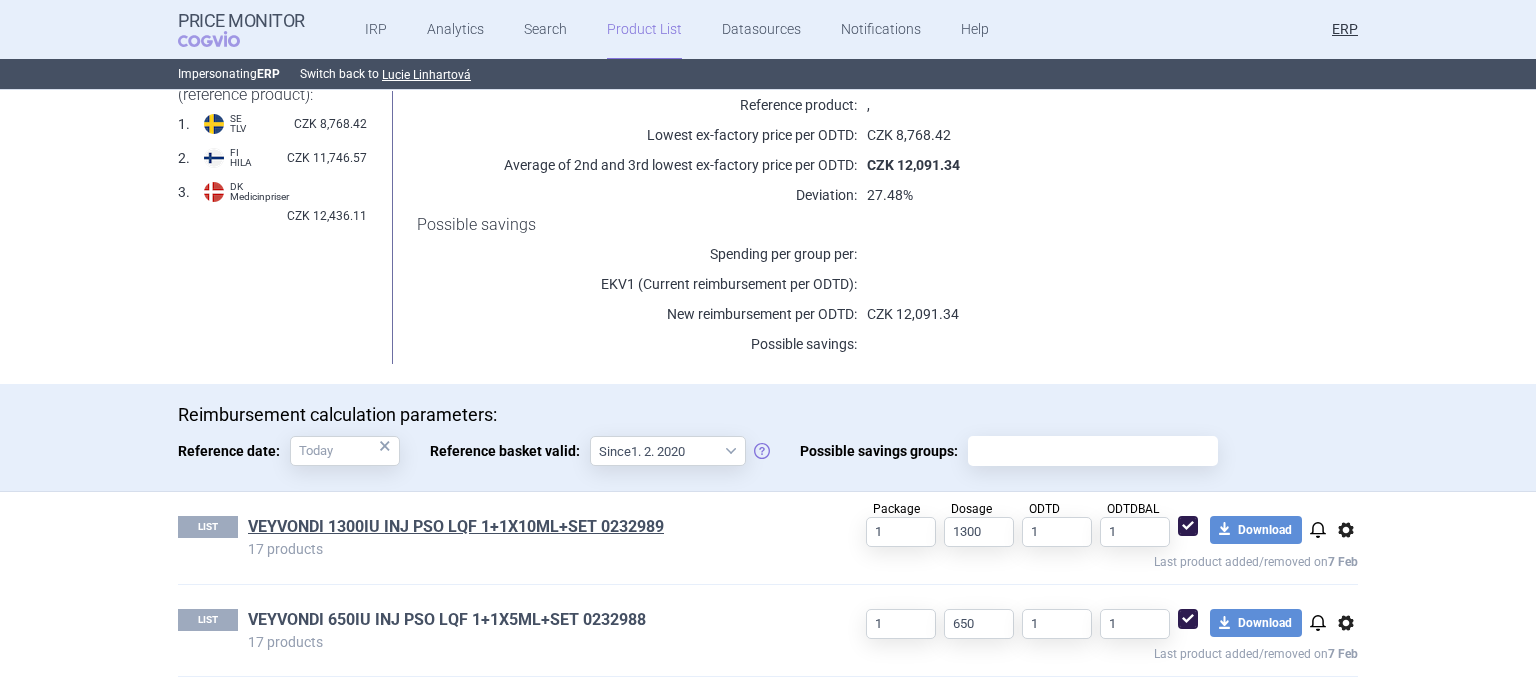 click on "VEYVONDI 650IU INJ PSO LQF 1+1X5ML+SET 0232988" at bounding box center [447, 620] 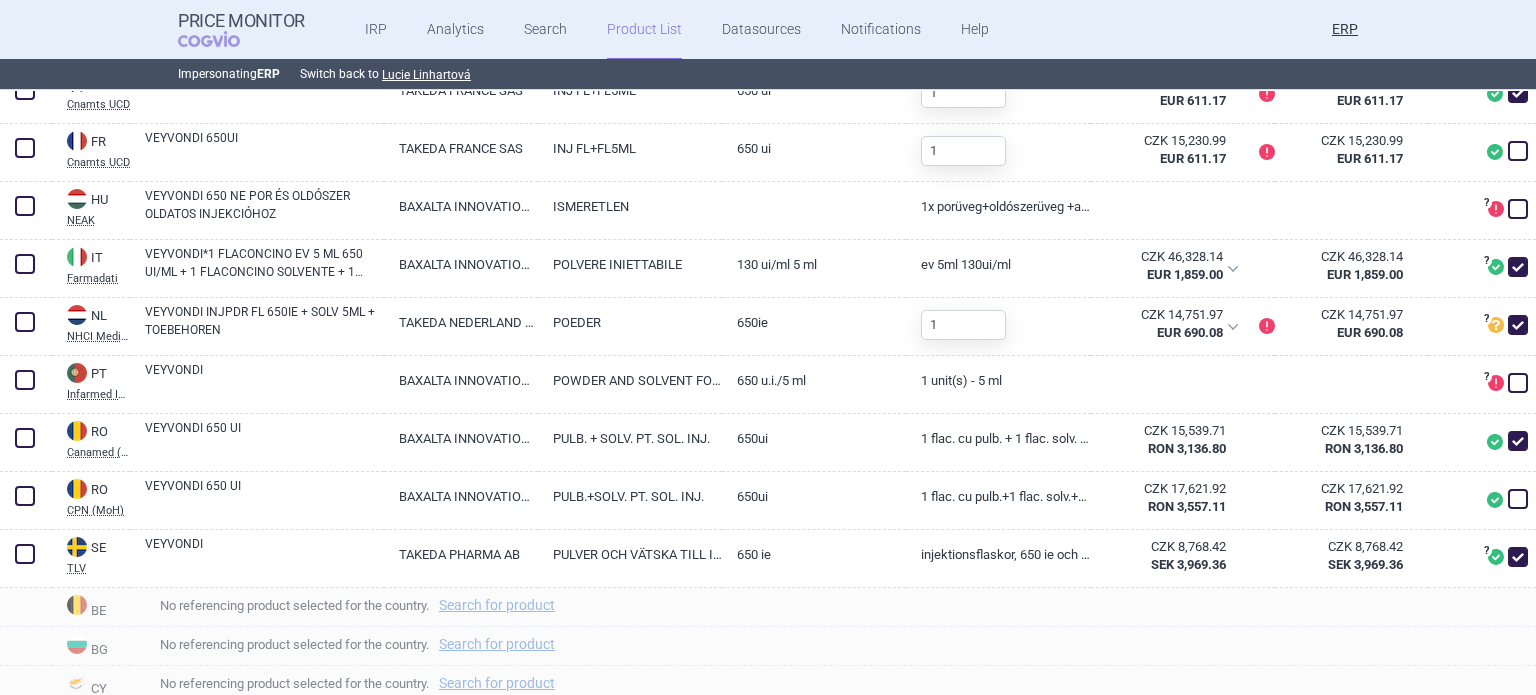 scroll, scrollTop: 1000, scrollLeft: 0, axis: vertical 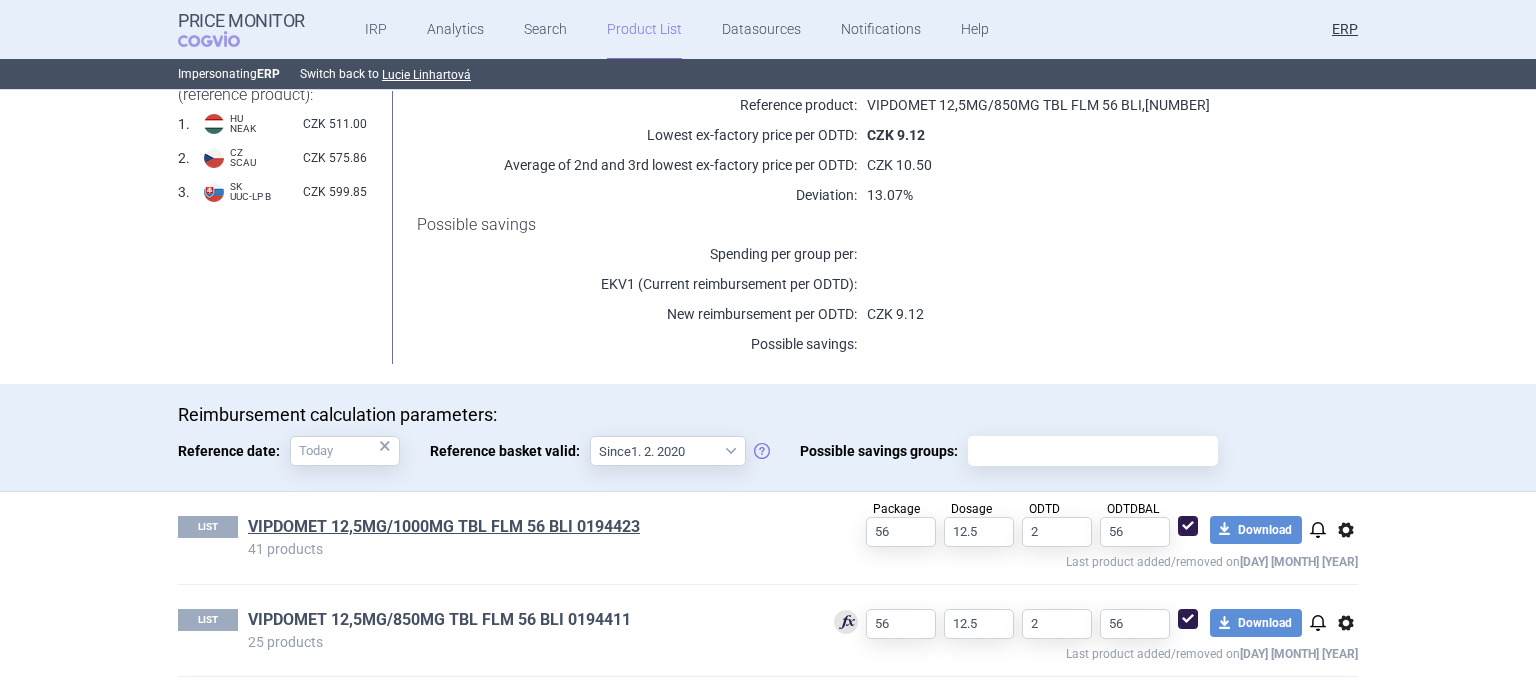 click on "VIPDOMET 12,5MG/850MG TBL FLM 56 BLI 0194411" at bounding box center (439, 620) 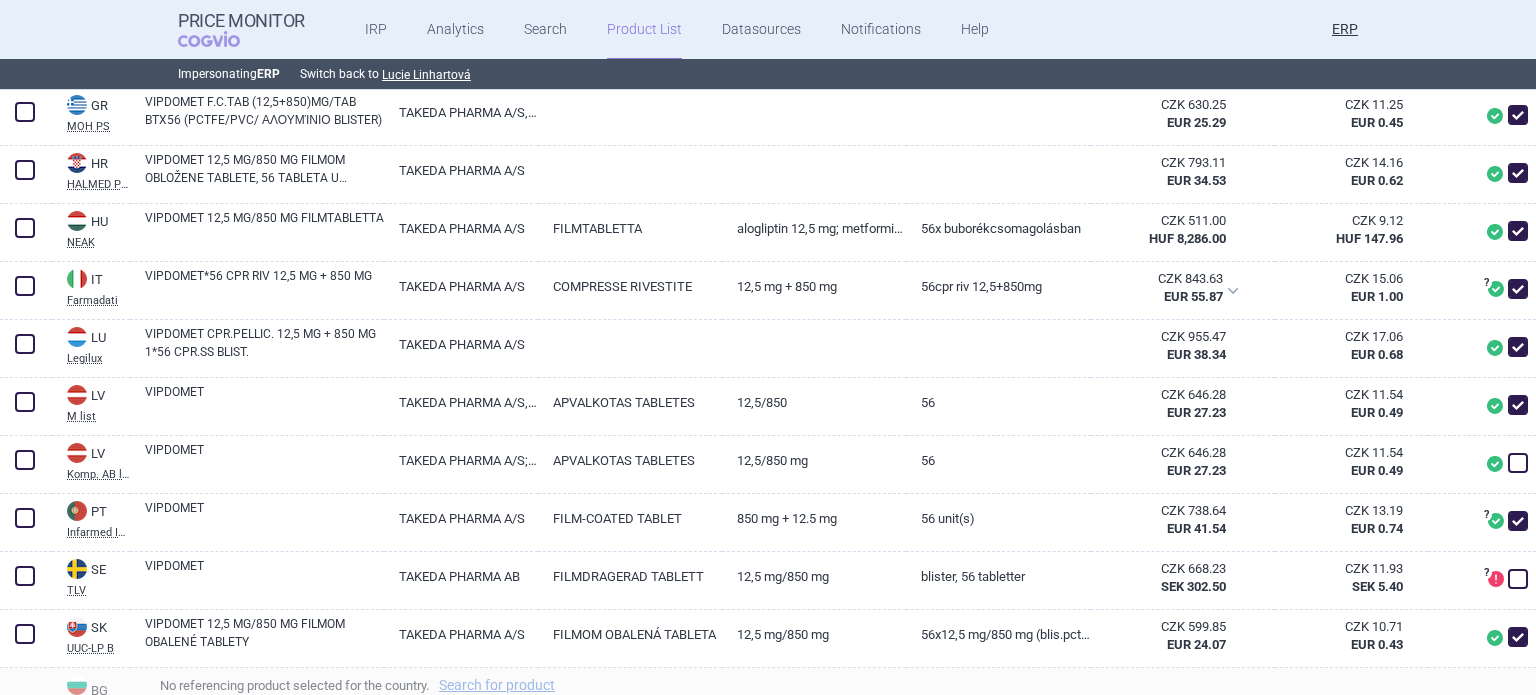 scroll, scrollTop: 900, scrollLeft: 0, axis: vertical 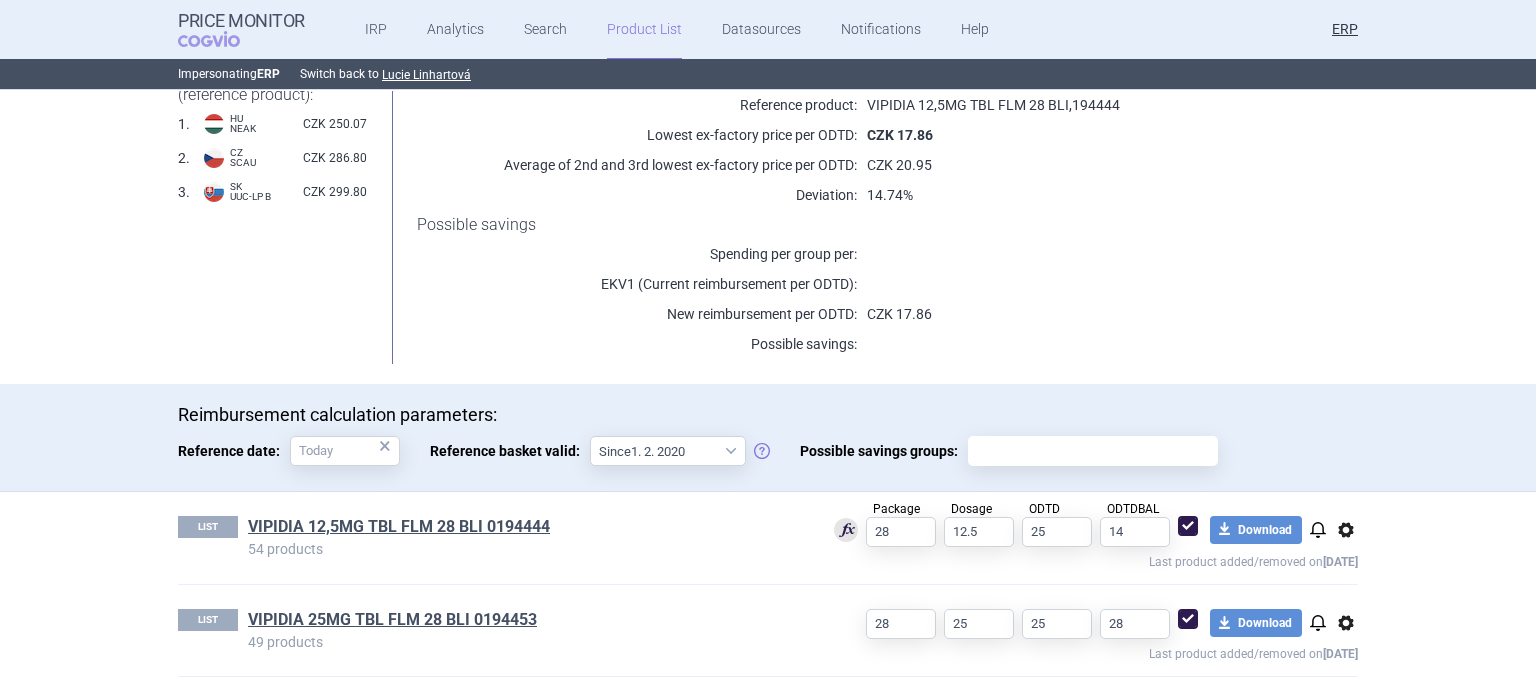 click on "LIST VIPIDIA 25MG TBL FLM 28 BLI 0194453 49   products 28 25 25 28 download  Download notifications options Last product added/removed on  [DATE]" at bounding box center [768, 630] 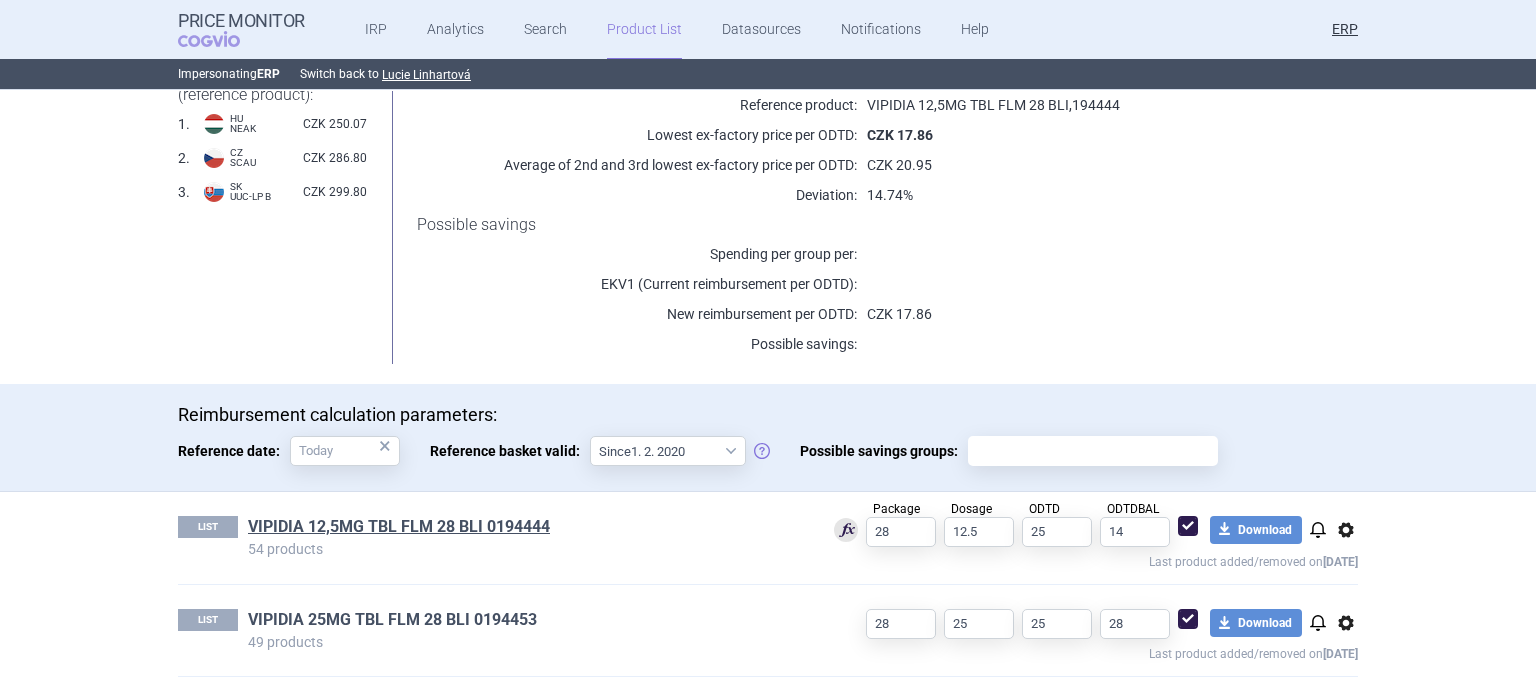 click on "VIPIDIA 25MG TBL FLM 28 BLI 0194453" at bounding box center [392, 620] 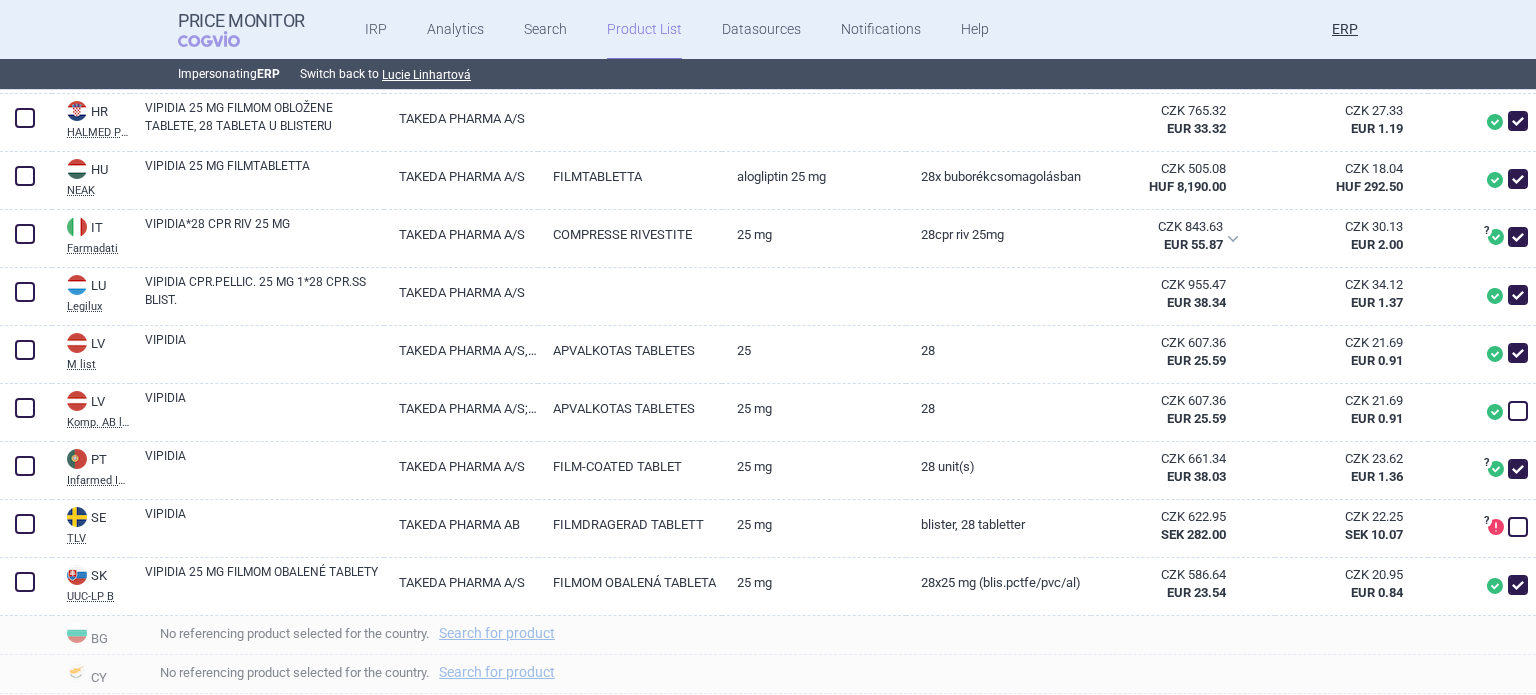 scroll, scrollTop: 1100, scrollLeft: 0, axis: vertical 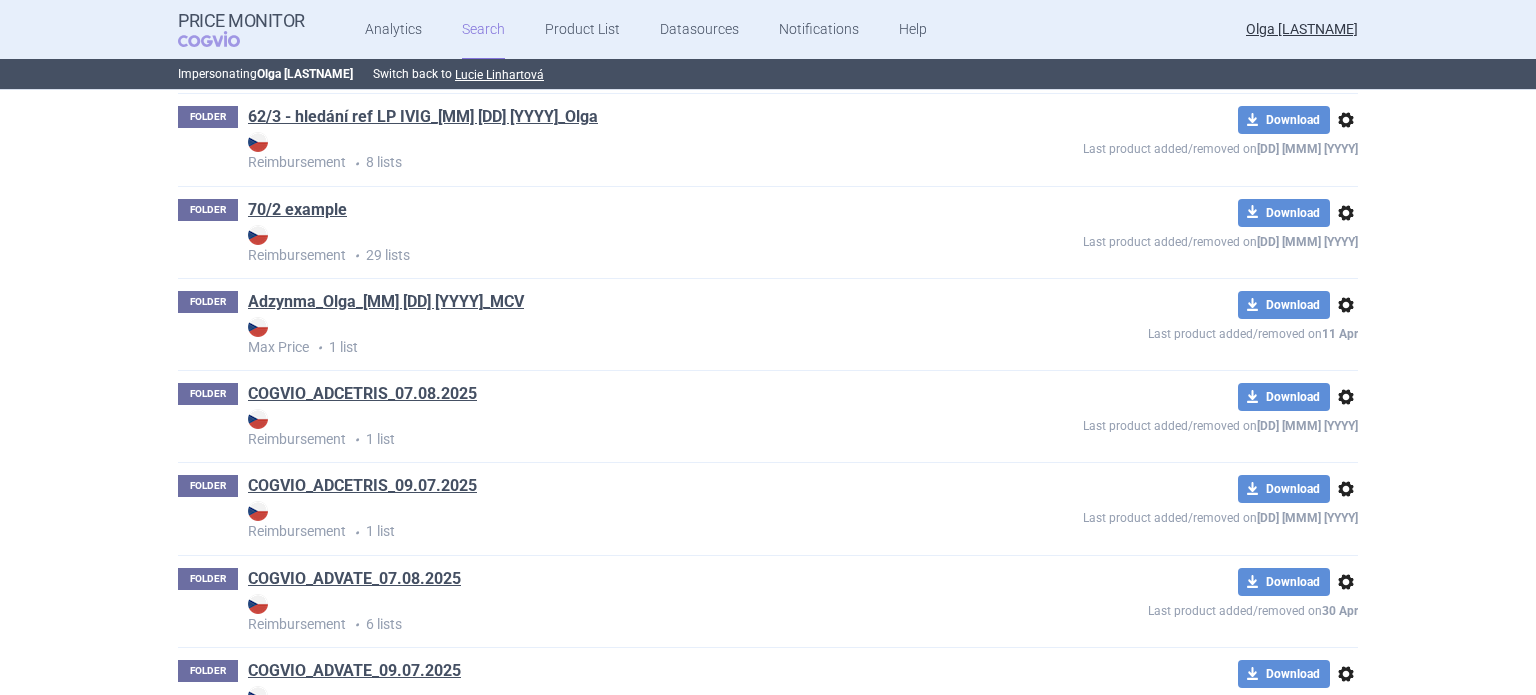 click on "options" at bounding box center [1346, 489] 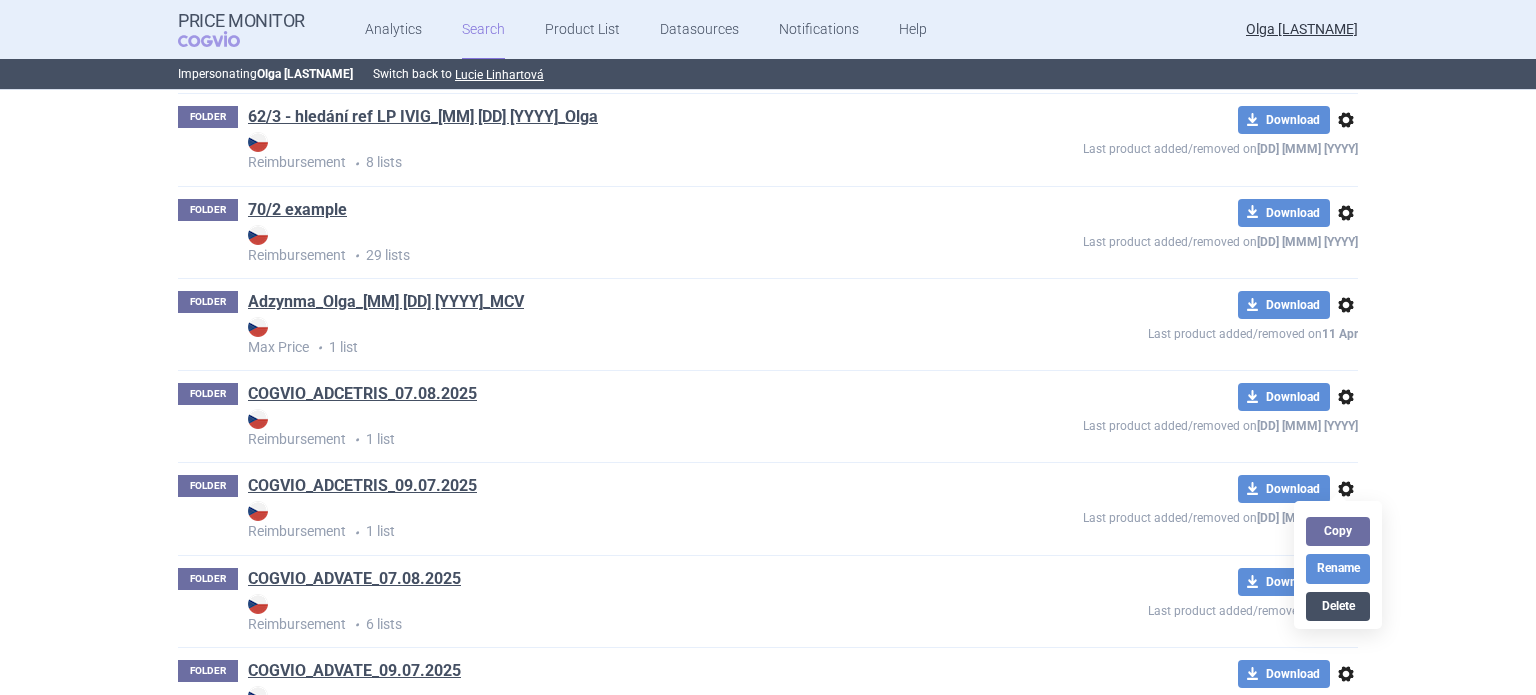 click on "Delete" at bounding box center (1338, 606) 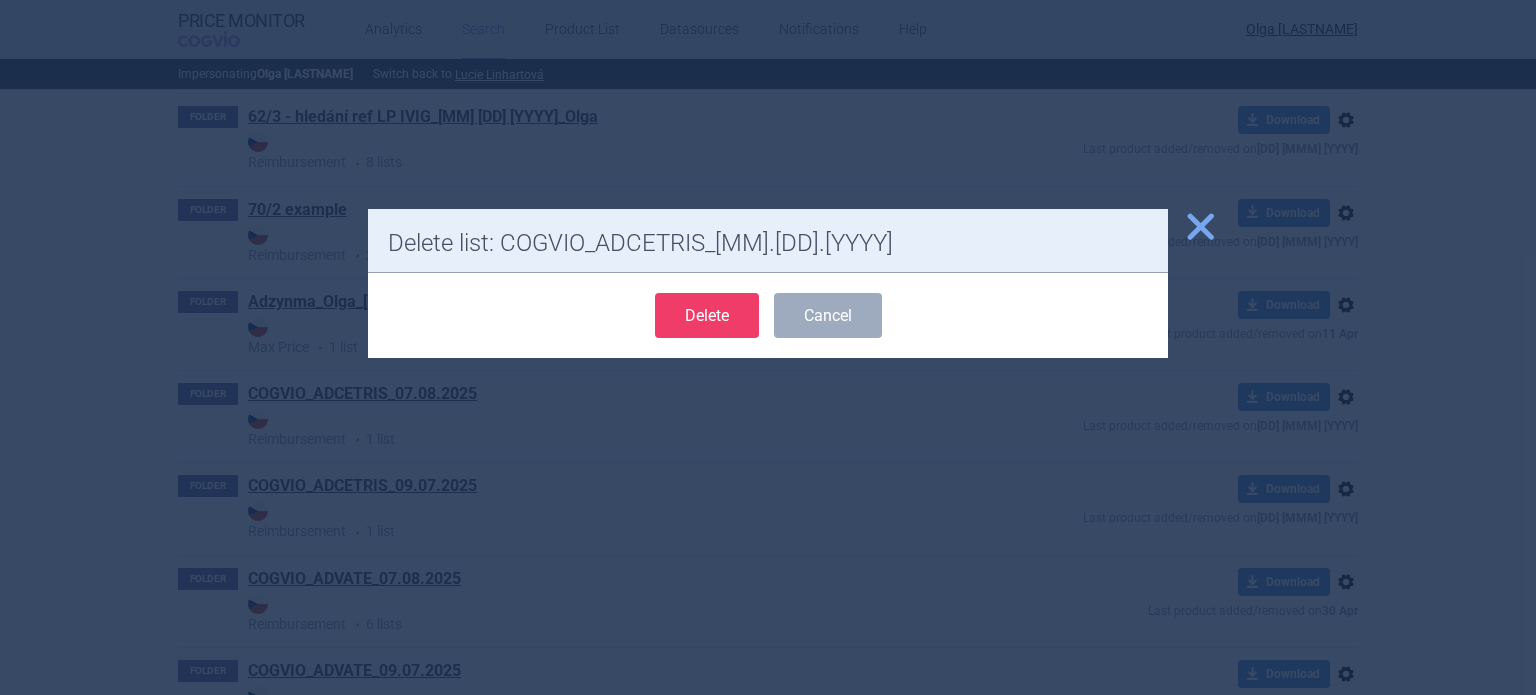 click on "Delete" at bounding box center (707, 315) 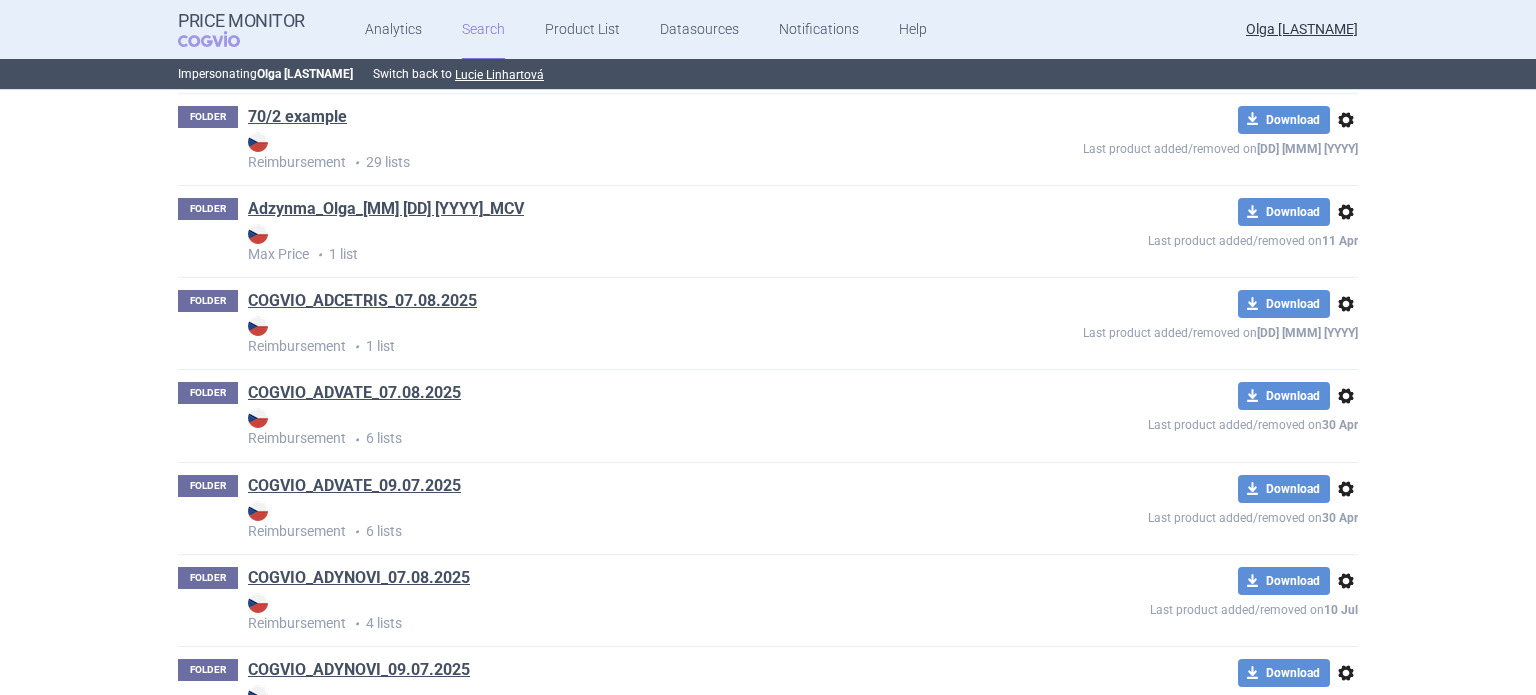 scroll, scrollTop: 1003, scrollLeft: 0, axis: vertical 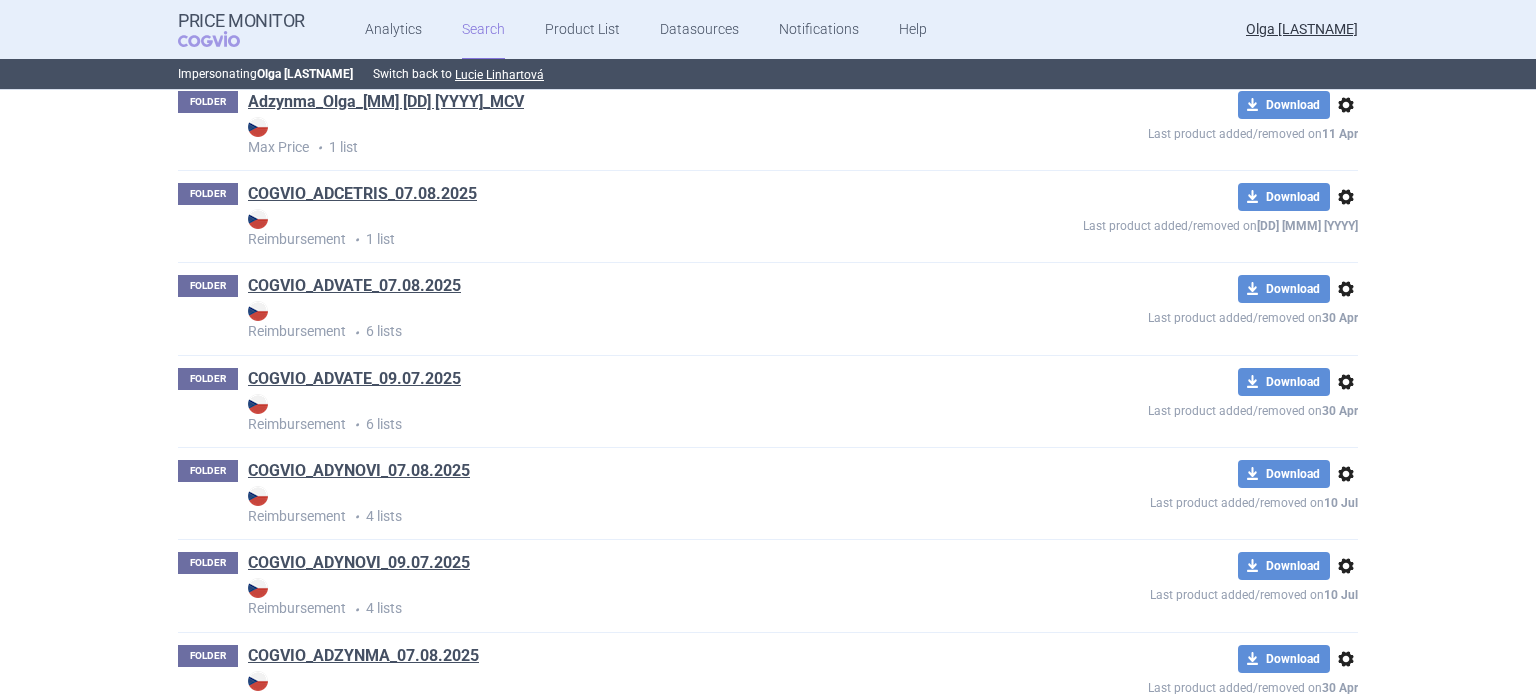 click on "options" at bounding box center (1346, 382) 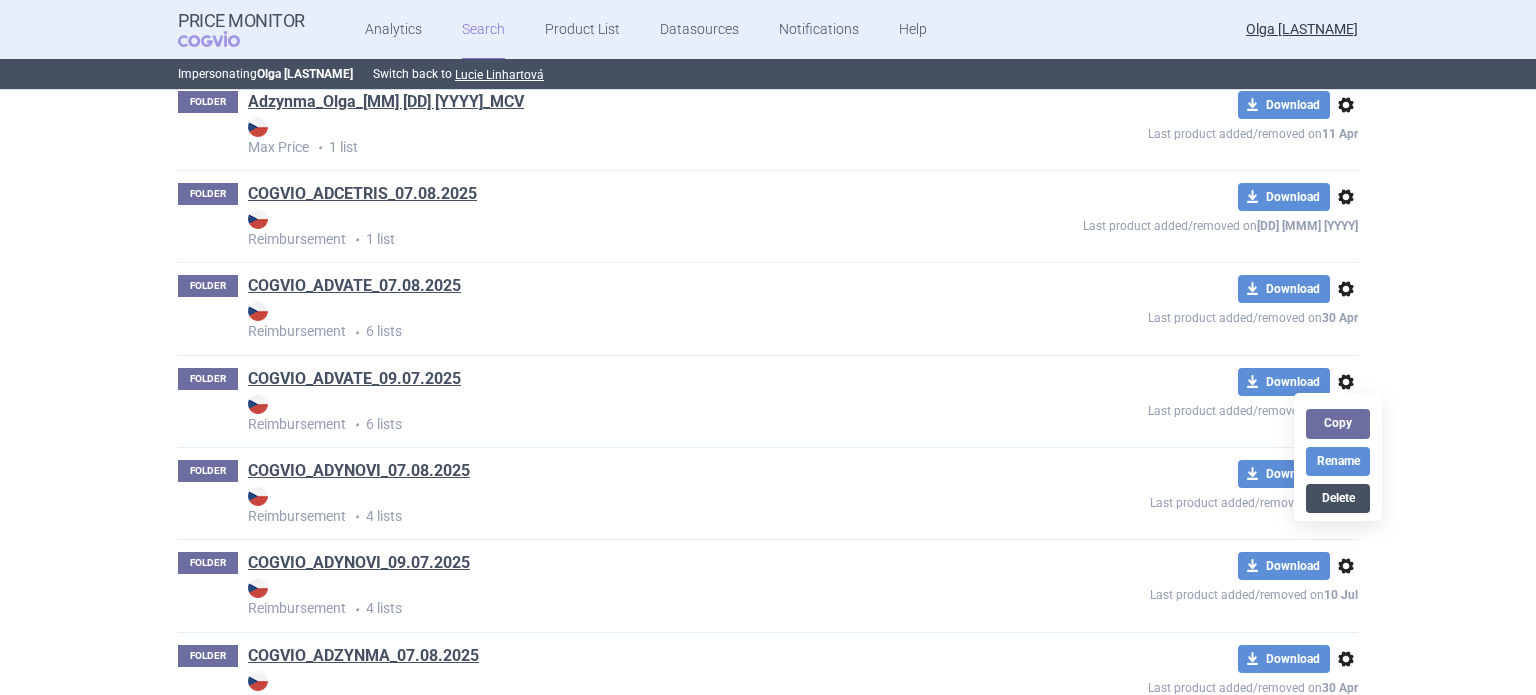 click on "Delete" at bounding box center [1338, 498] 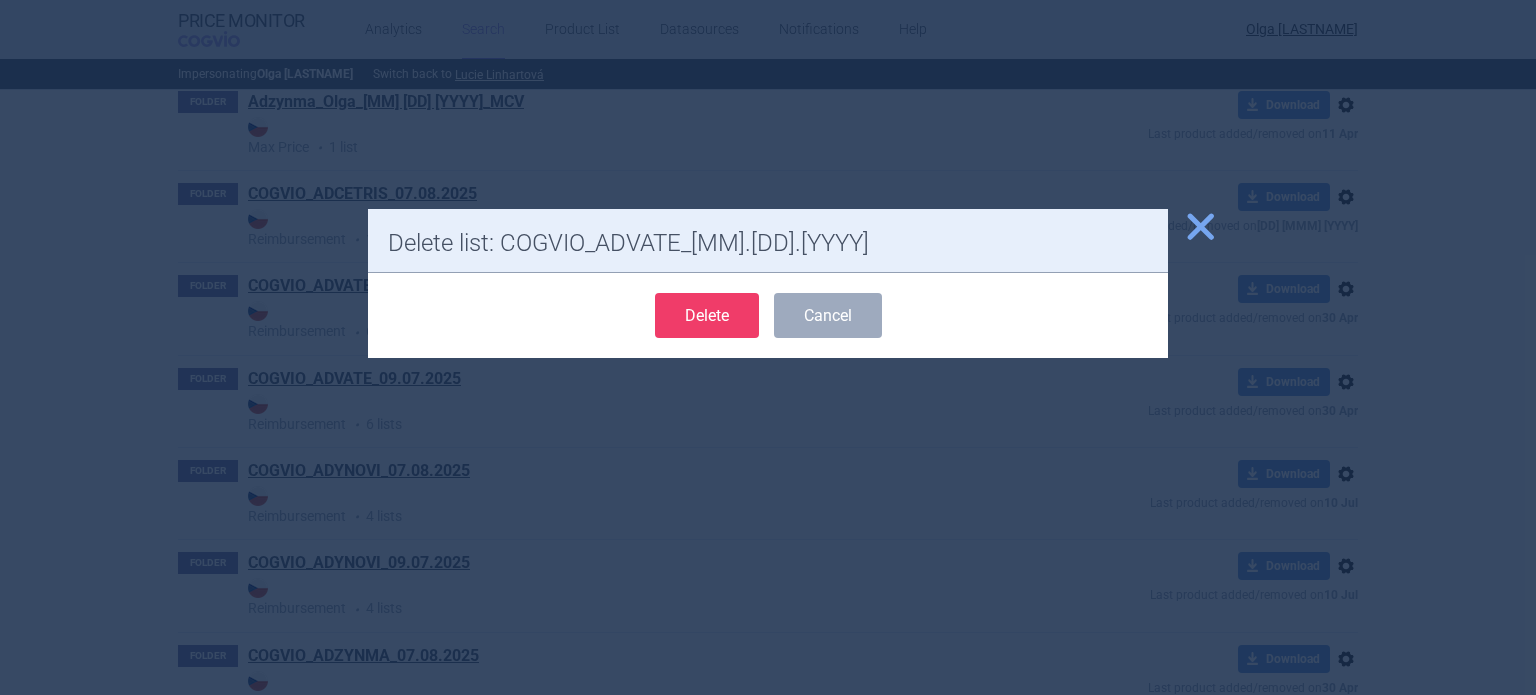 click on "Delete" at bounding box center (707, 315) 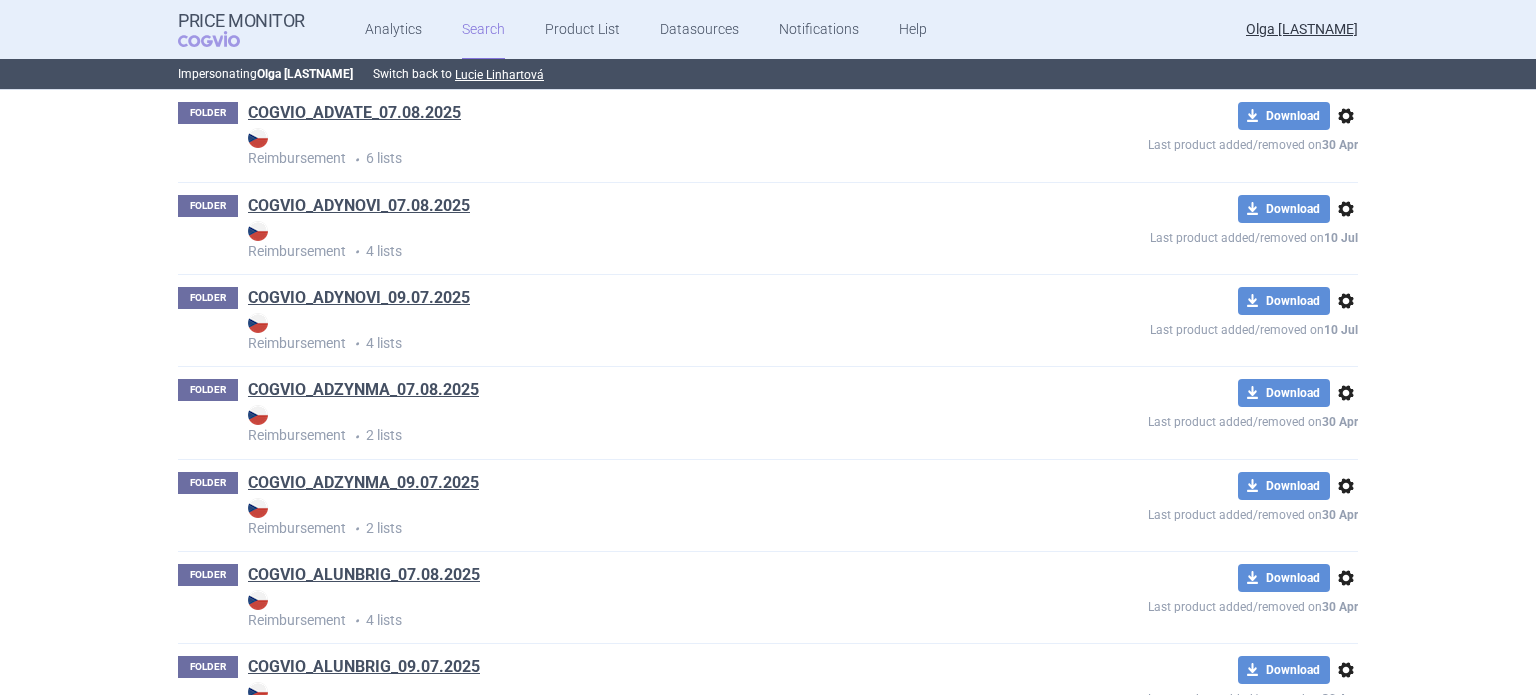 scroll, scrollTop: 1203, scrollLeft: 0, axis: vertical 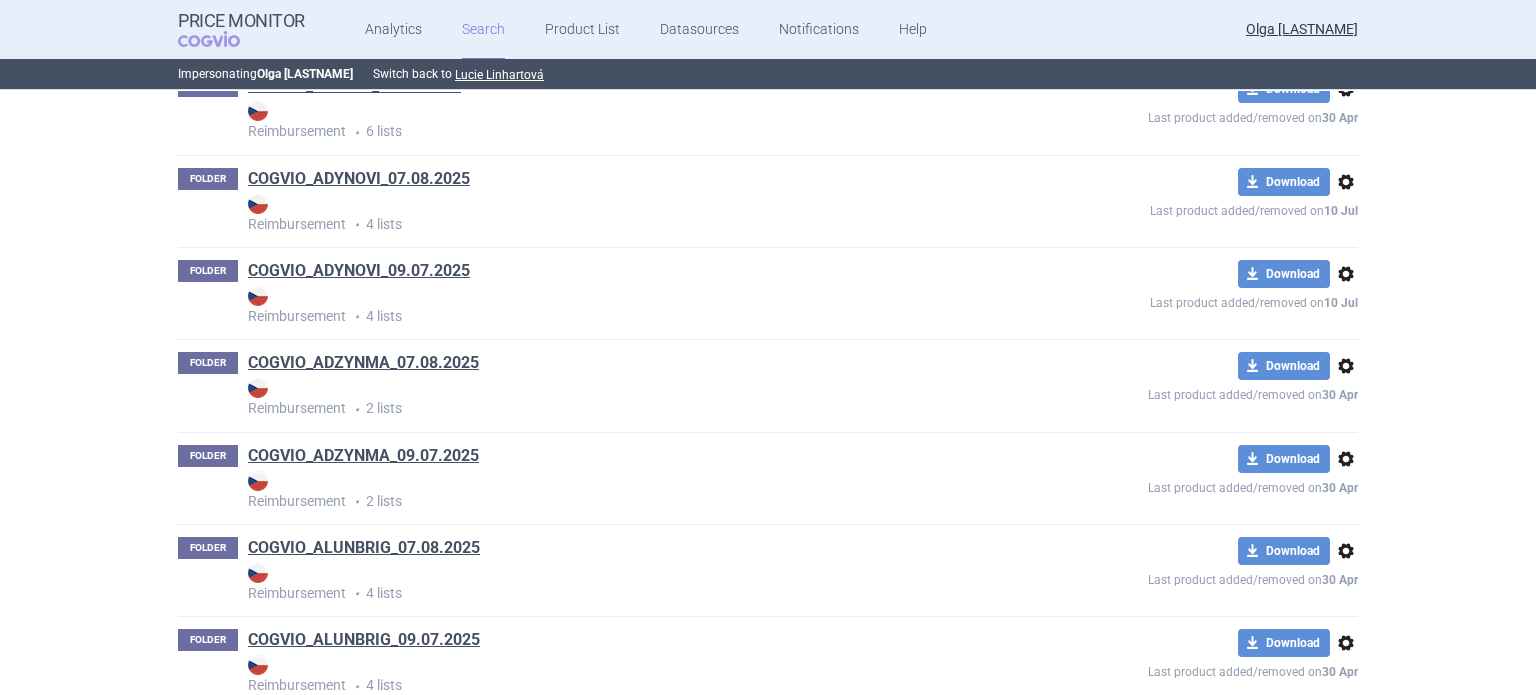 click on "options" at bounding box center [1346, 274] 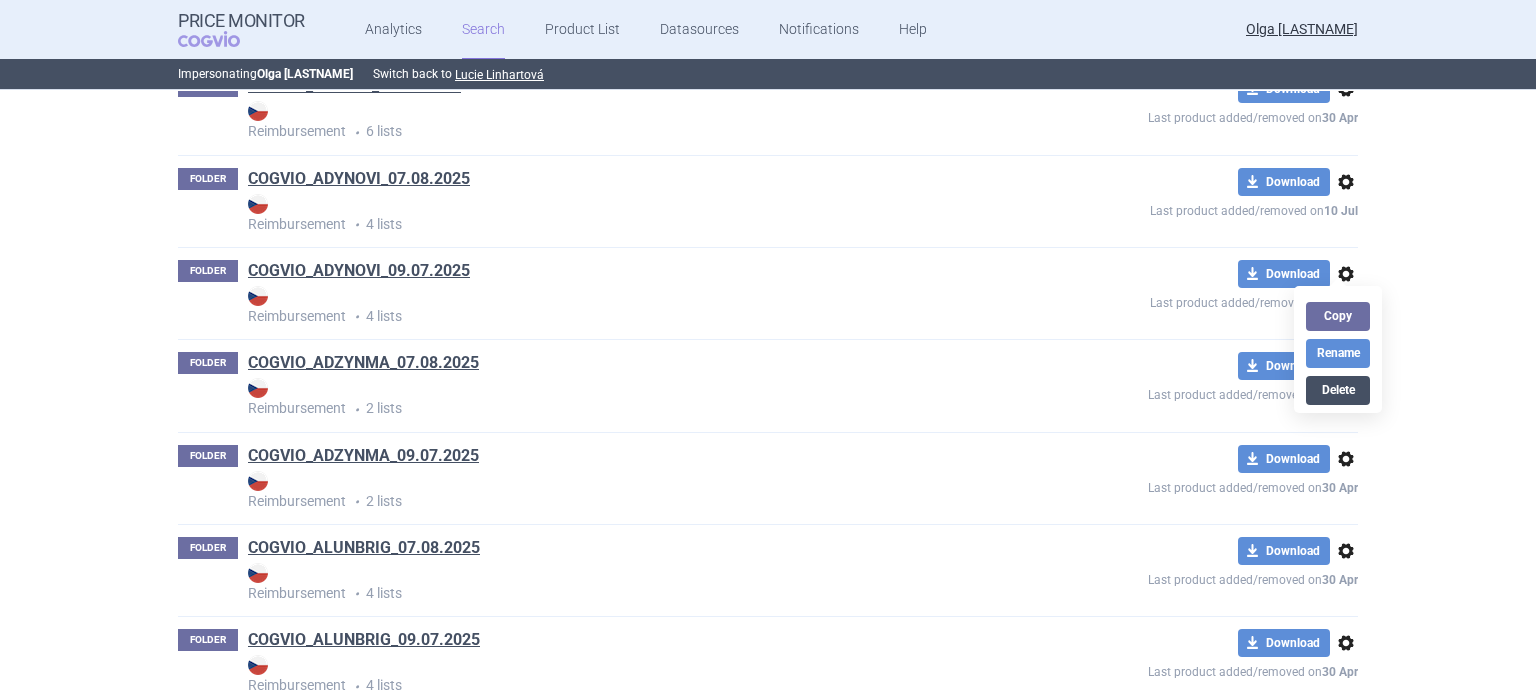 click on "Delete" at bounding box center [1338, 390] 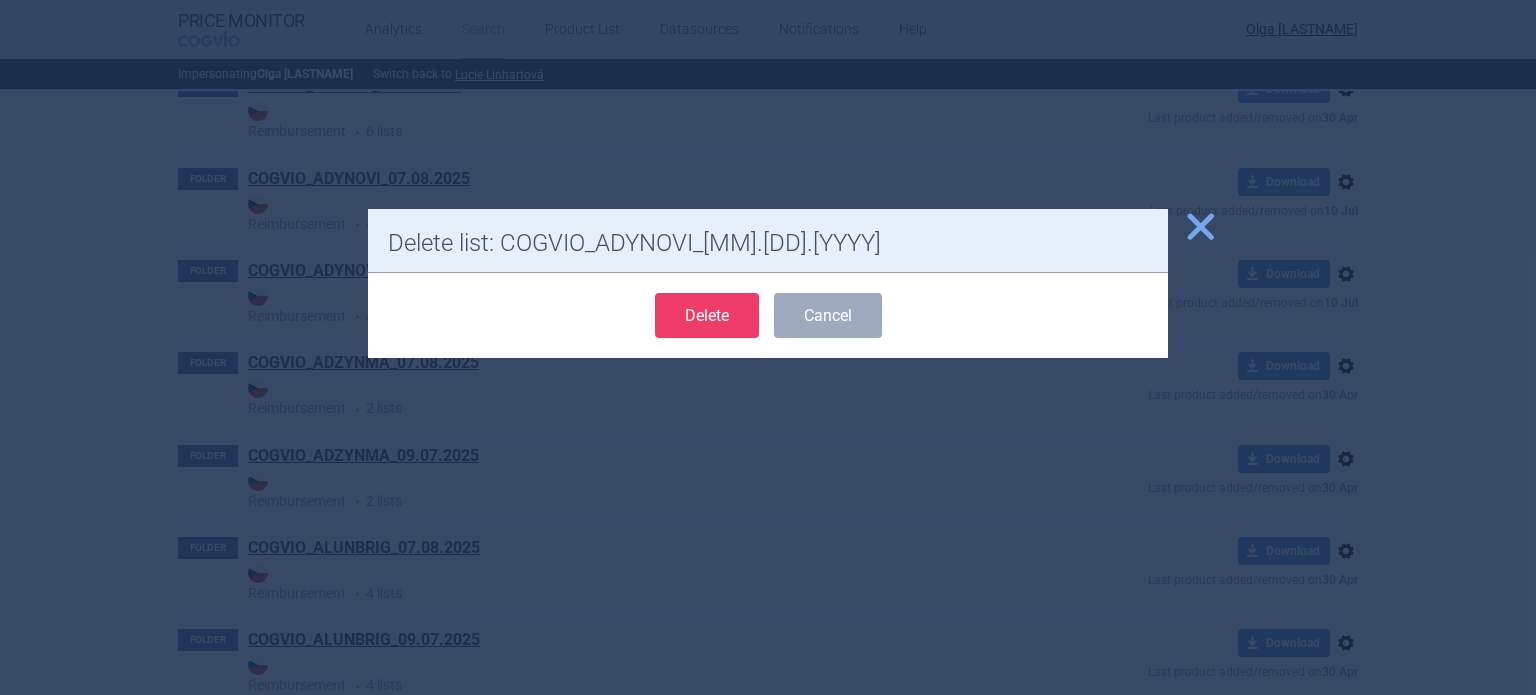 click on "Delete" at bounding box center (707, 315) 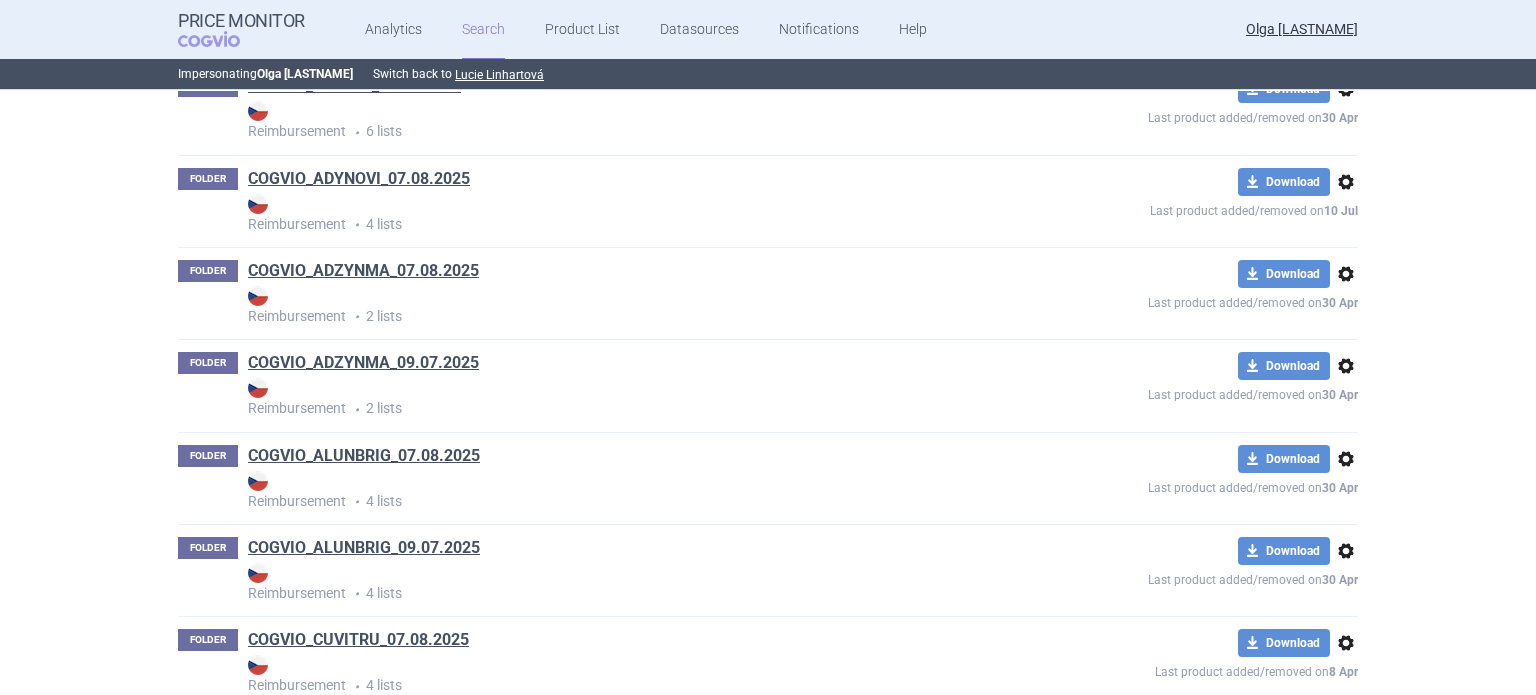 click on "options" at bounding box center (1346, 366) 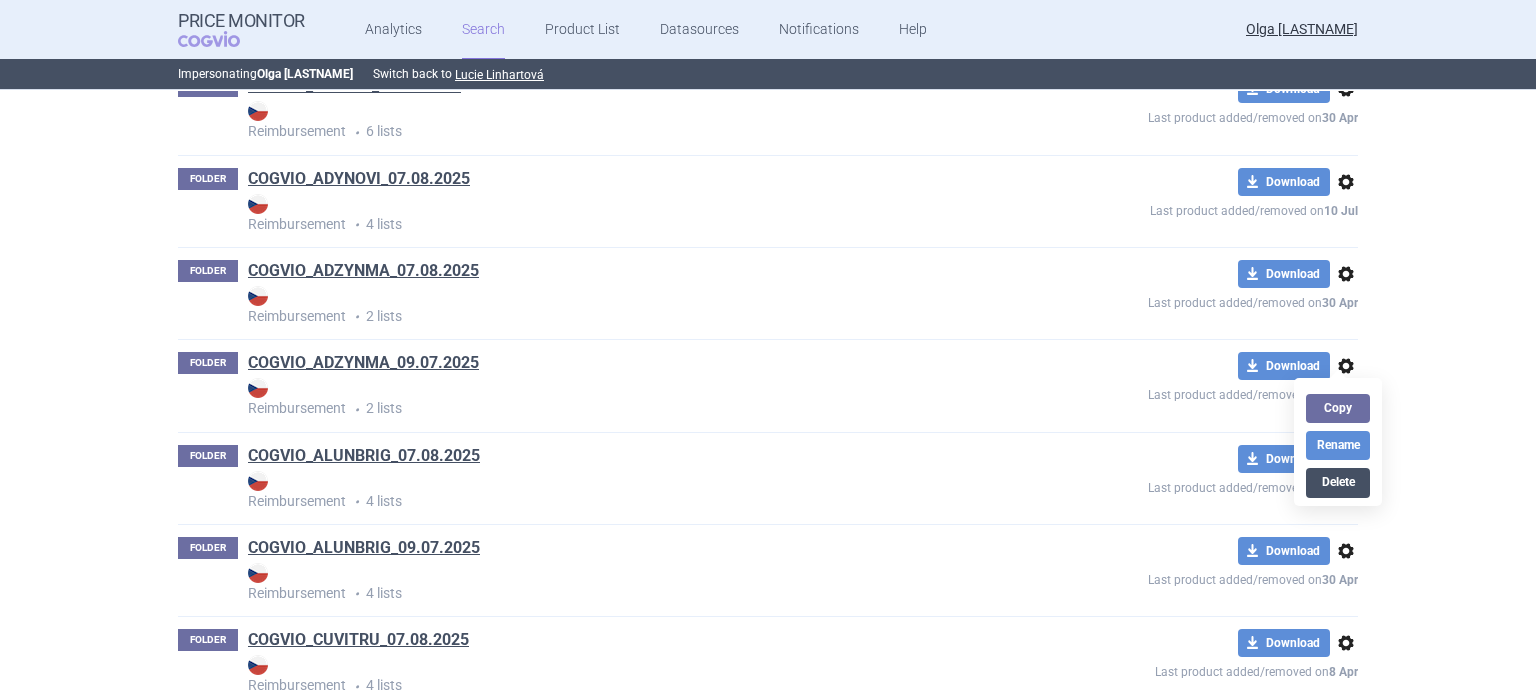click on "Delete" at bounding box center [1338, 482] 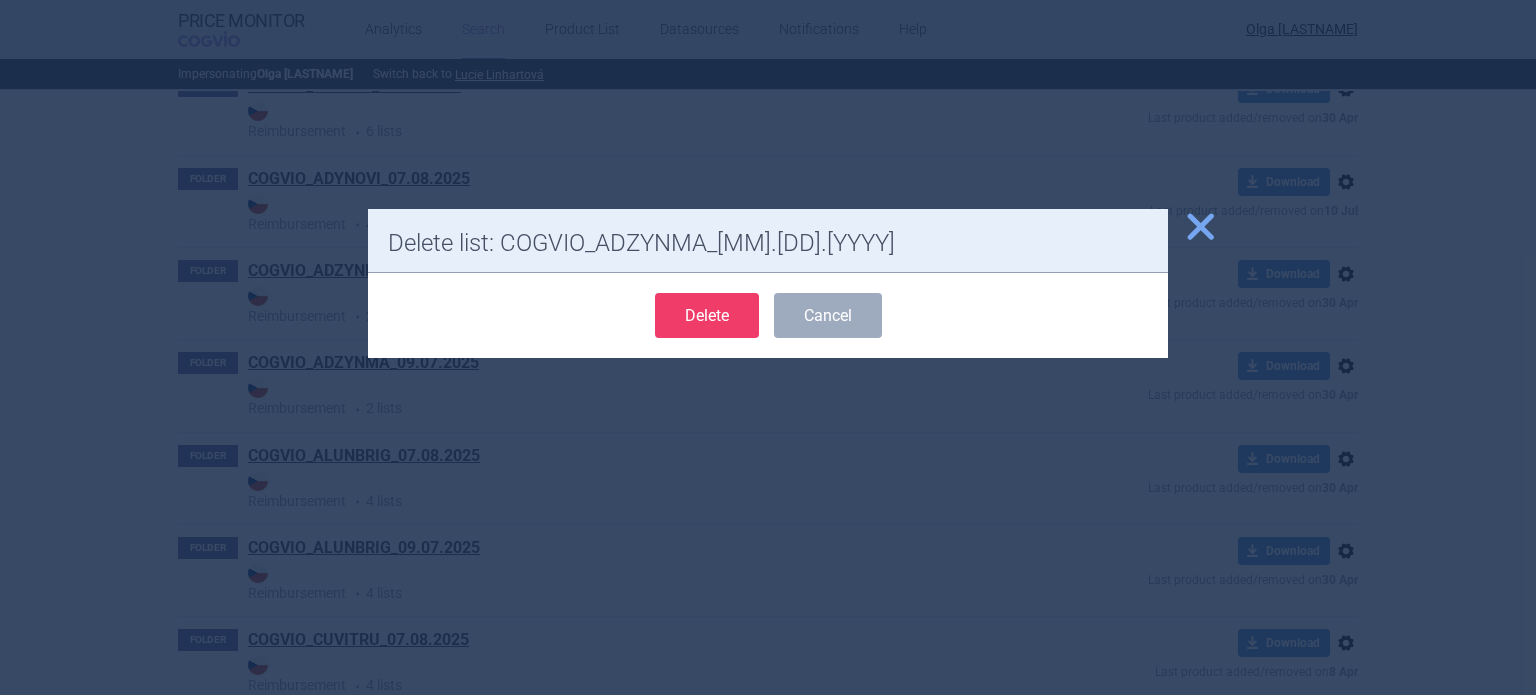drag, startPoint x: 687, startPoint y: 313, endPoint x: 699, endPoint y: 311, distance: 12.165525 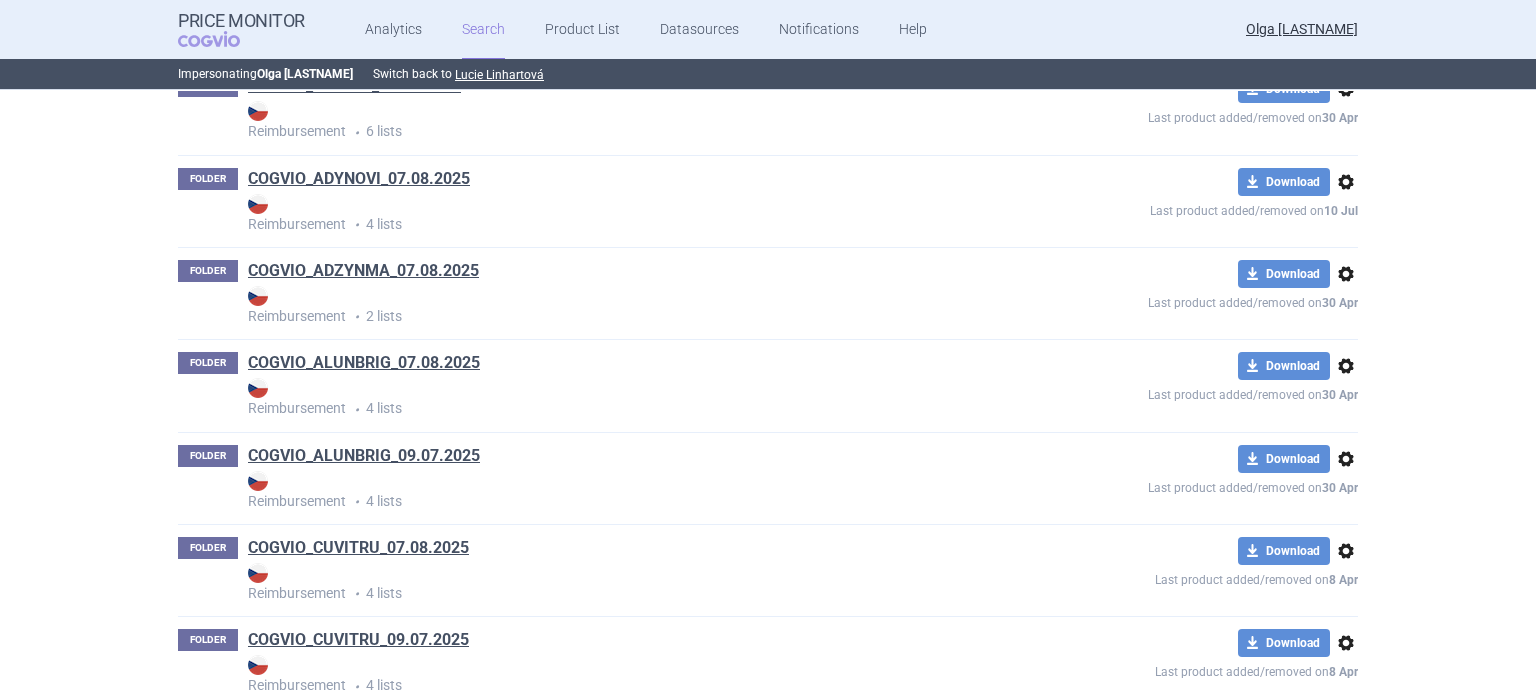 click on "options" at bounding box center (1346, 459) 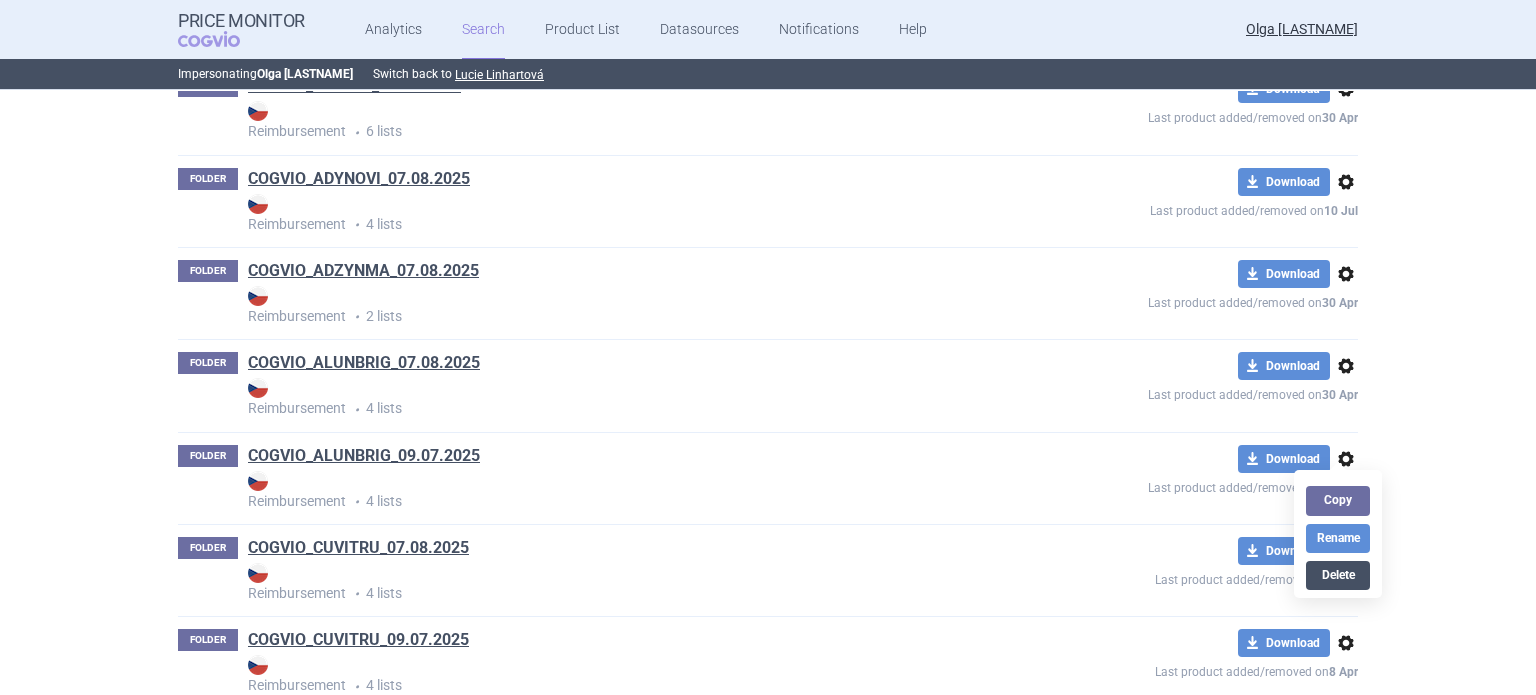 click on "Delete" at bounding box center [1338, 575] 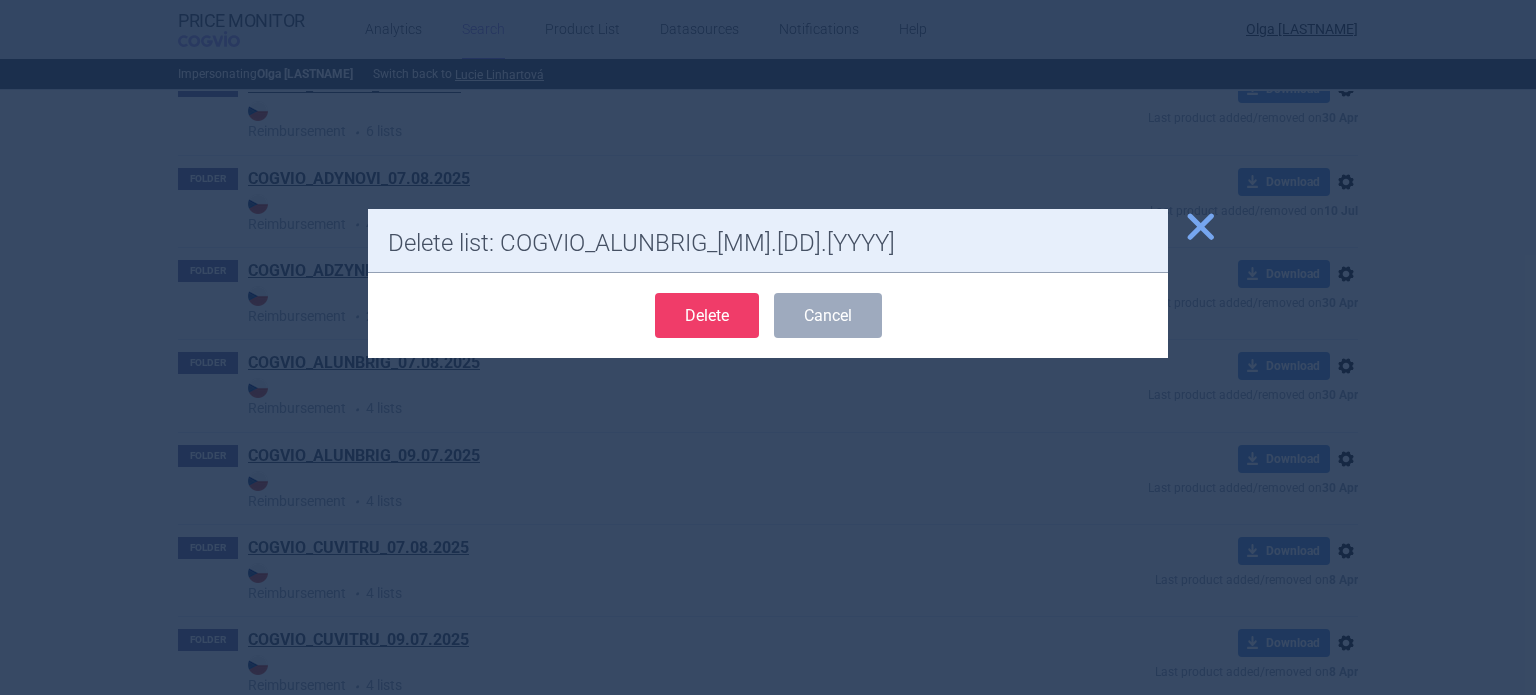 click on "Delete" at bounding box center (707, 315) 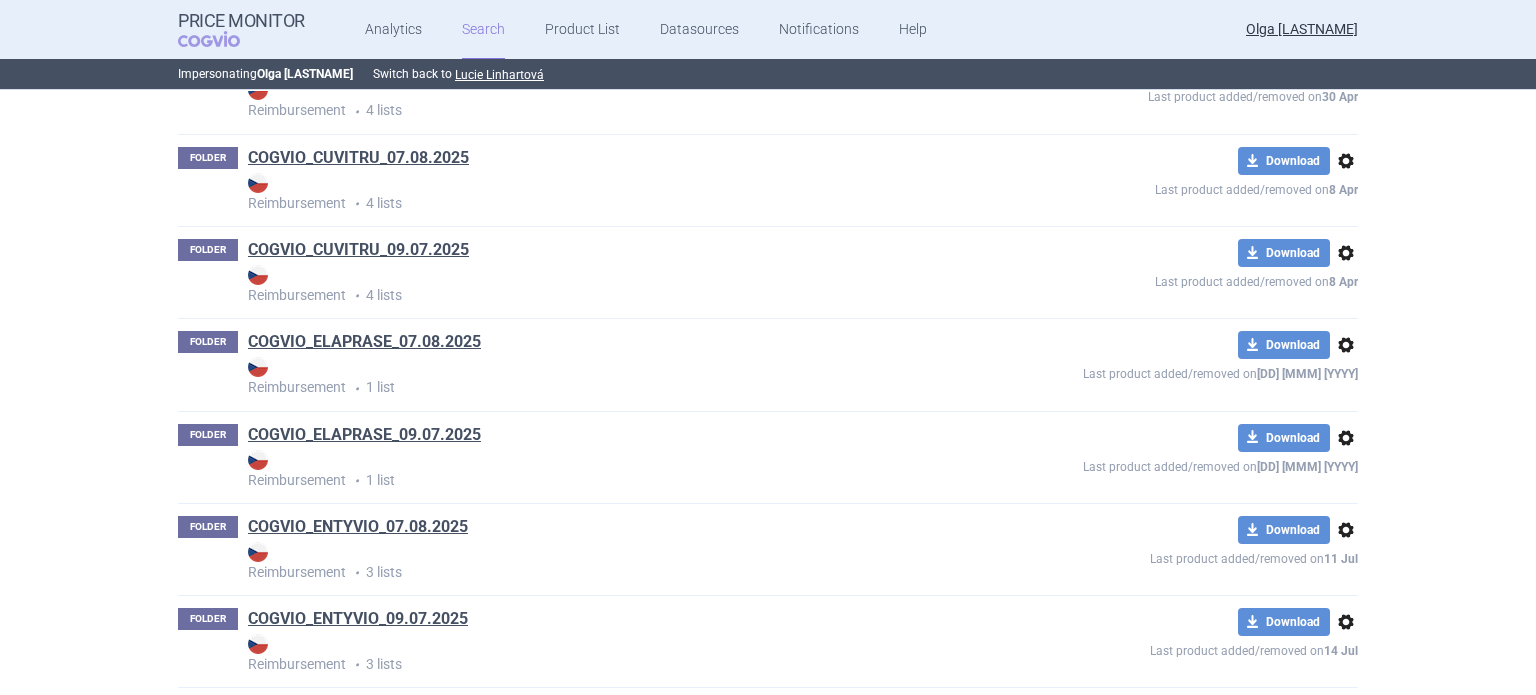 scroll, scrollTop: 1503, scrollLeft: 0, axis: vertical 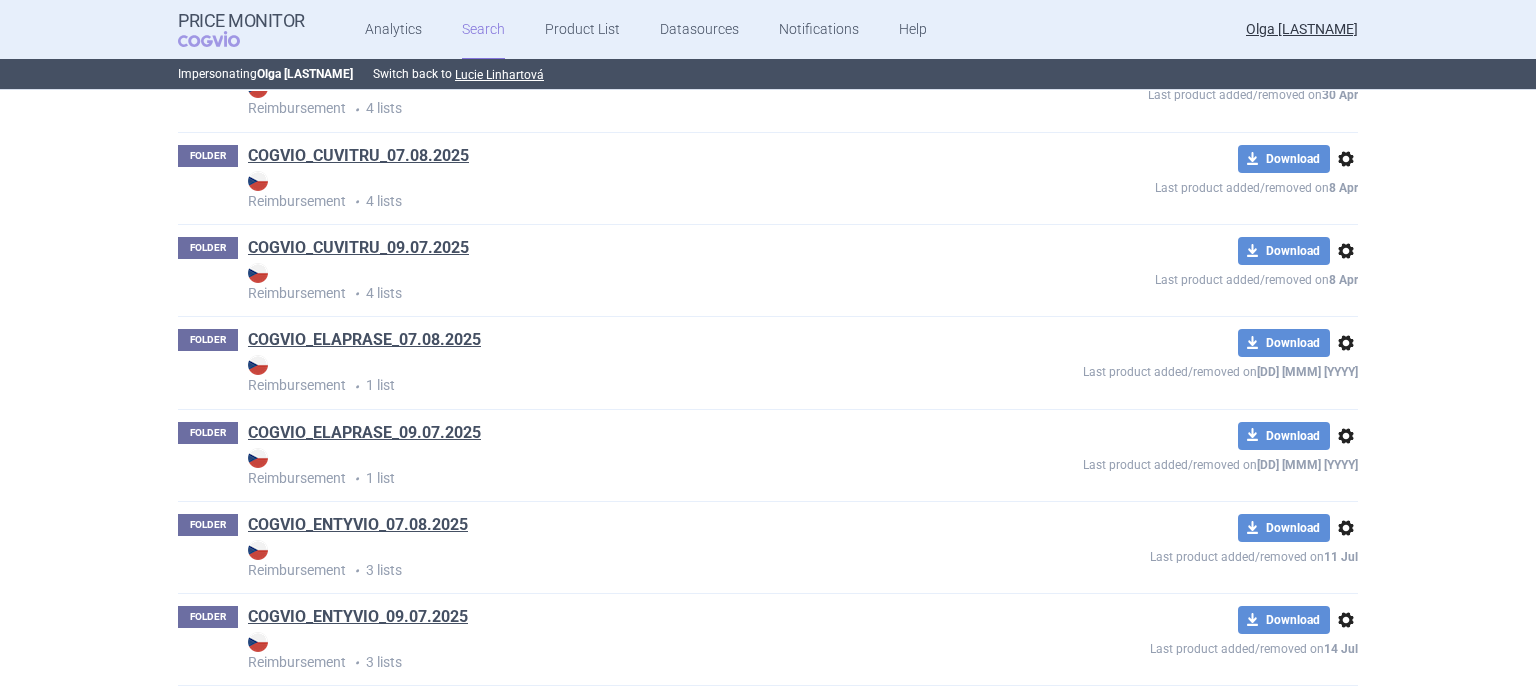 click on "options" at bounding box center [1346, 251] 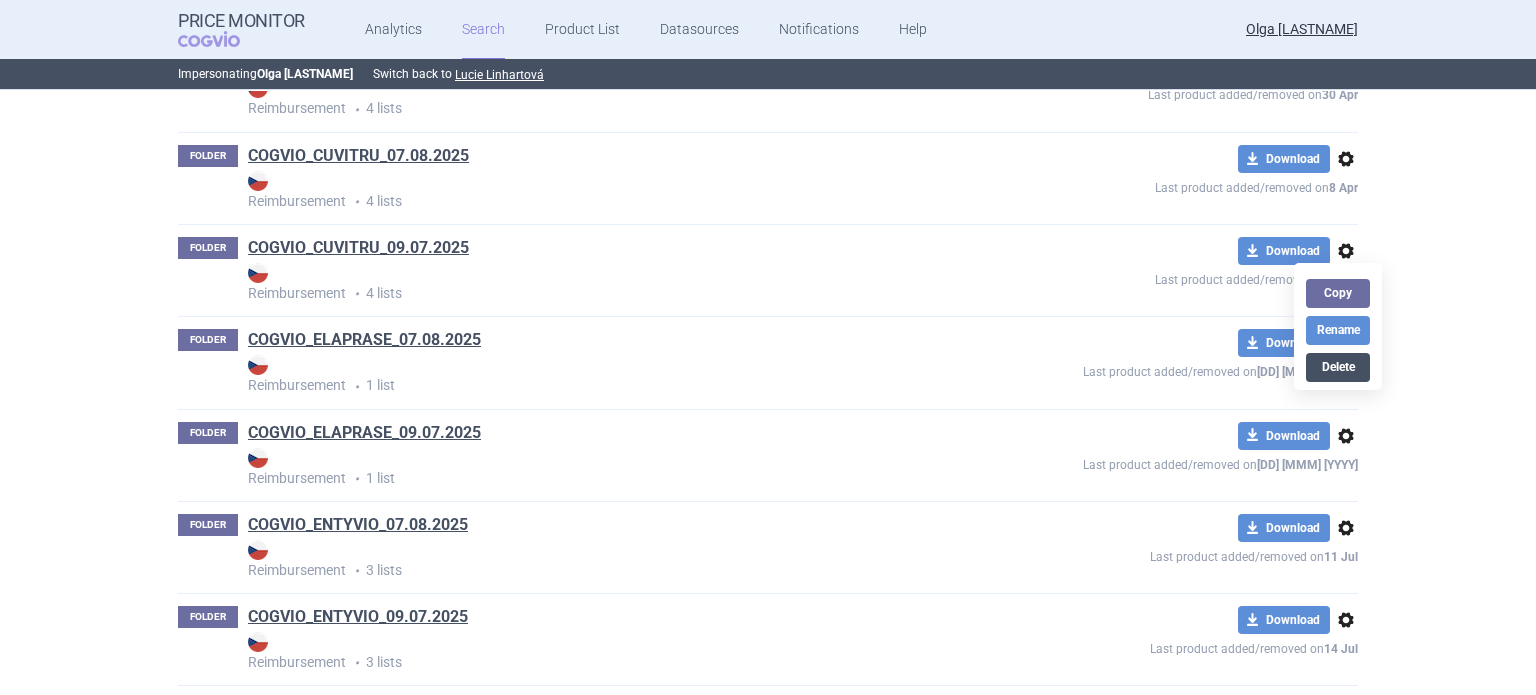 click on "Delete" at bounding box center (1338, 367) 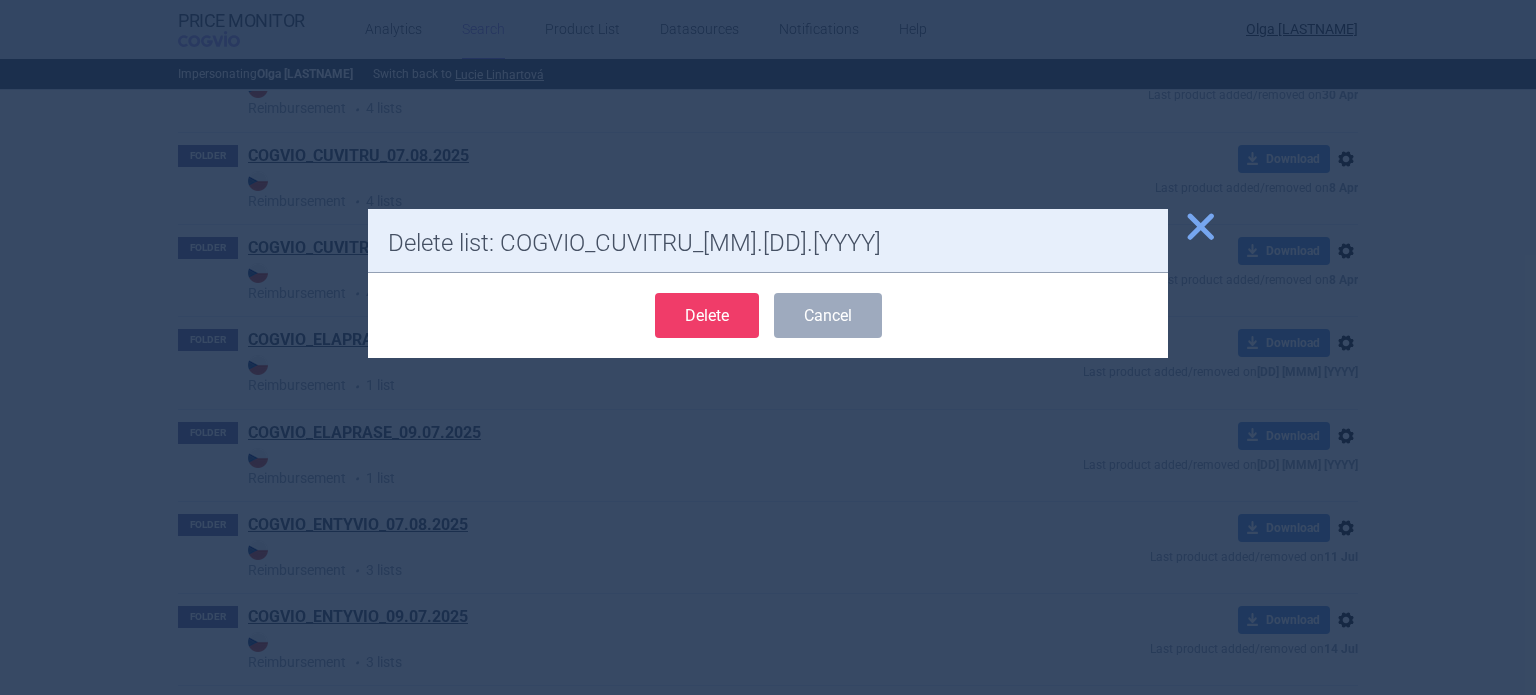click on "Delete Cancel" at bounding box center (768, 315) 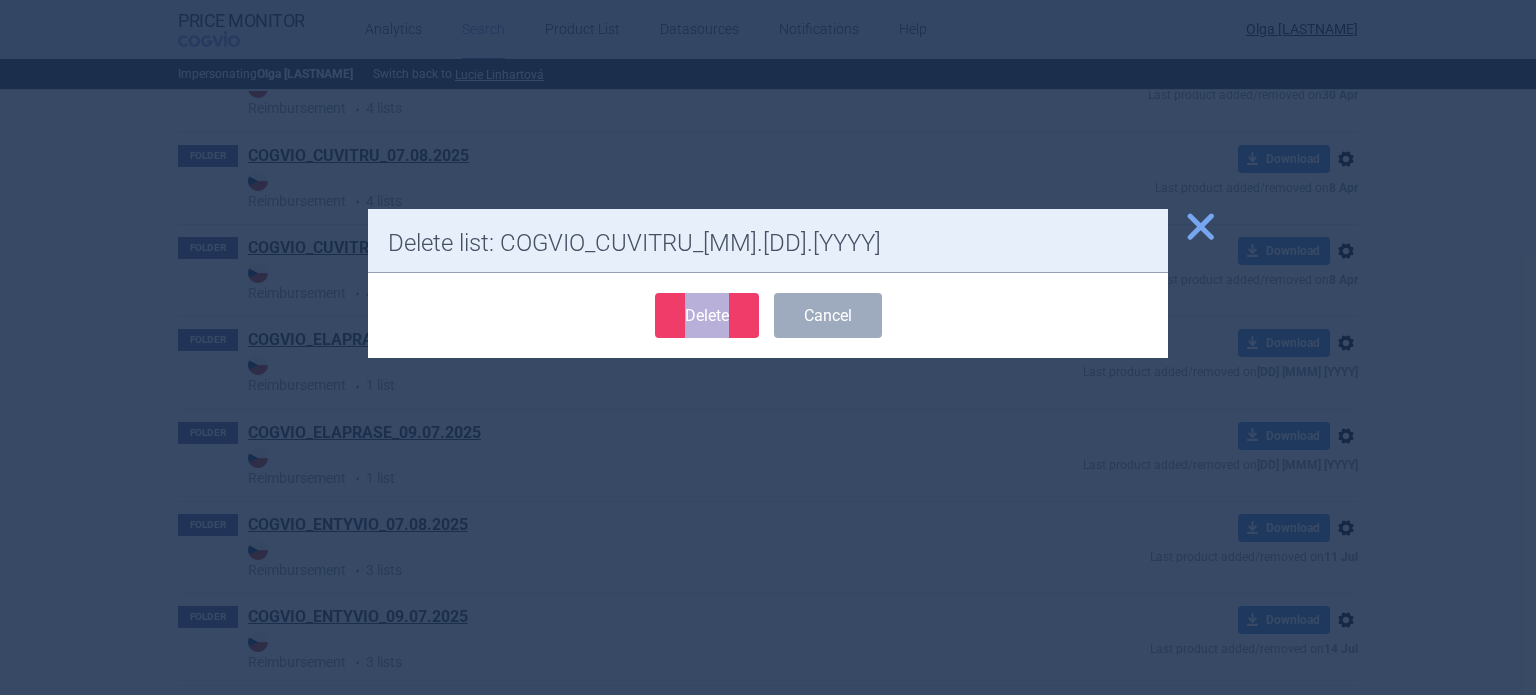 click on "Delete" at bounding box center [707, 315] 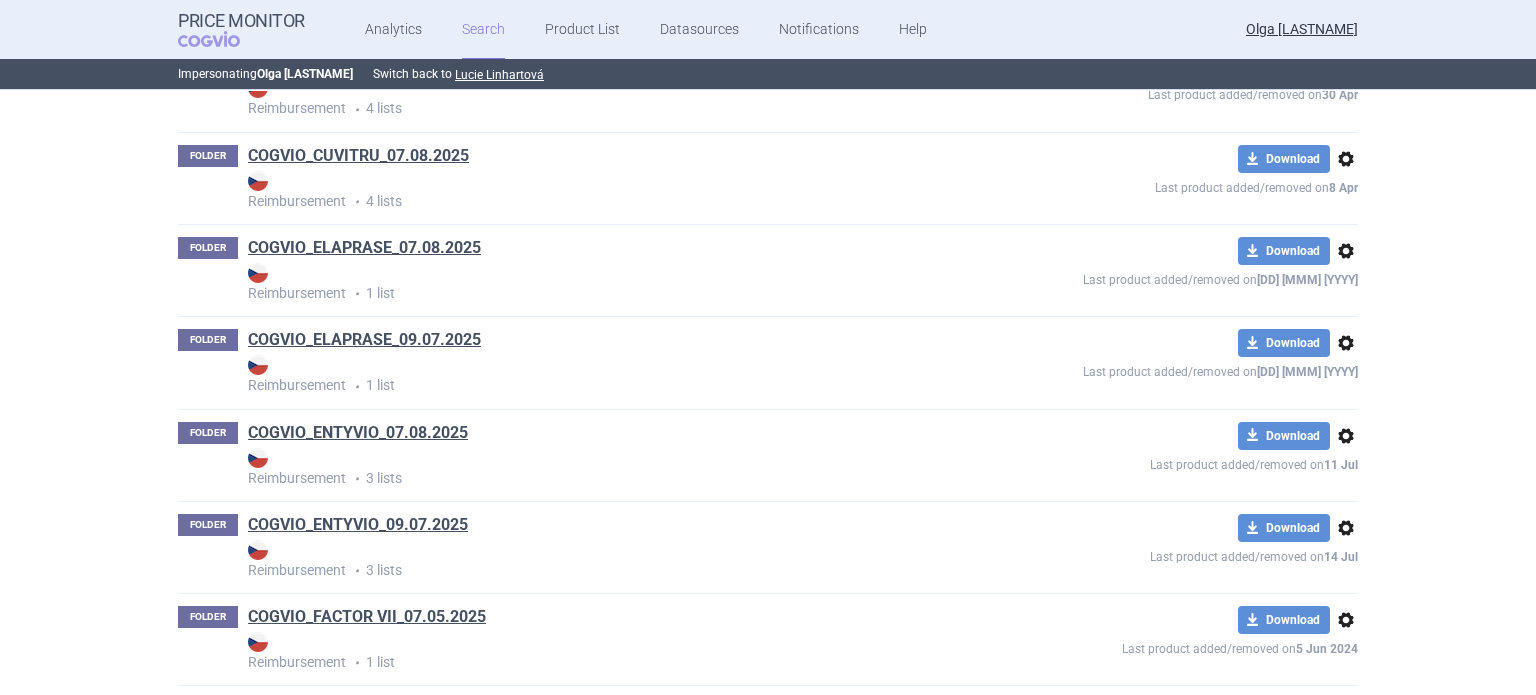 click on "options" at bounding box center (1346, 343) 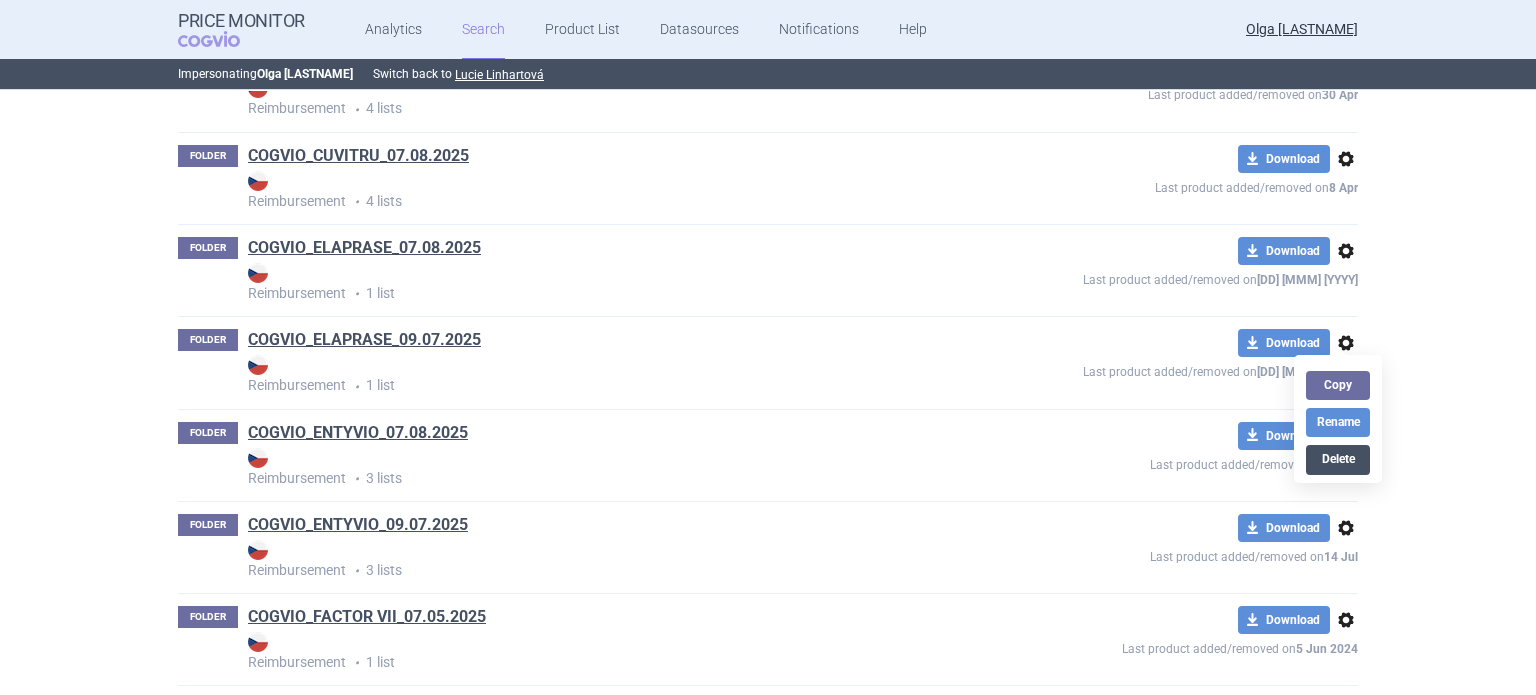 click on "Delete" at bounding box center (1338, 459) 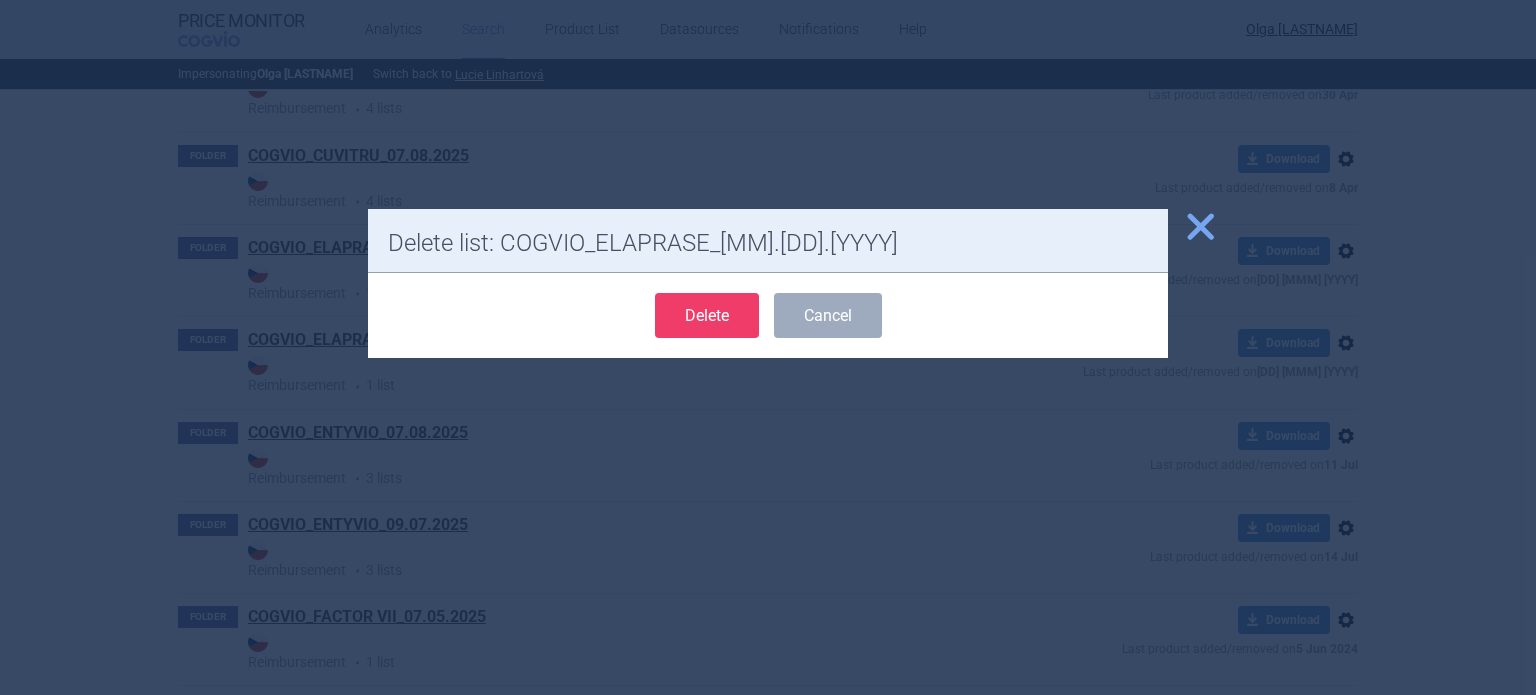 click on "Delete" at bounding box center (707, 315) 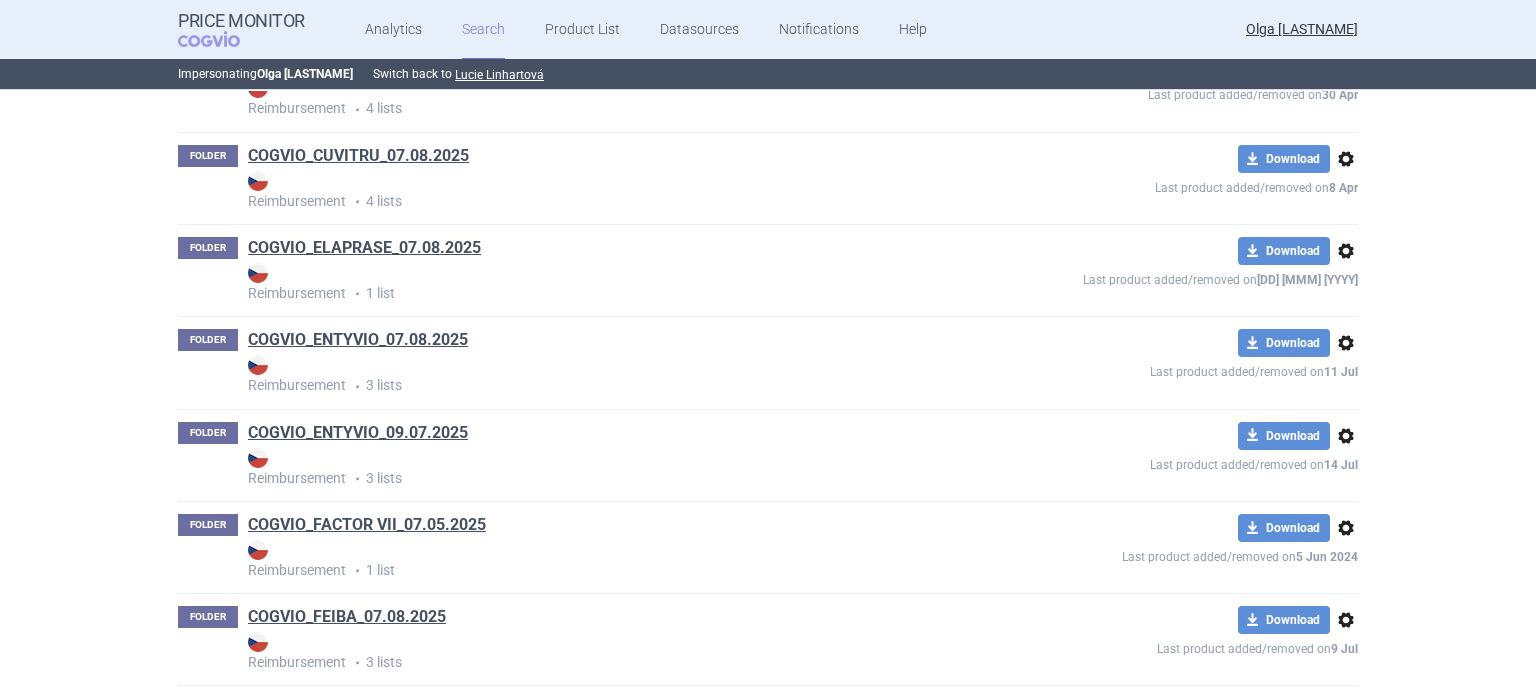 click on "options" at bounding box center [1346, 436] 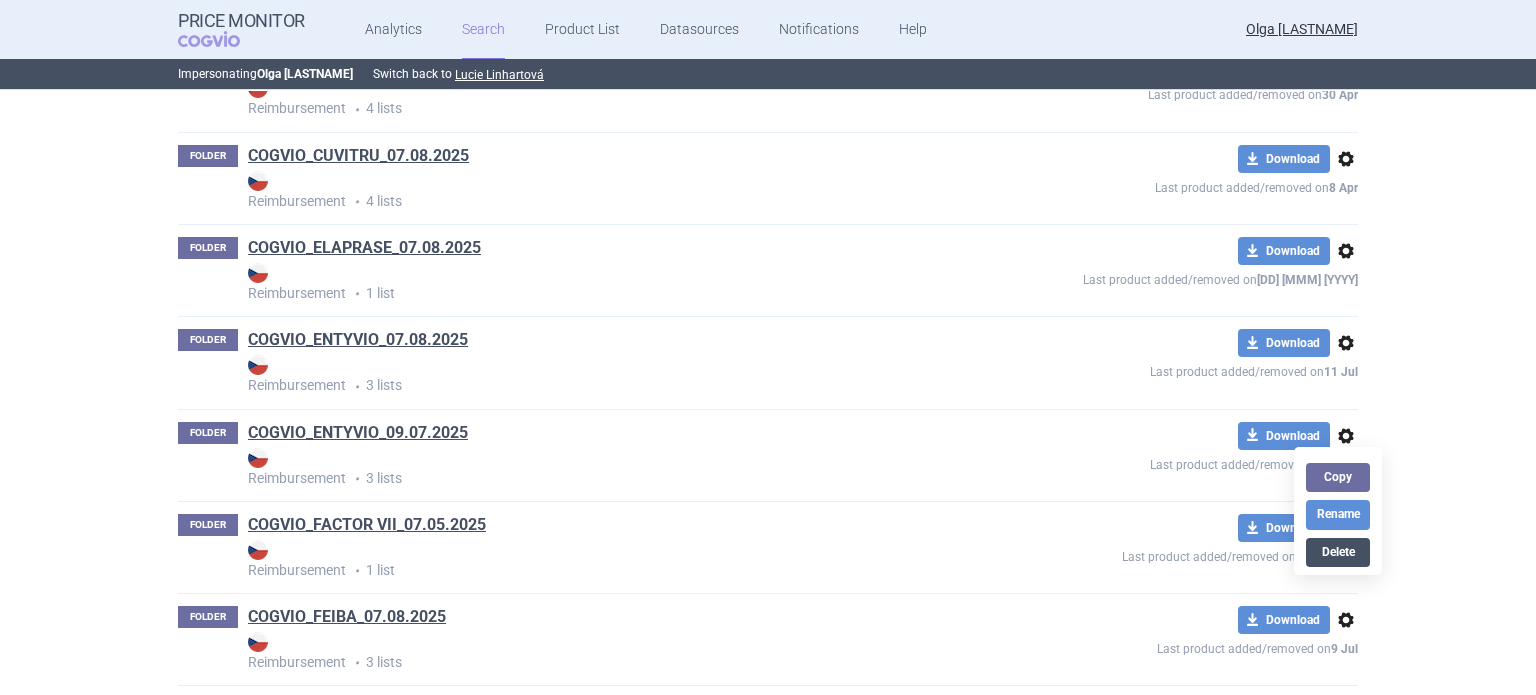 click on "Delete" at bounding box center (1338, 552) 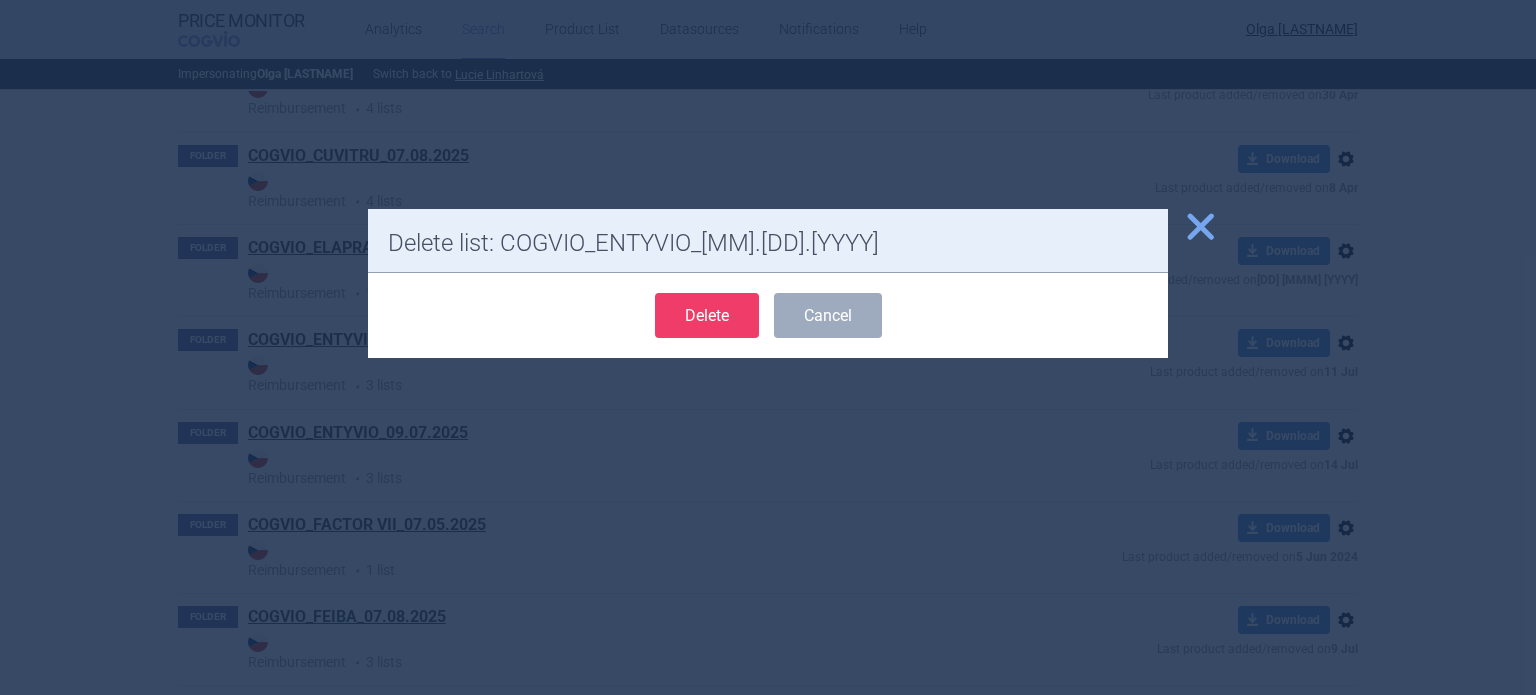 click on "Delete" at bounding box center [707, 315] 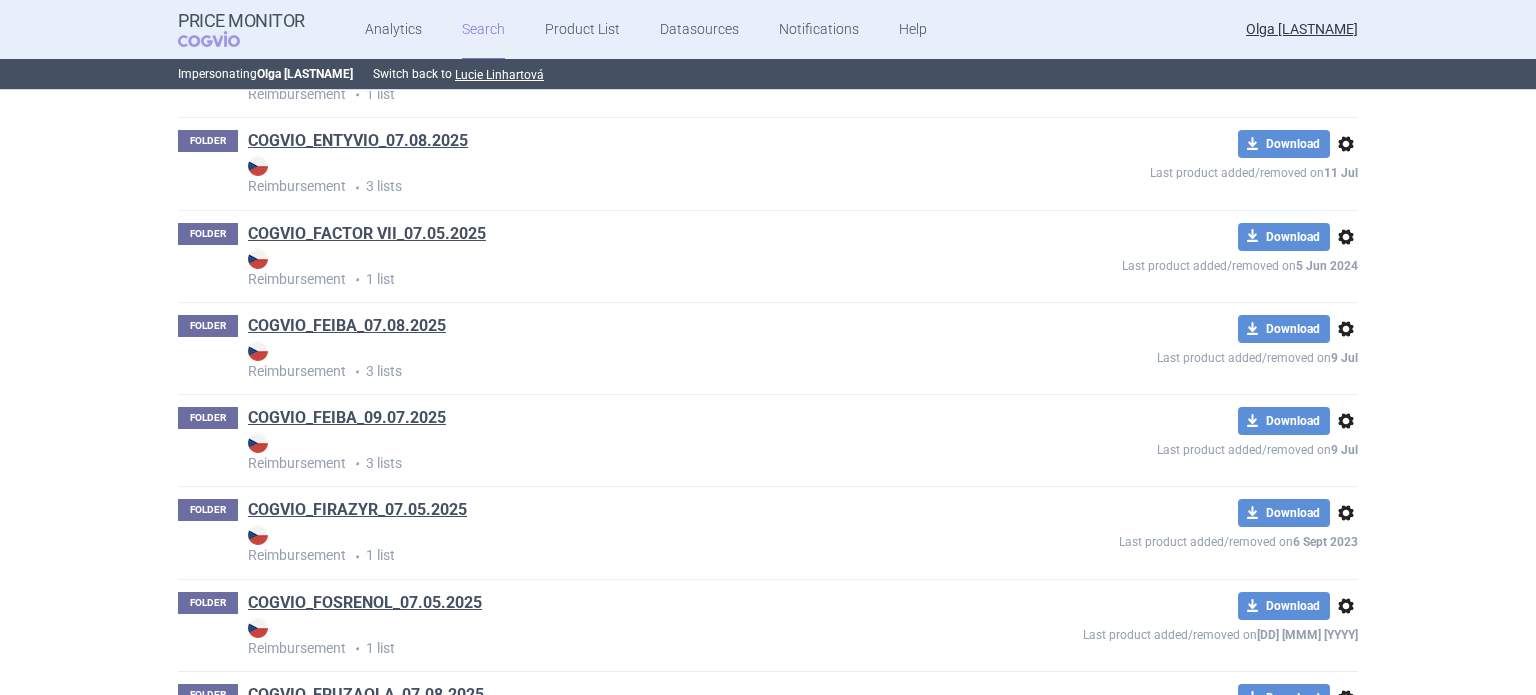 scroll, scrollTop: 1703, scrollLeft: 0, axis: vertical 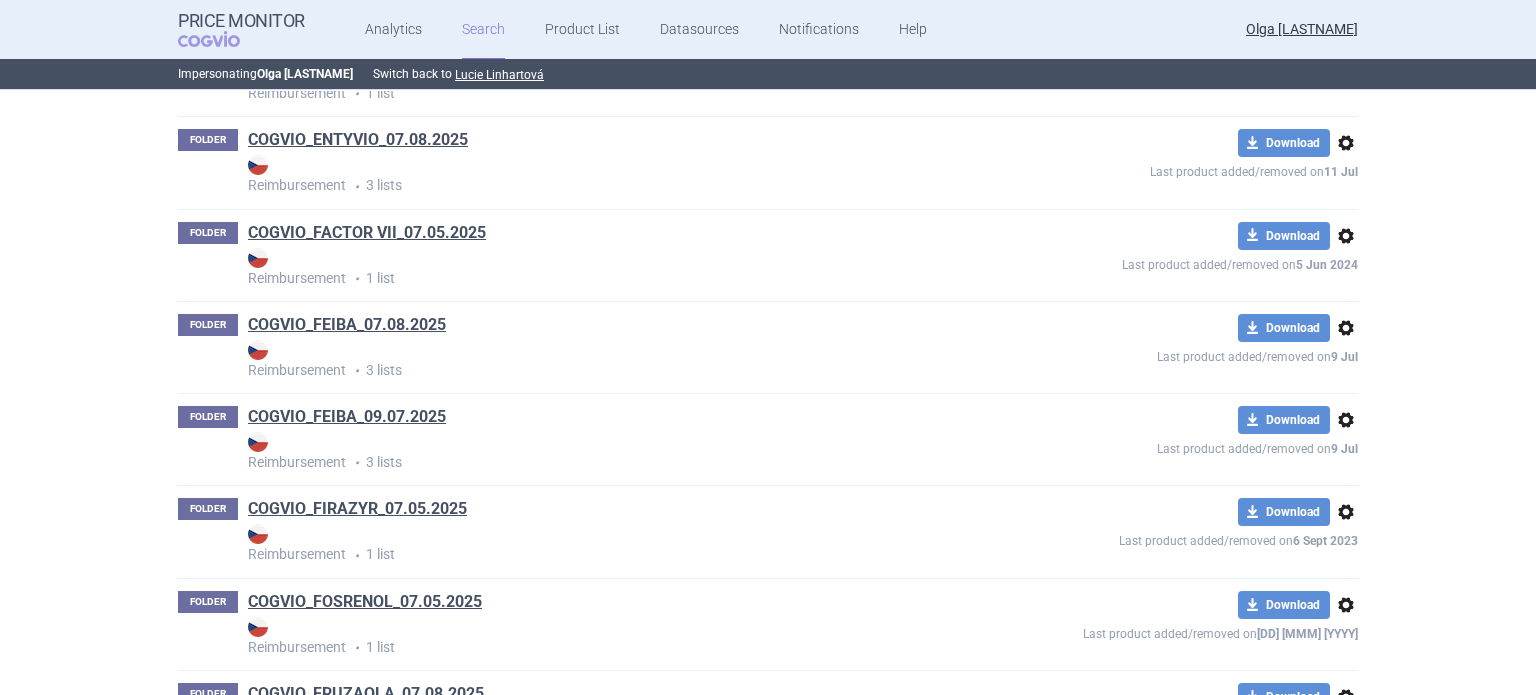 click on "options" at bounding box center (1346, 420) 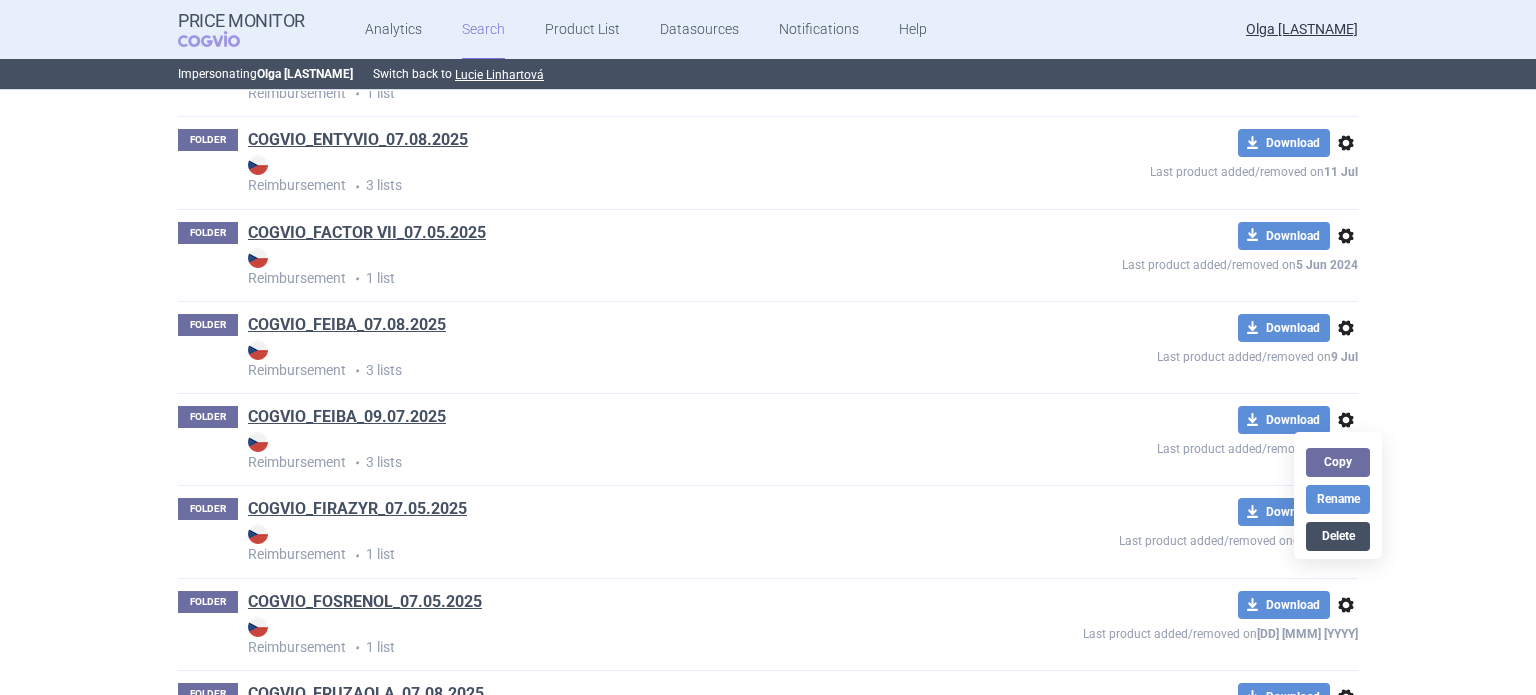 click on "Delete" at bounding box center [1338, 536] 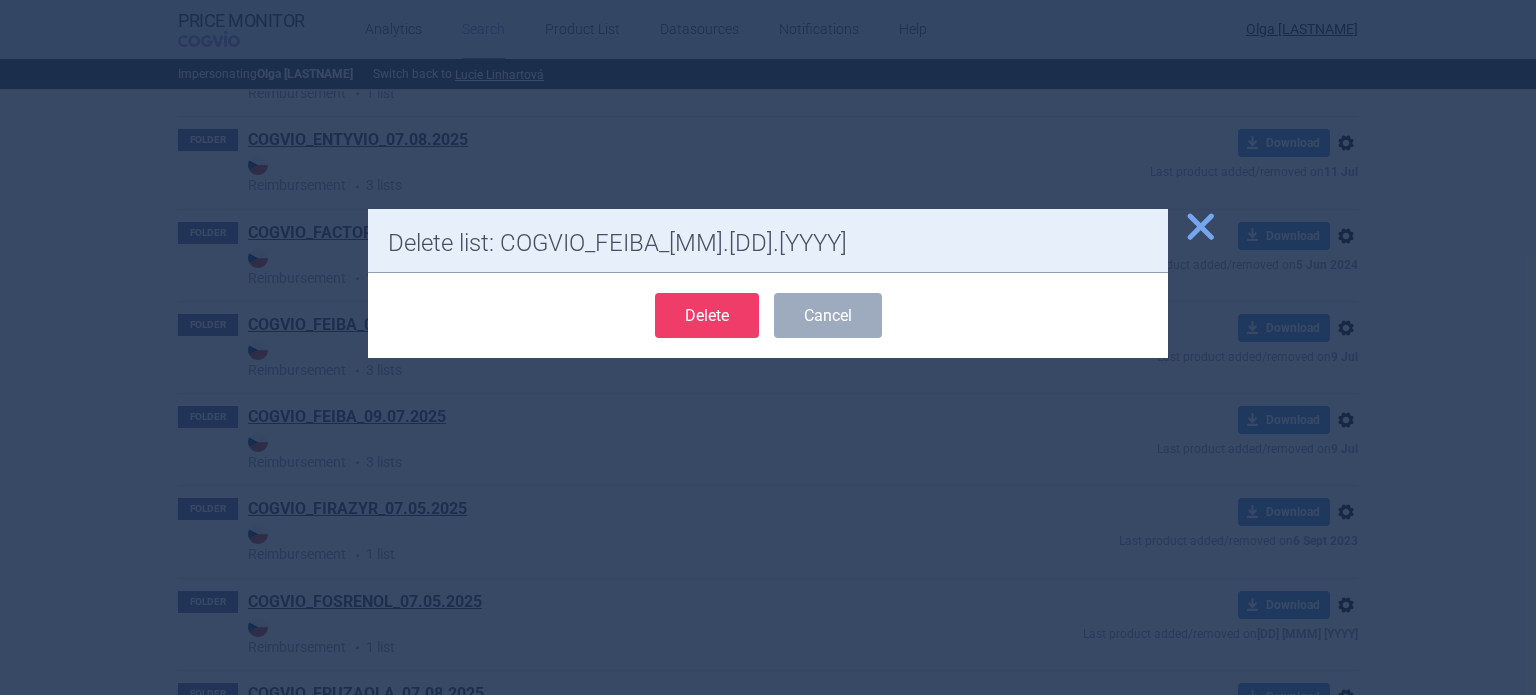 click on "Delete" at bounding box center [707, 315] 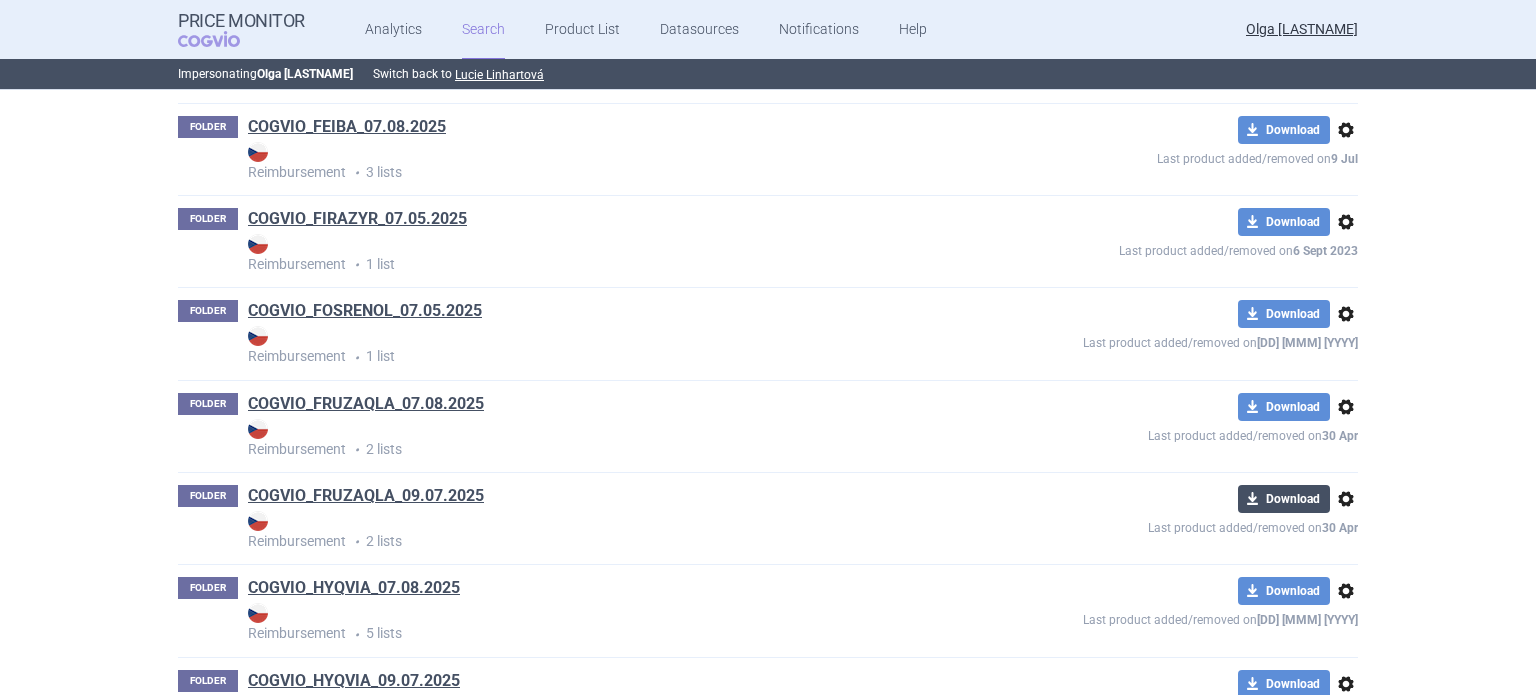 scroll, scrollTop: 1903, scrollLeft: 0, axis: vertical 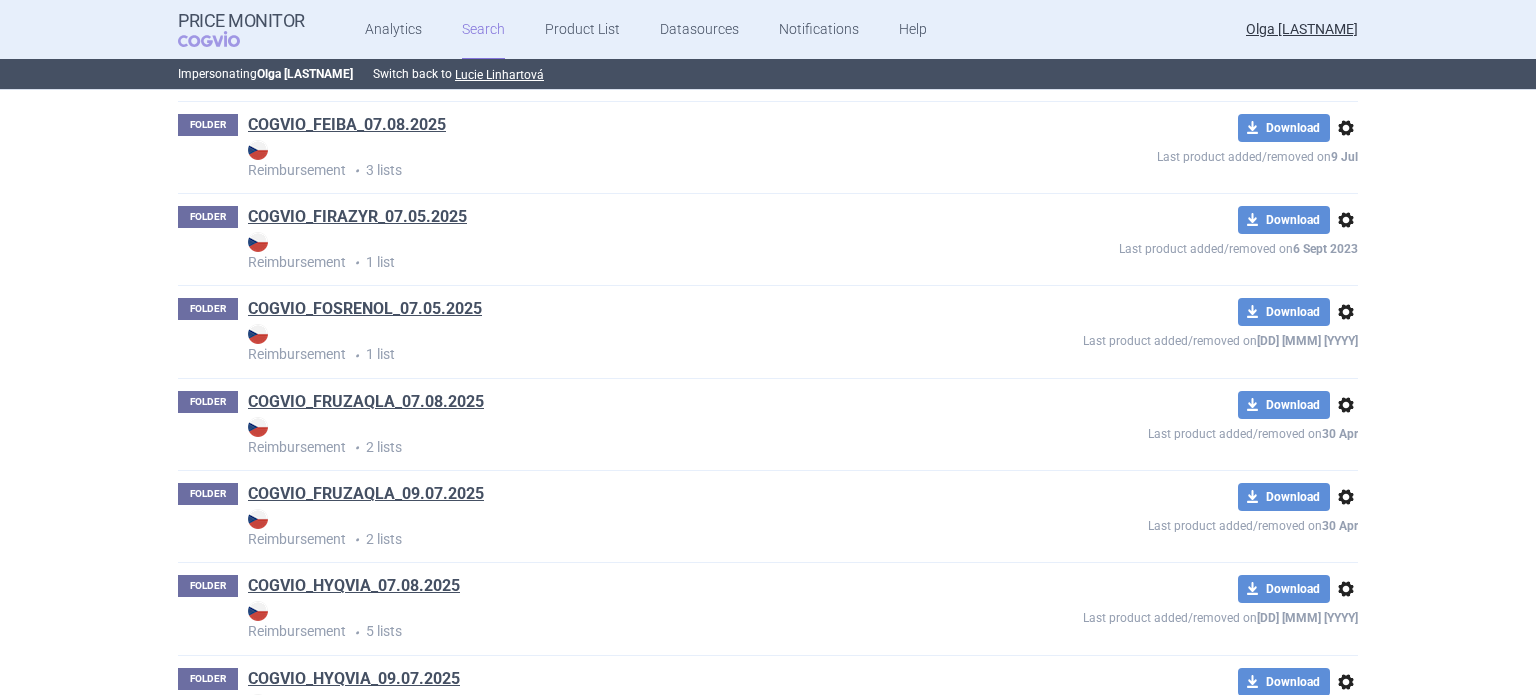click on "options" at bounding box center [1346, 497] 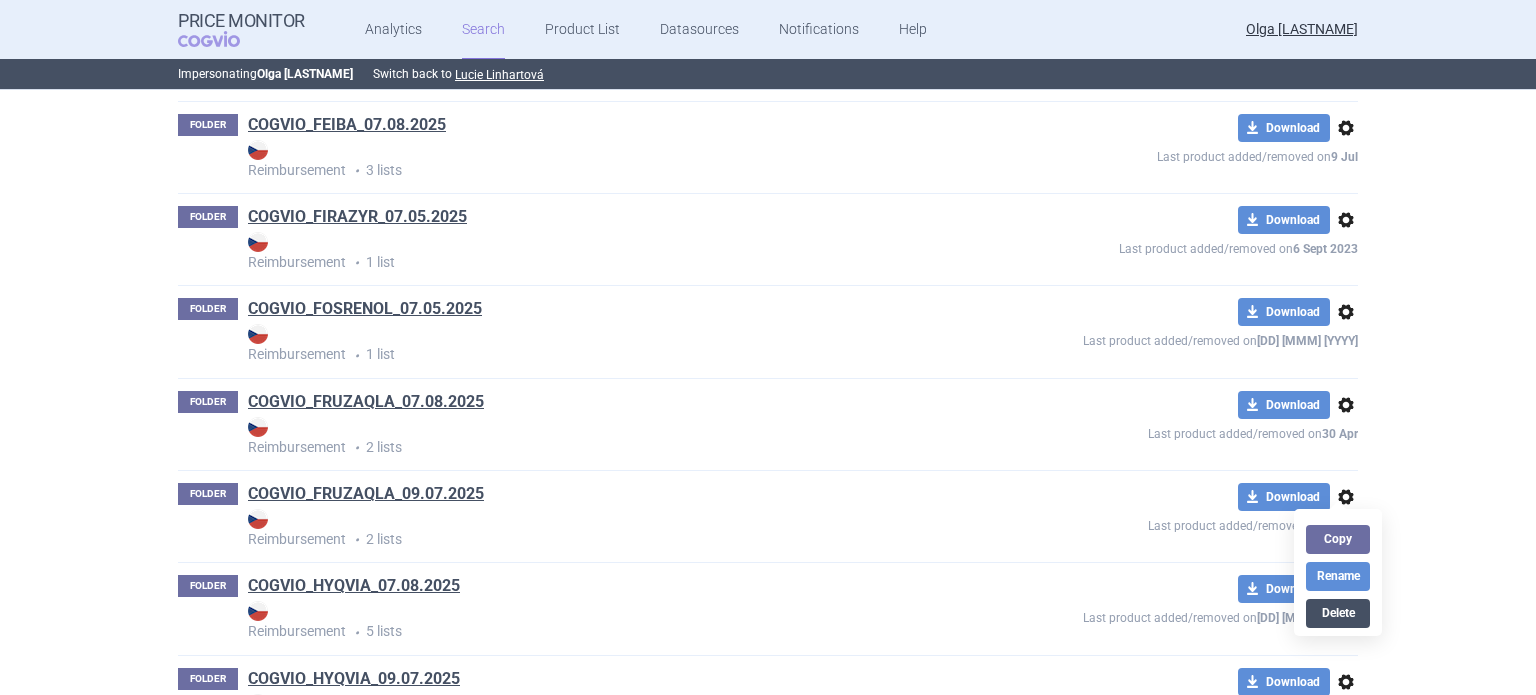 click on "Delete" at bounding box center [1338, 613] 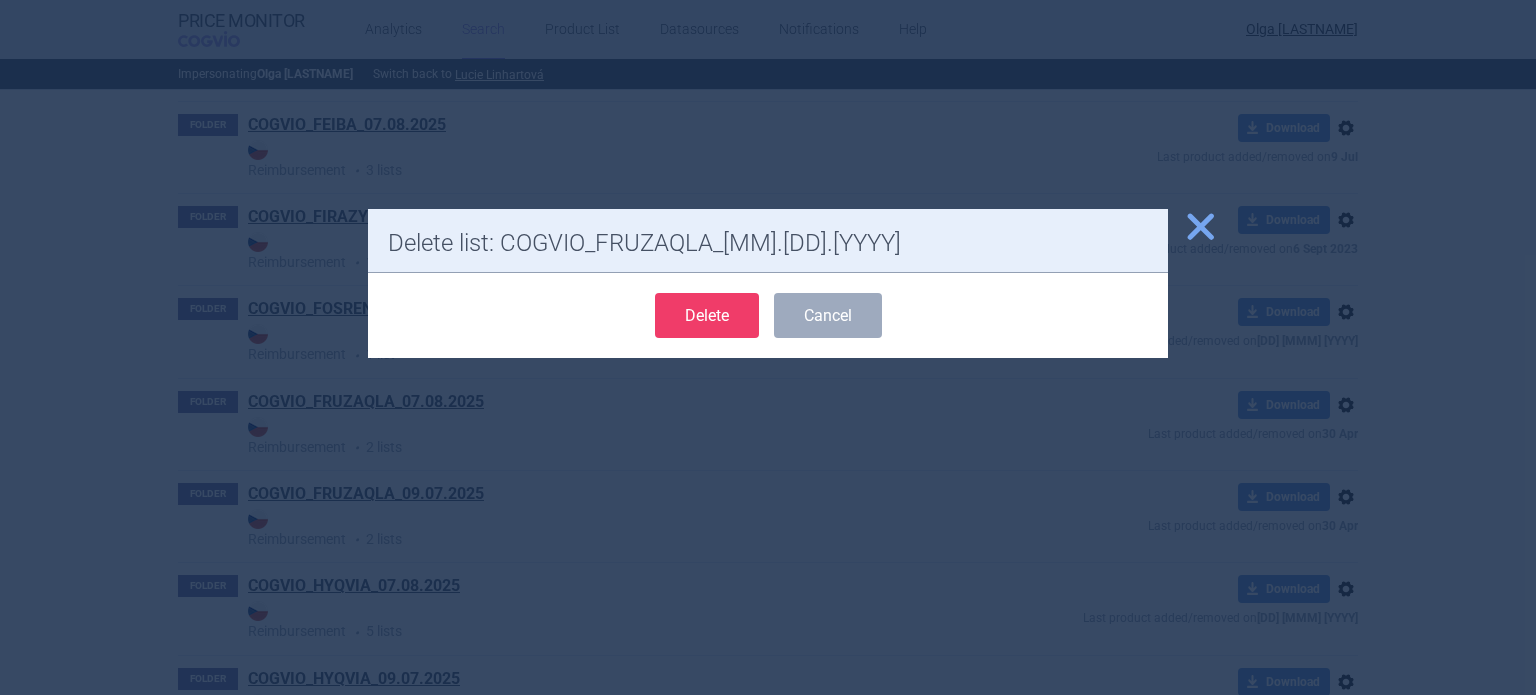 click on "Delete" at bounding box center (707, 315) 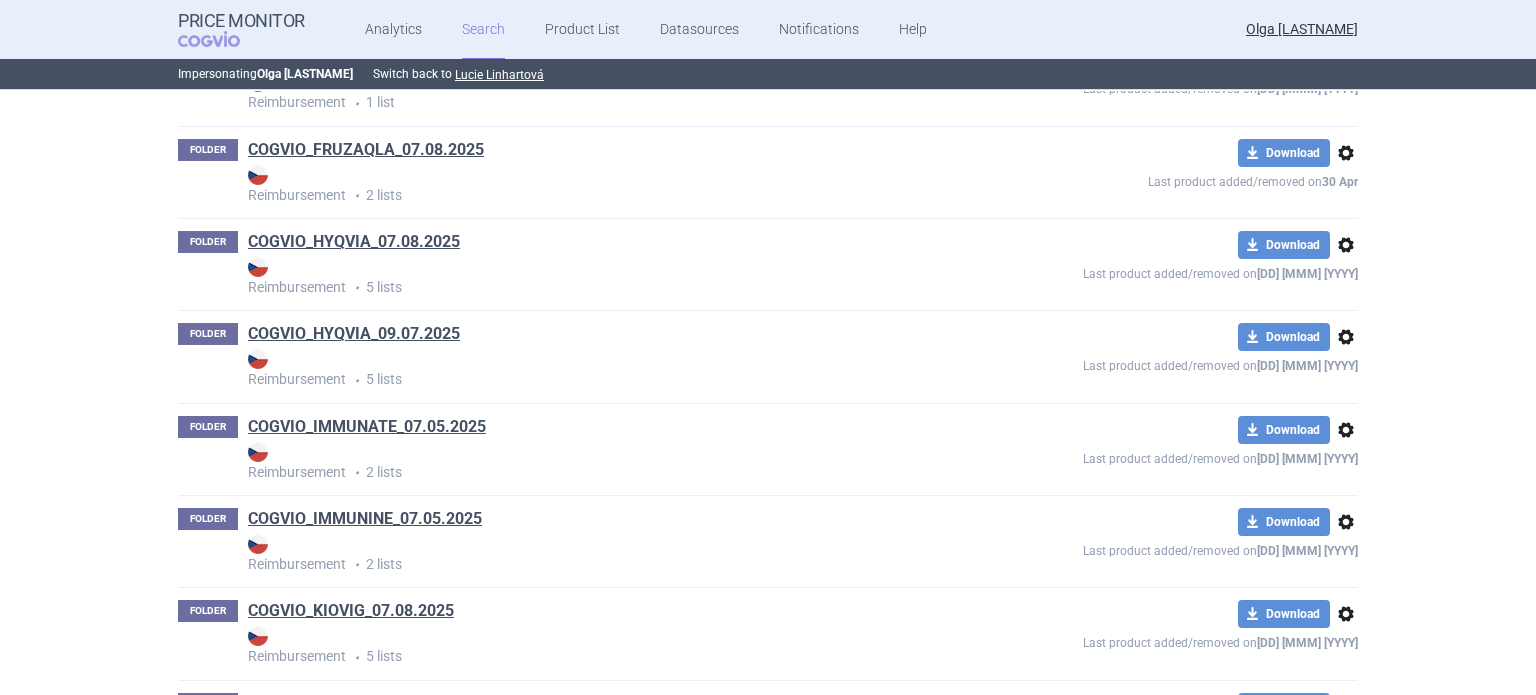 scroll, scrollTop: 2203, scrollLeft: 0, axis: vertical 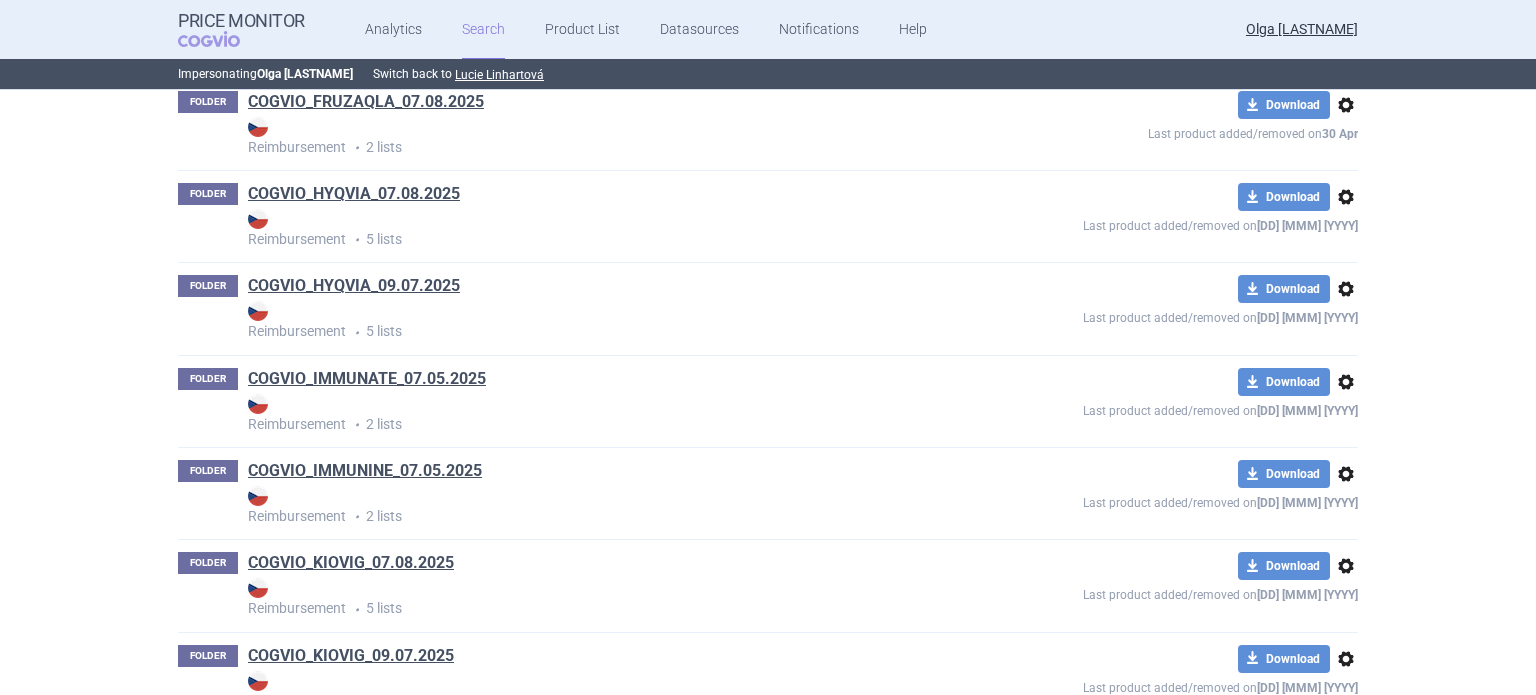 click on "options" at bounding box center (1346, 289) 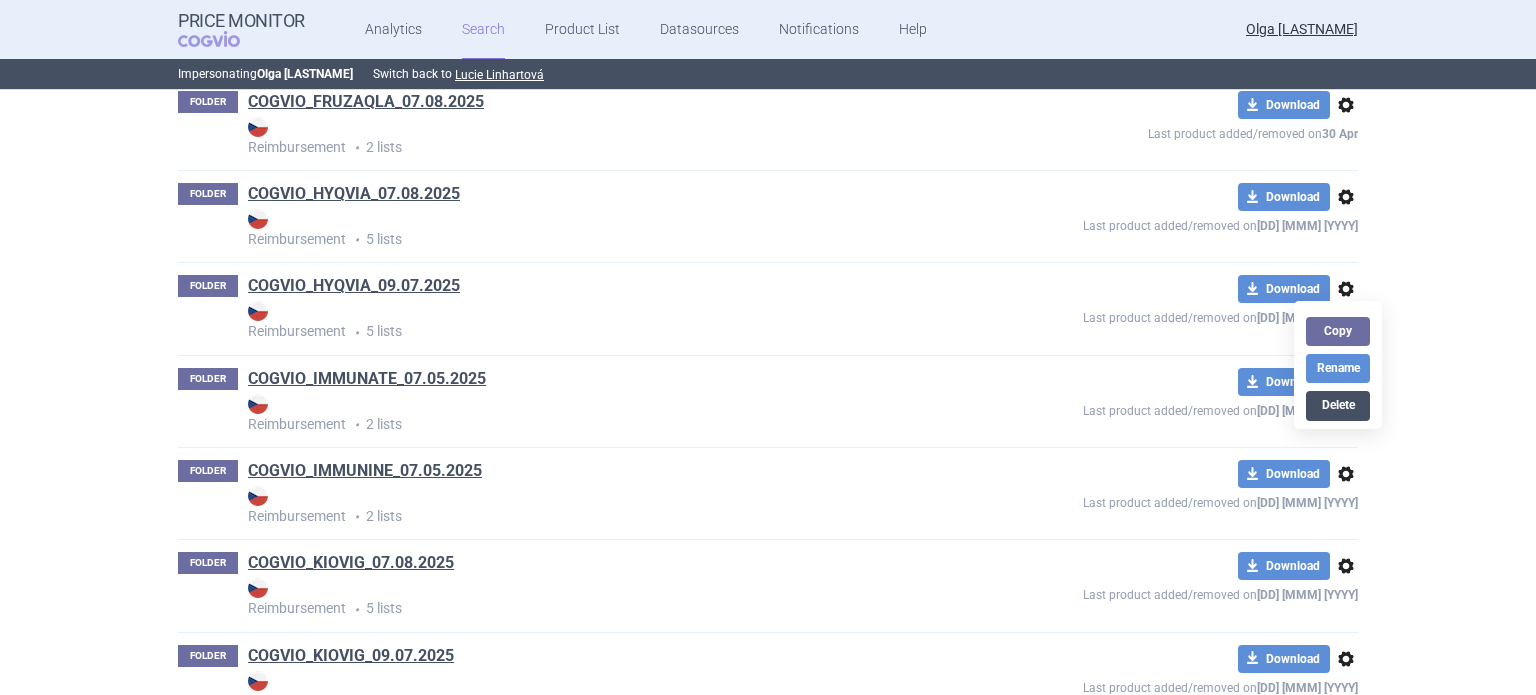 click on "Delete" at bounding box center [1338, 405] 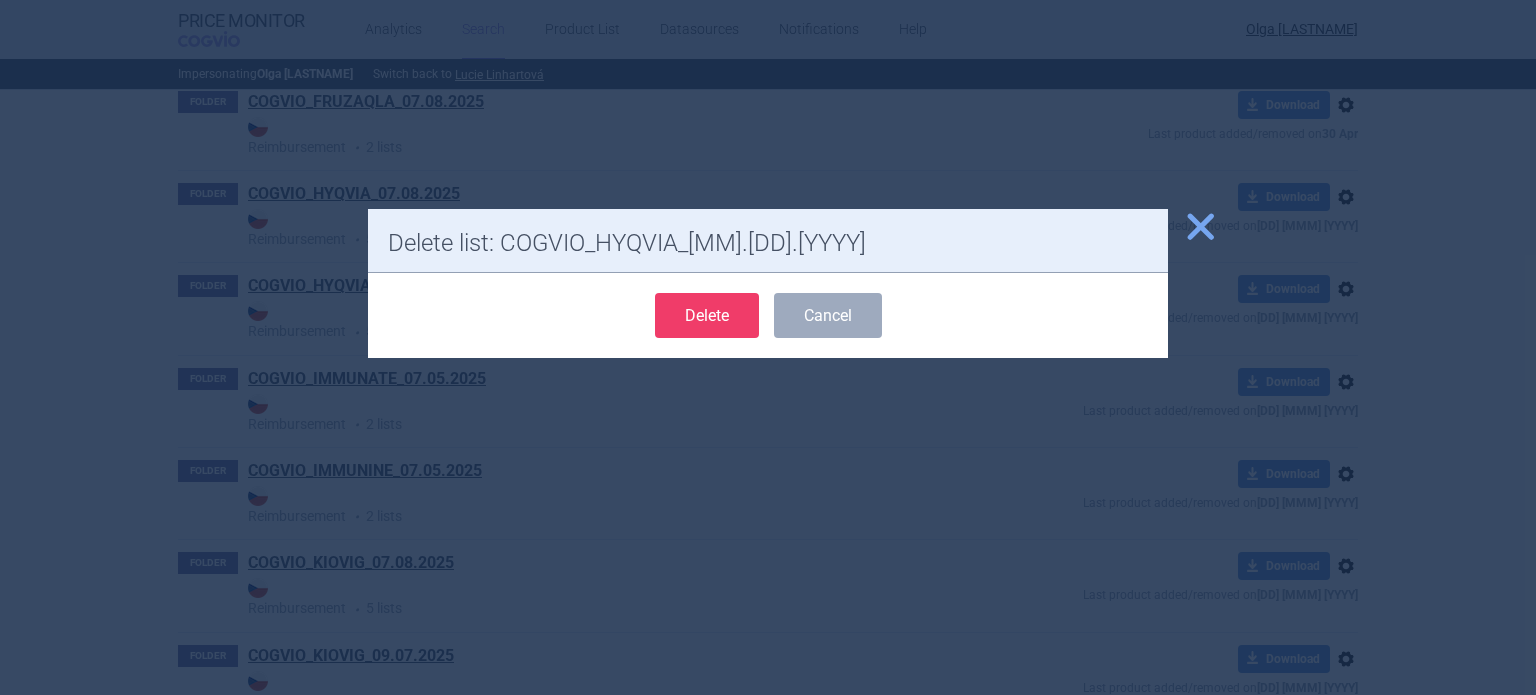 click on "Delete" at bounding box center (707, 315) 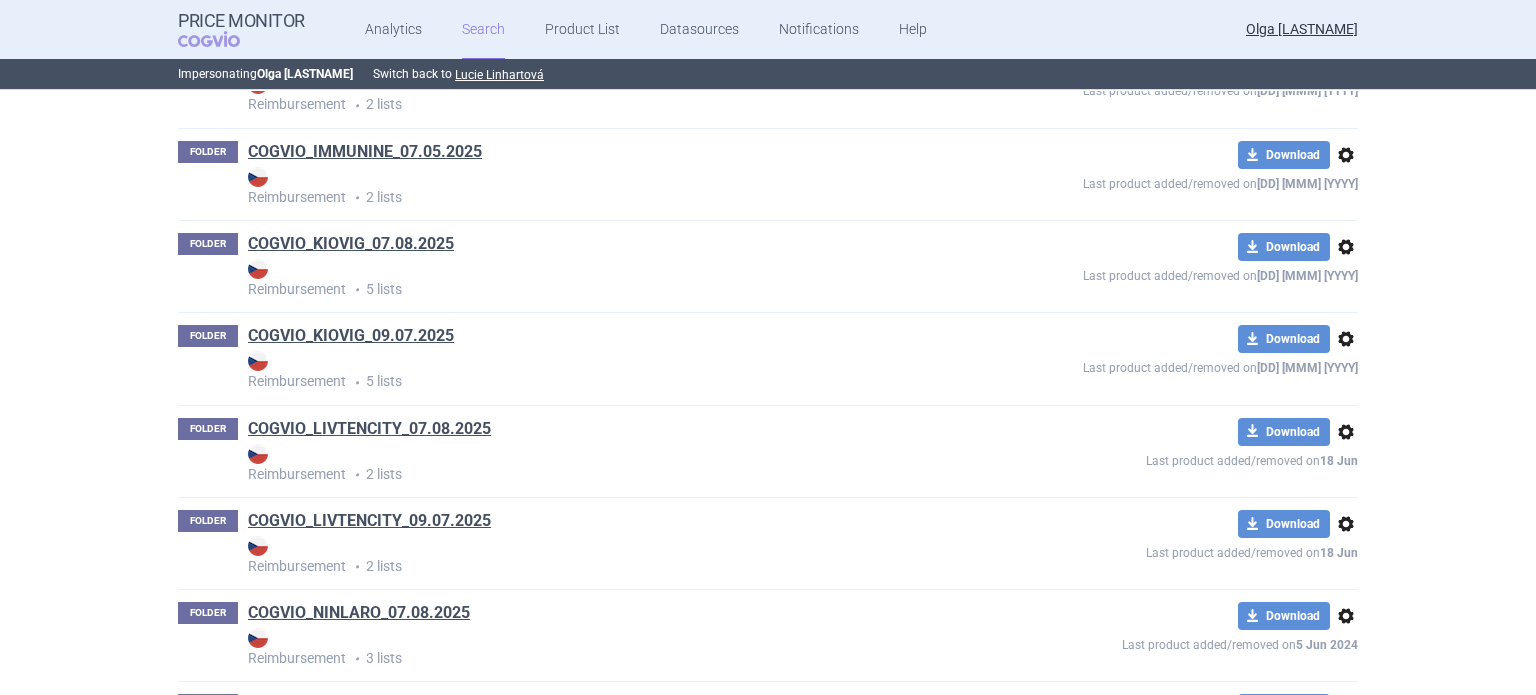 scroll, scrollTop: 2503, scrollLeft: 0, axis: vertical 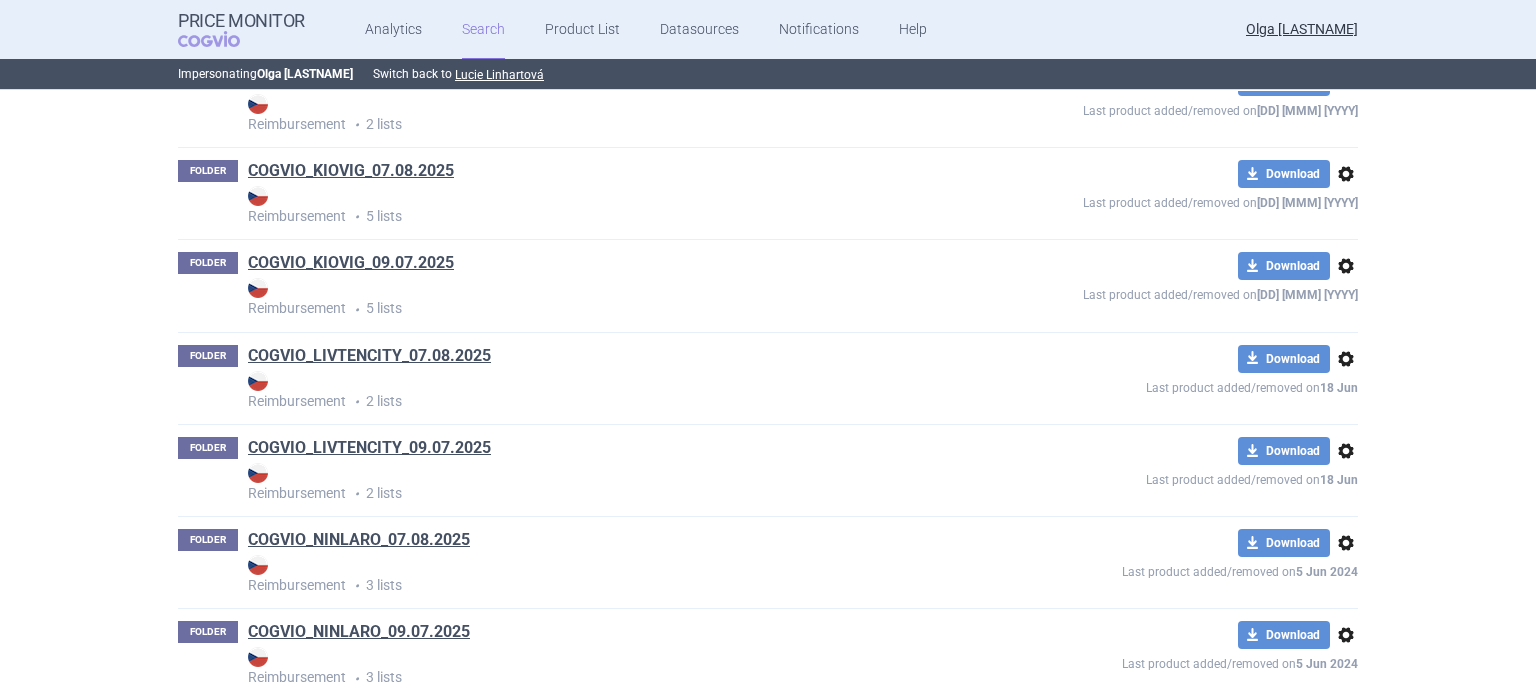 click on "options" at bounding box center (1346, 266) 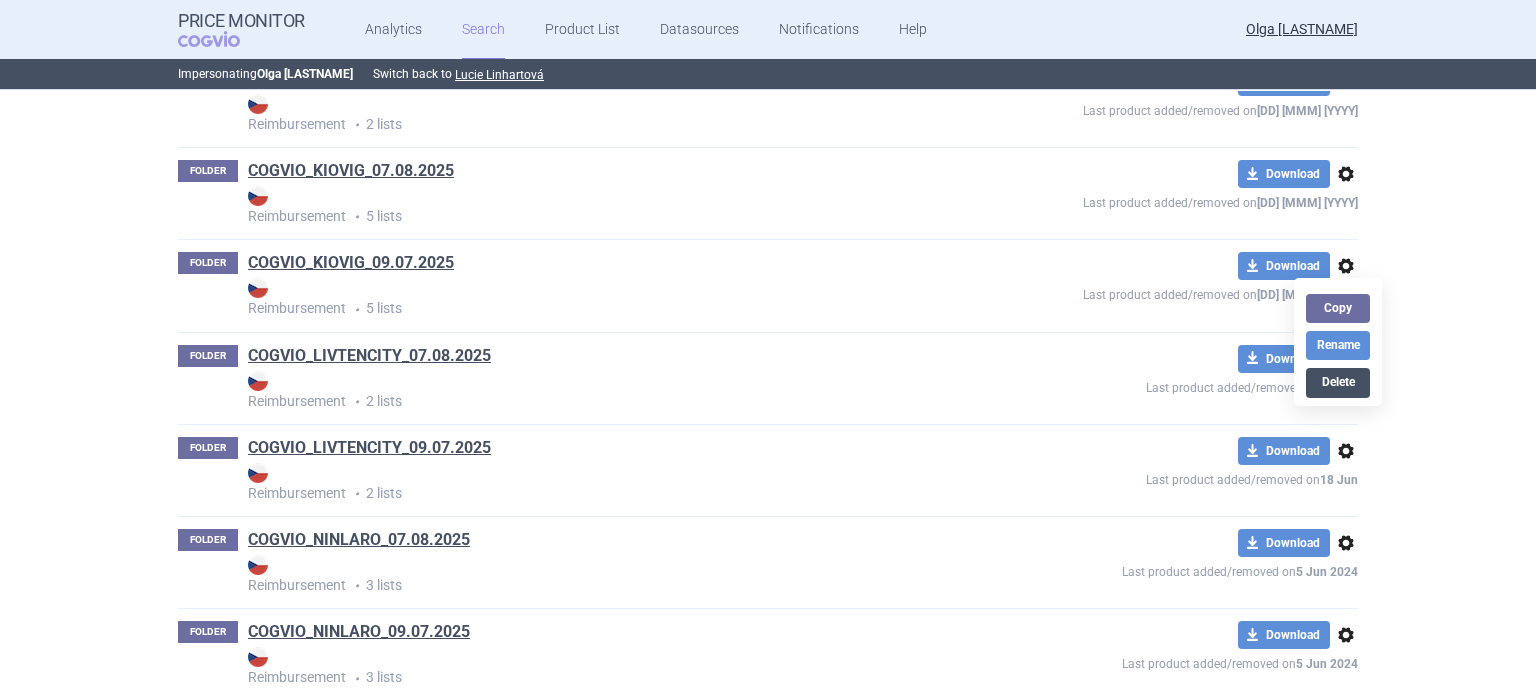 click on "Delete" at bounding box center (1338, 382) 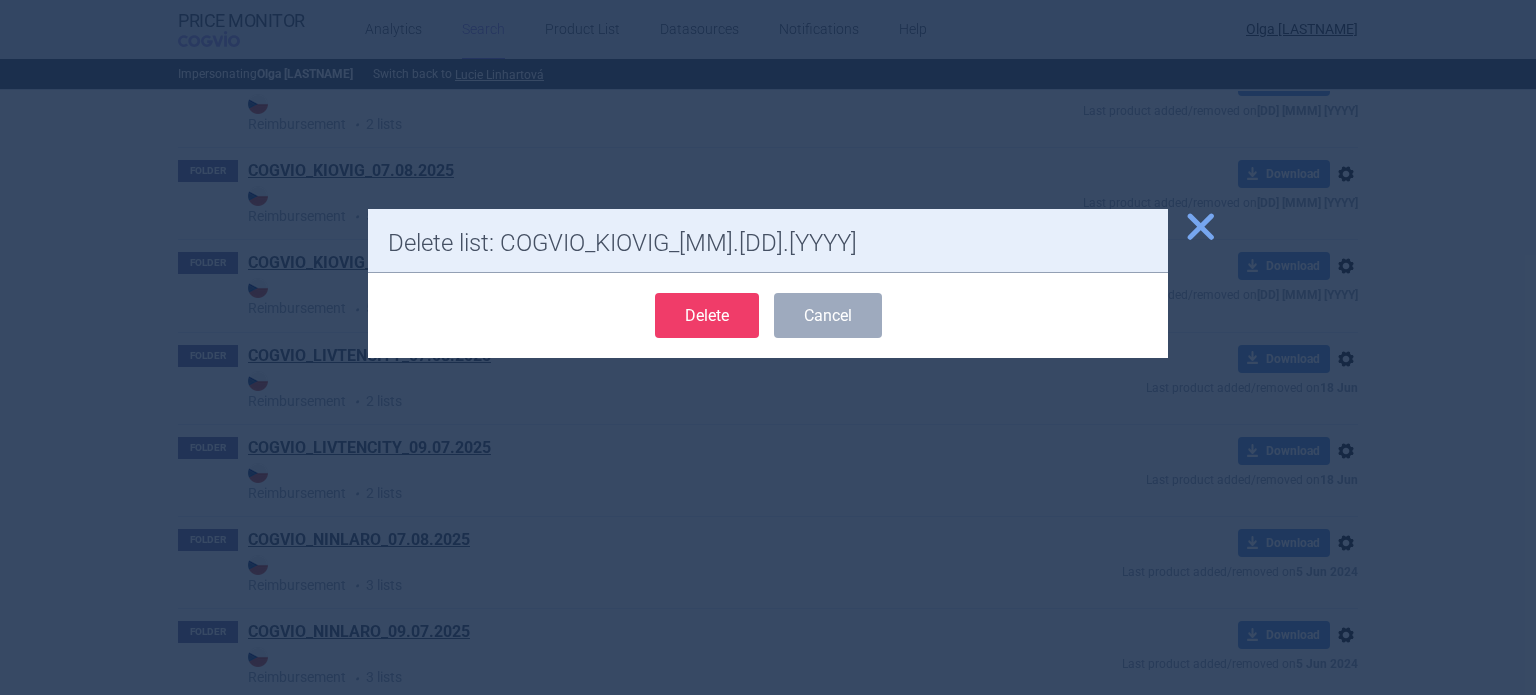 click on "Delete" at bounding box center [707, 315] 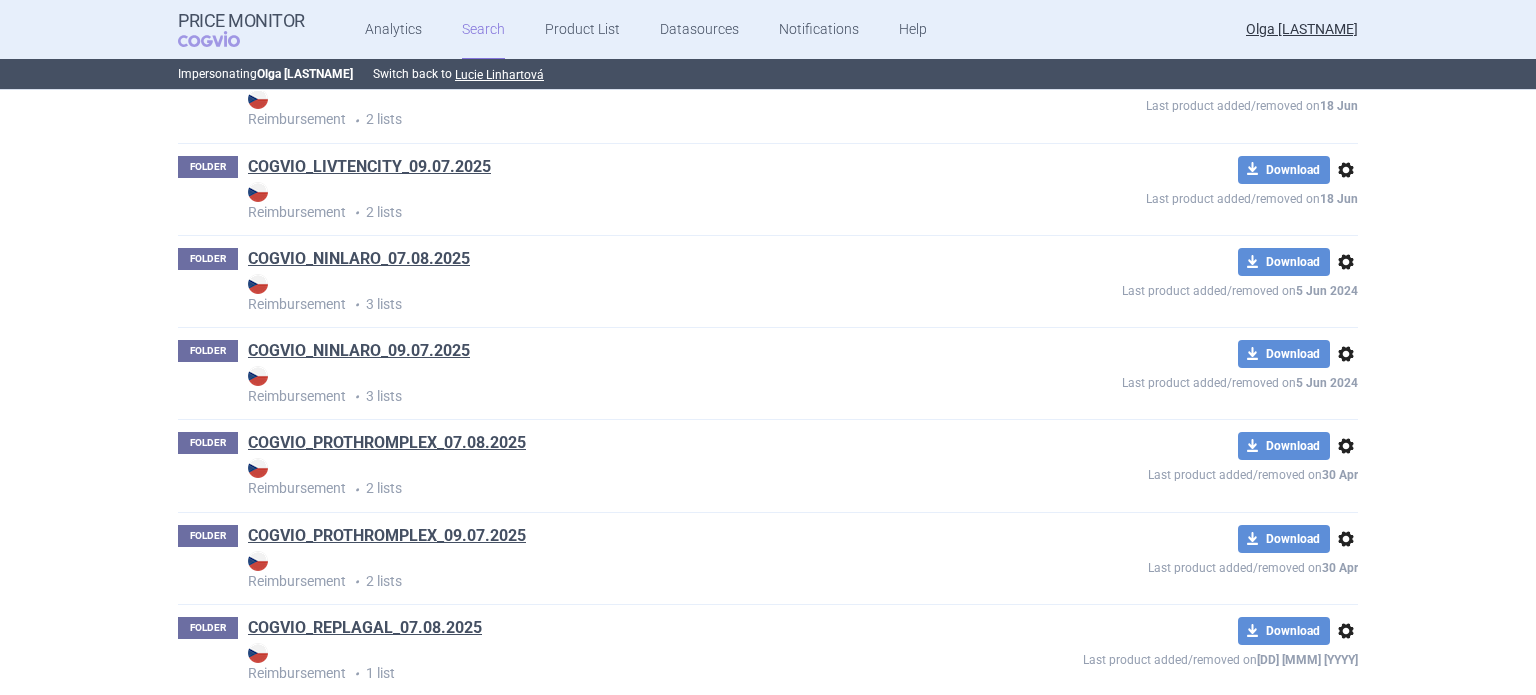 scroll, scrollTop: 2703, scrollLeft: 0, axis: vertical 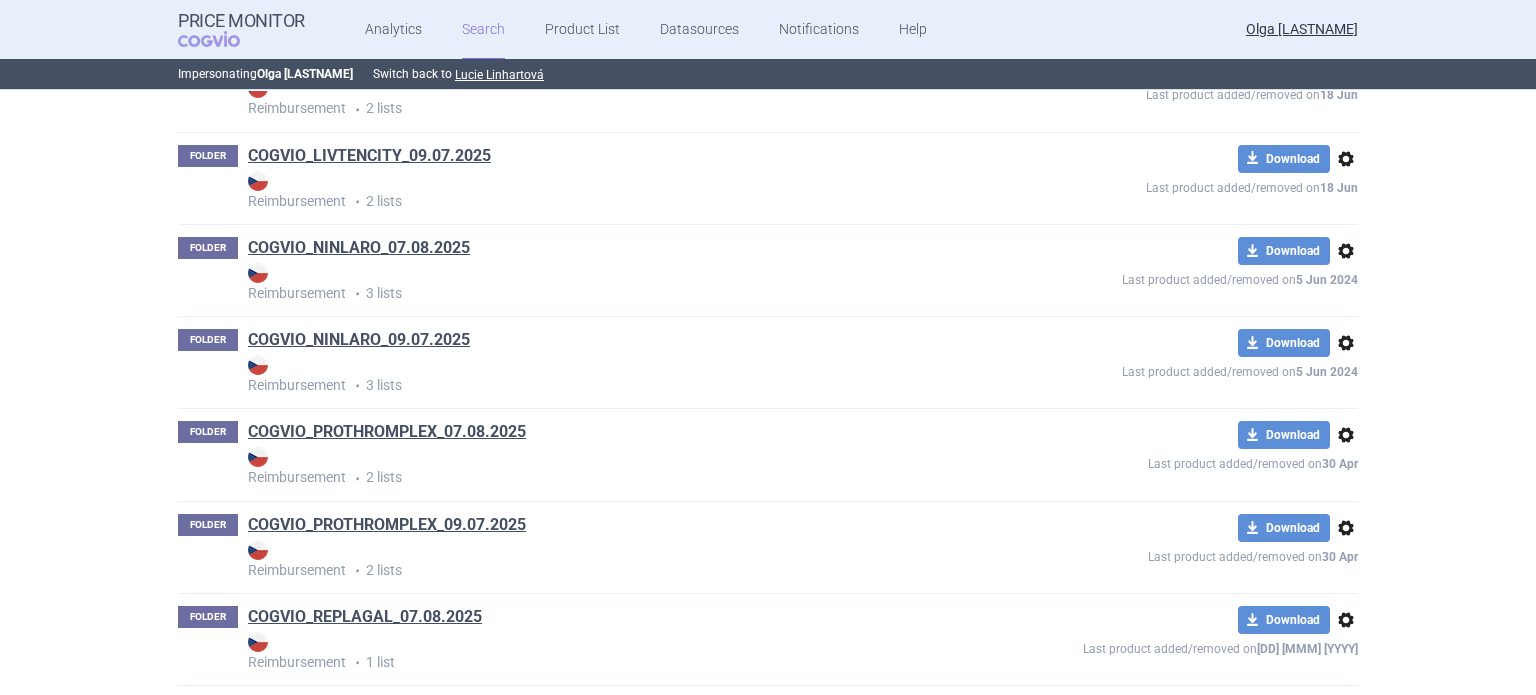 click on "options" at bounding box center (1346, 159) 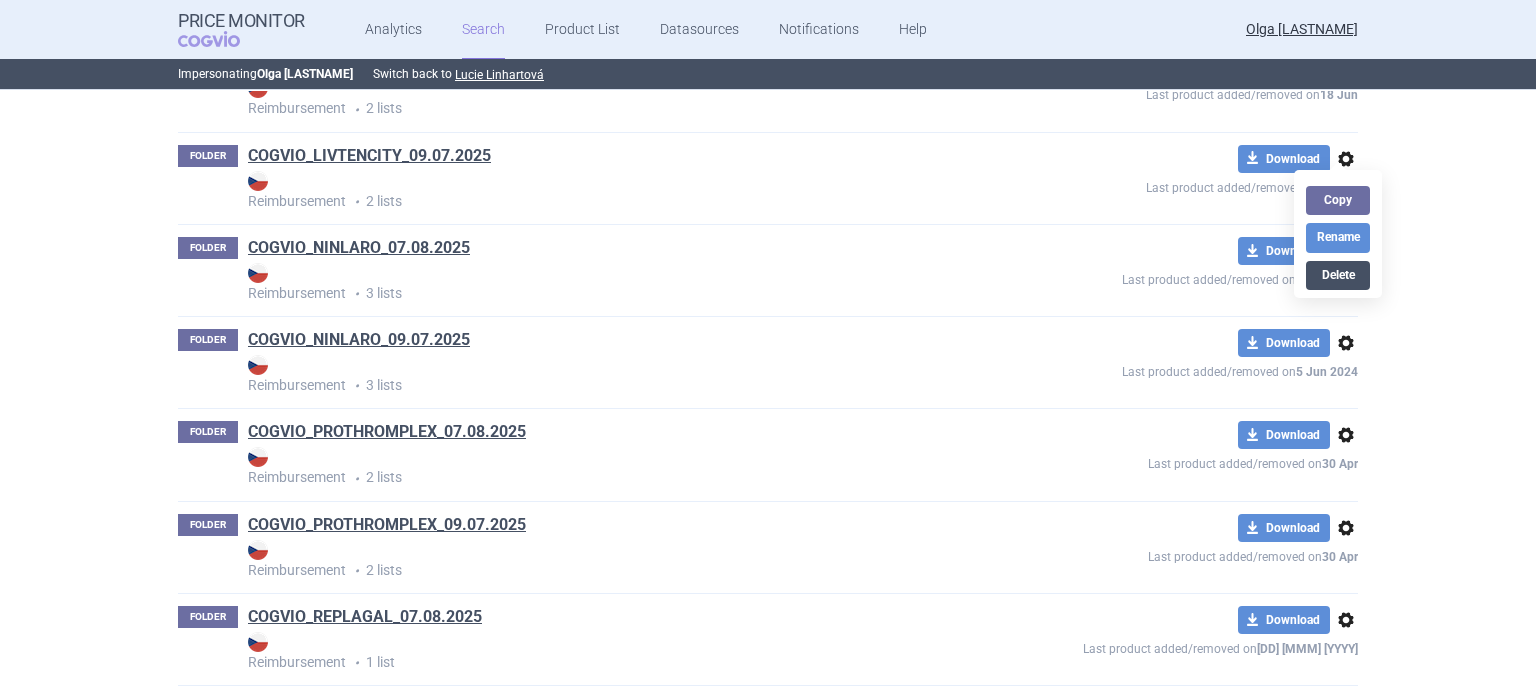 click on "Delete" at bounding box center (1338, 275) 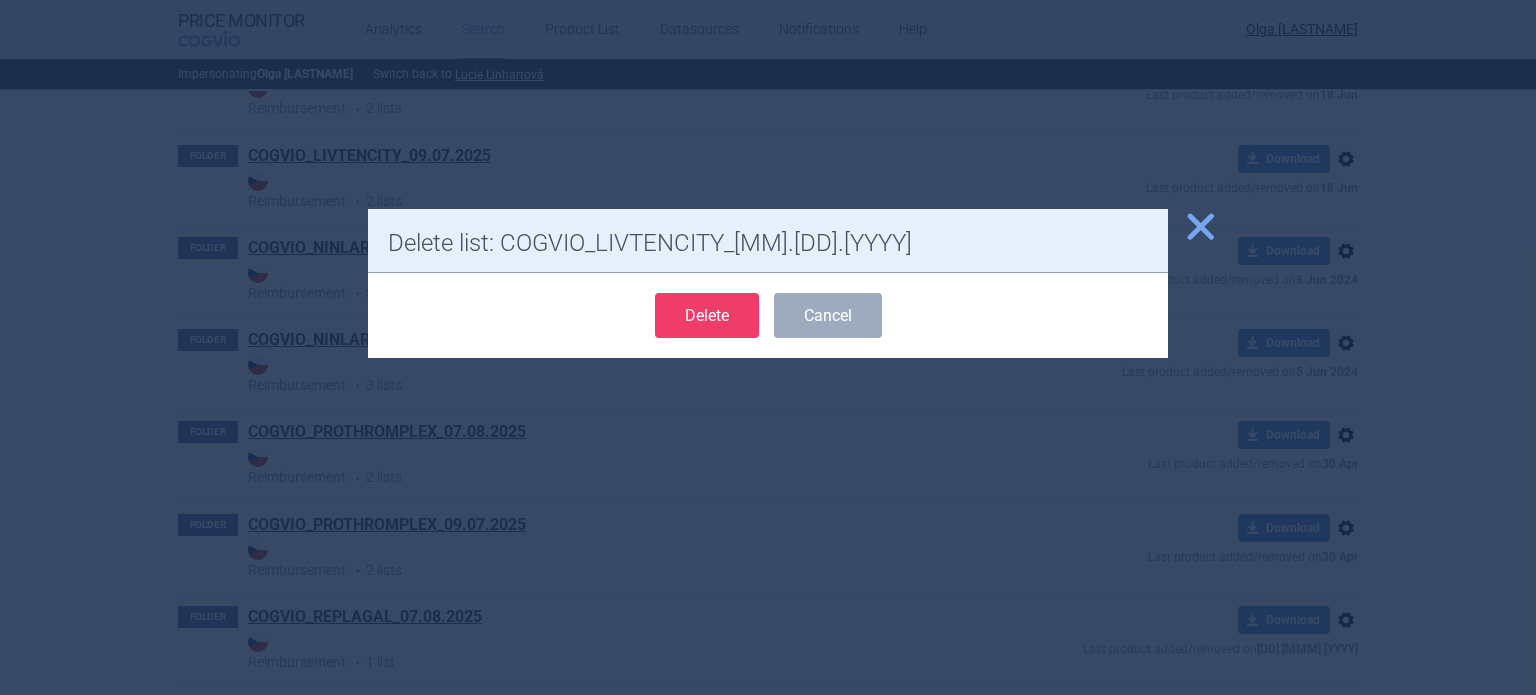 click on "Delete" at bounding box center [707, 315] 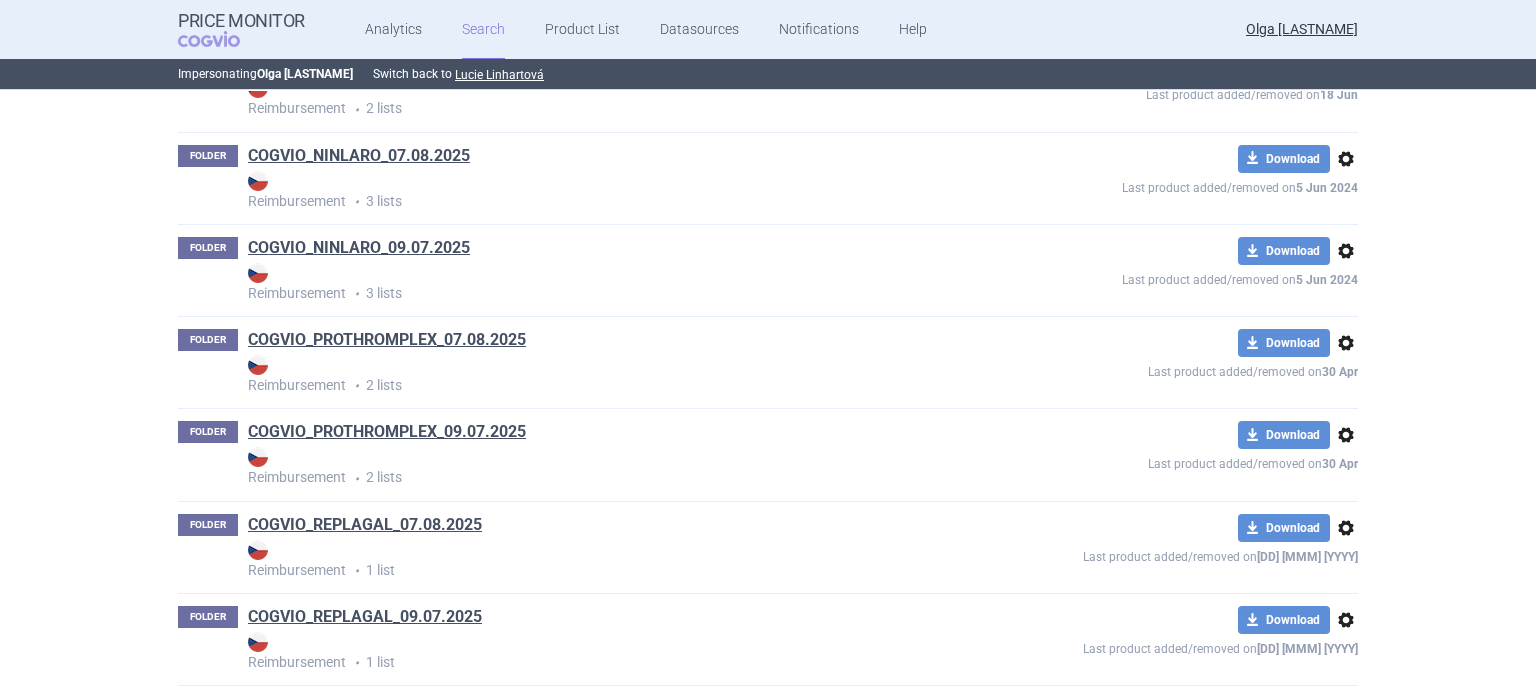 click on "options" at bounding box center (1346, 251) 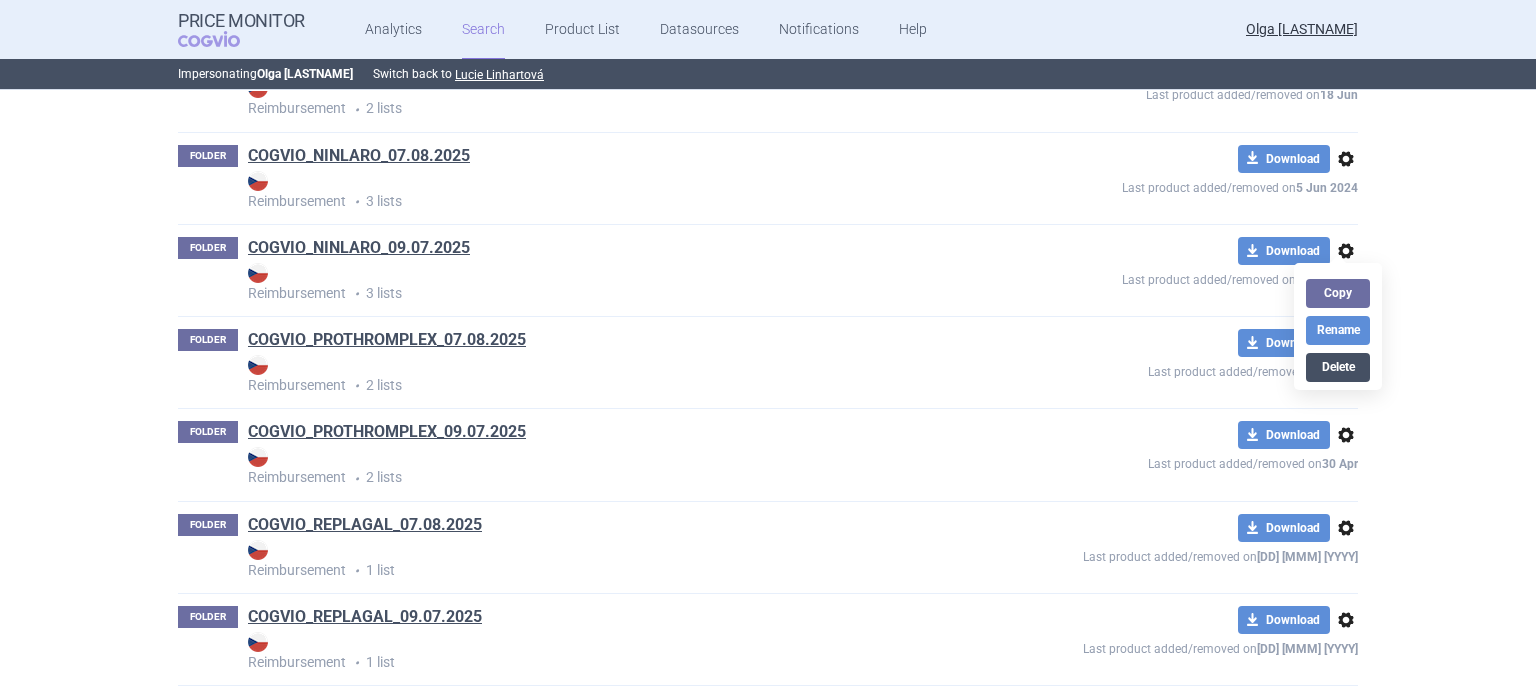 click on "Delete" at bounding box center [1338, 367] 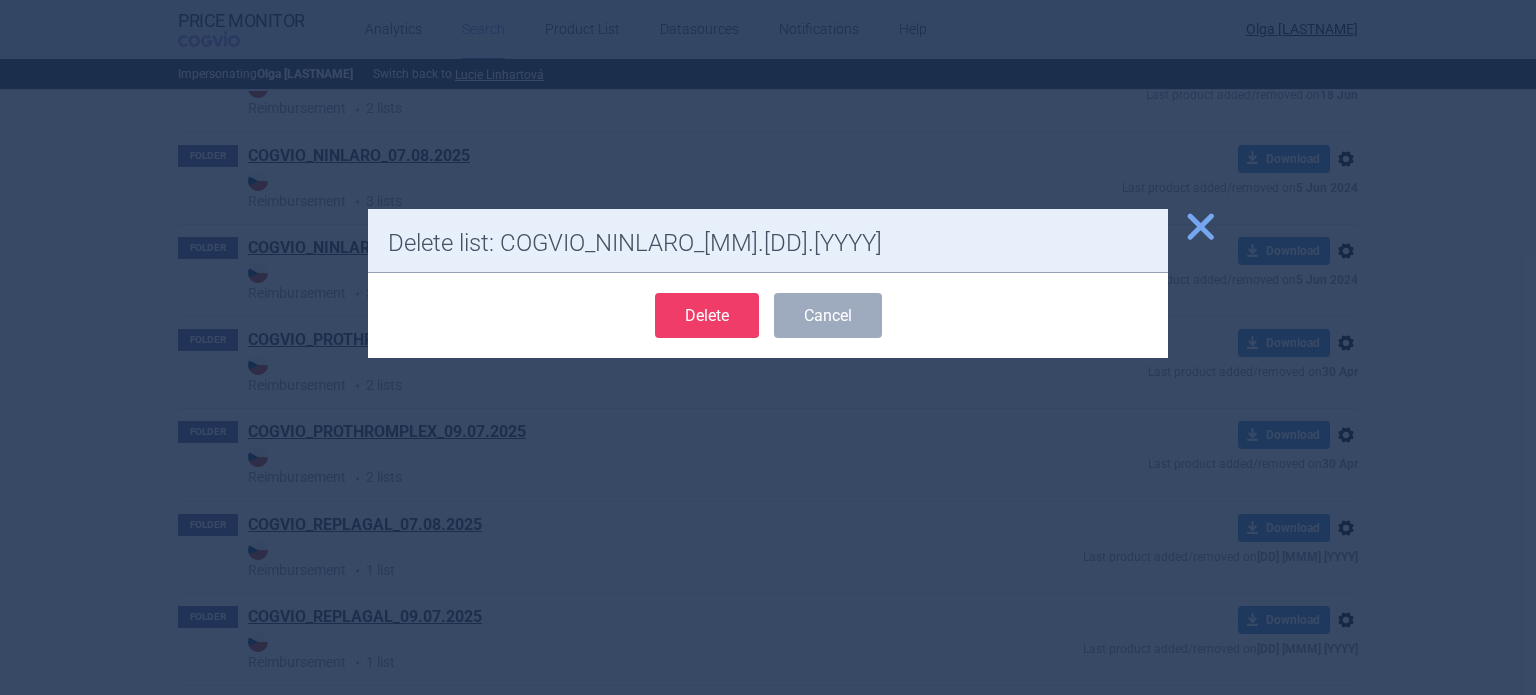 click on "Delete" at bounding box center [707, 315] 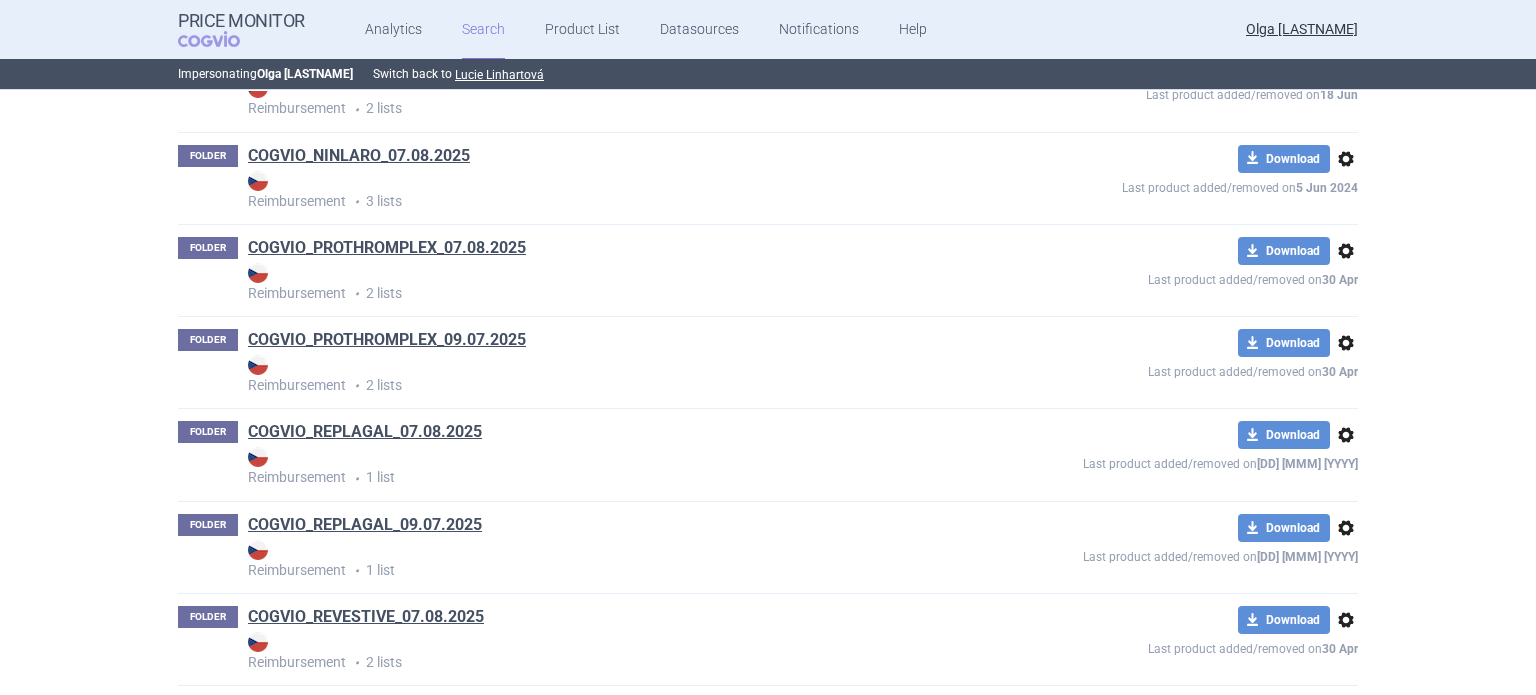 click on "options" at bounding box center [1346, 343] 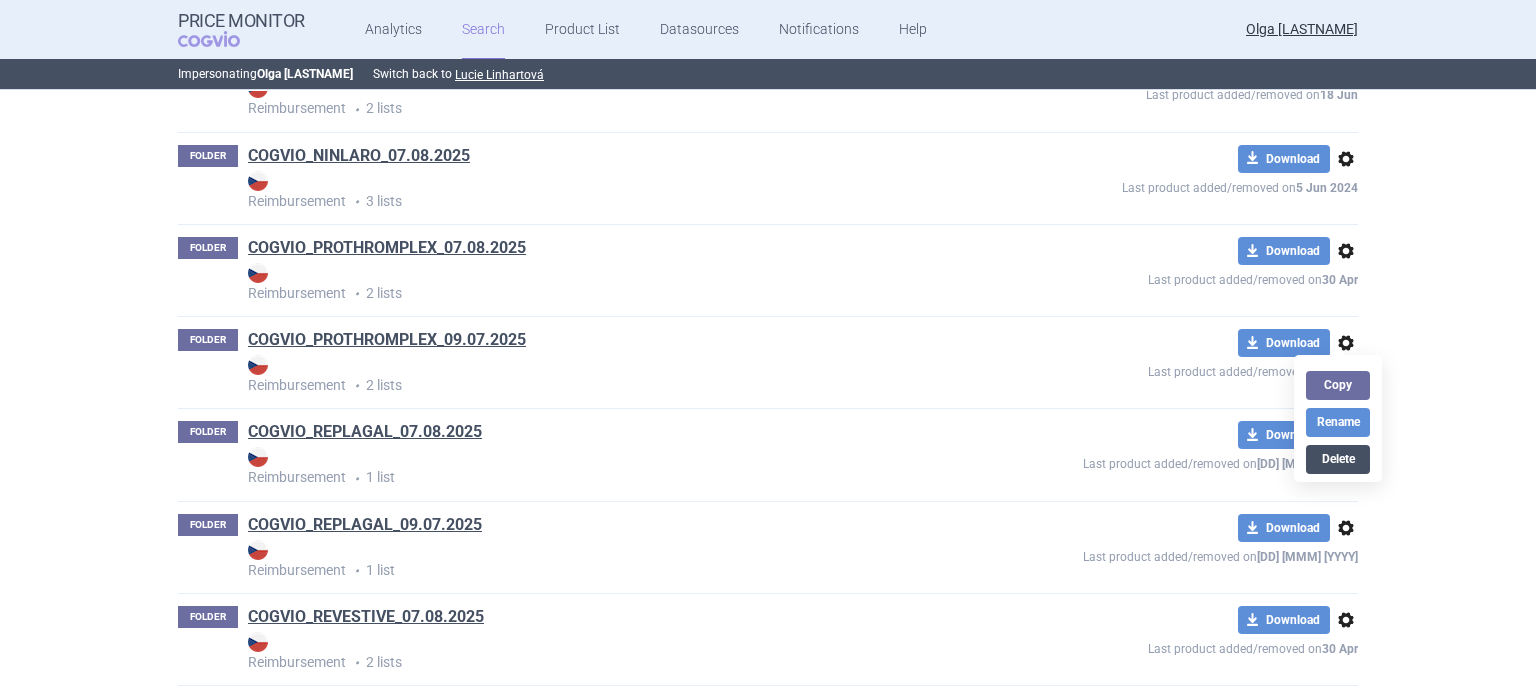 click on "Delete" at bounding box center (1338, 459) 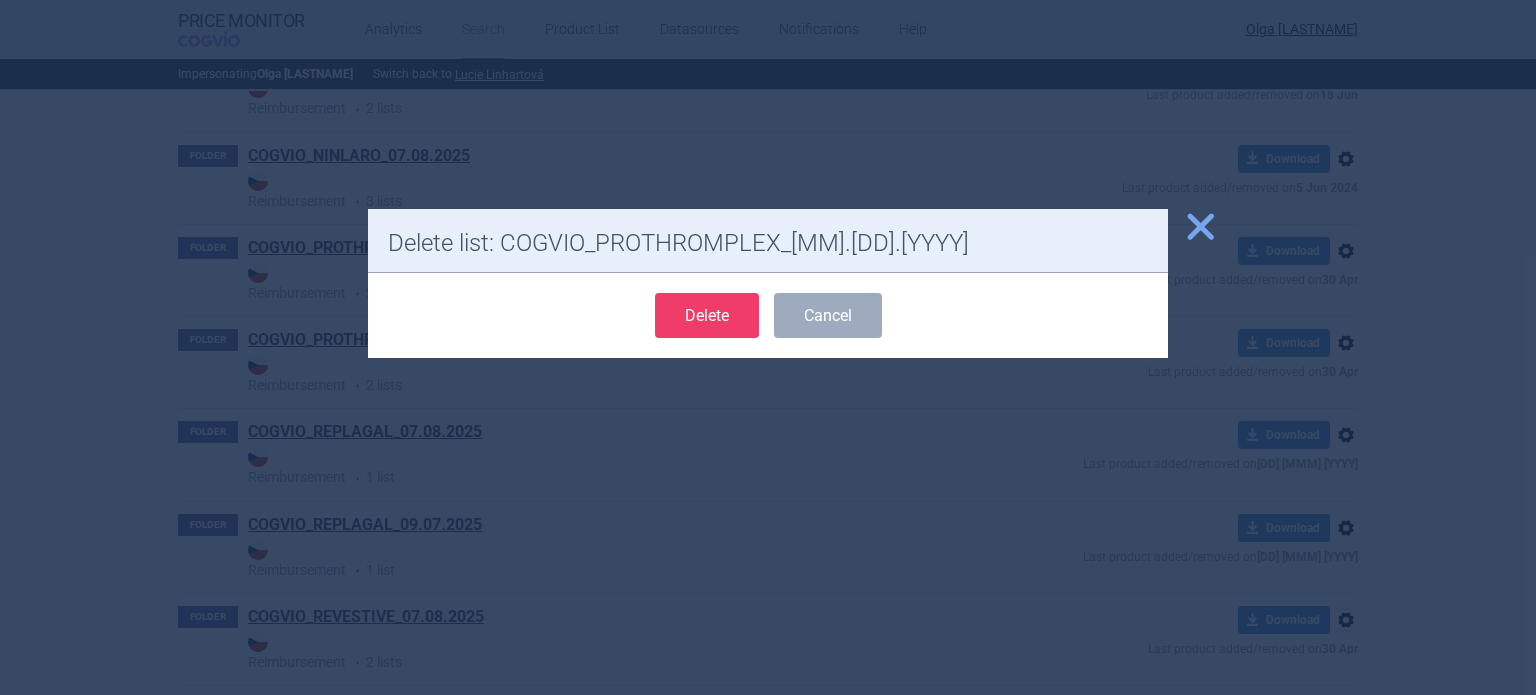click on "Delete" at bounding box center (707, 315) 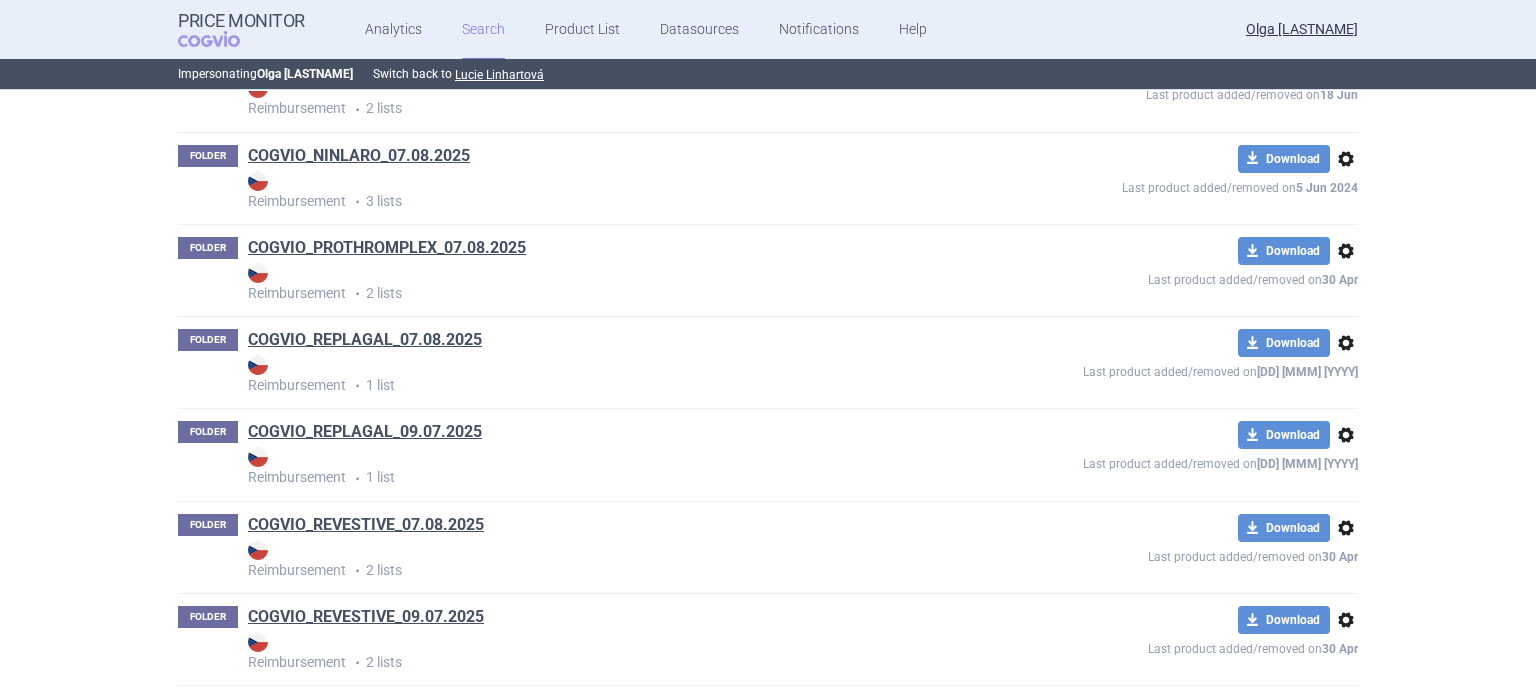 click on "options" at bounding box center (1346, 435) 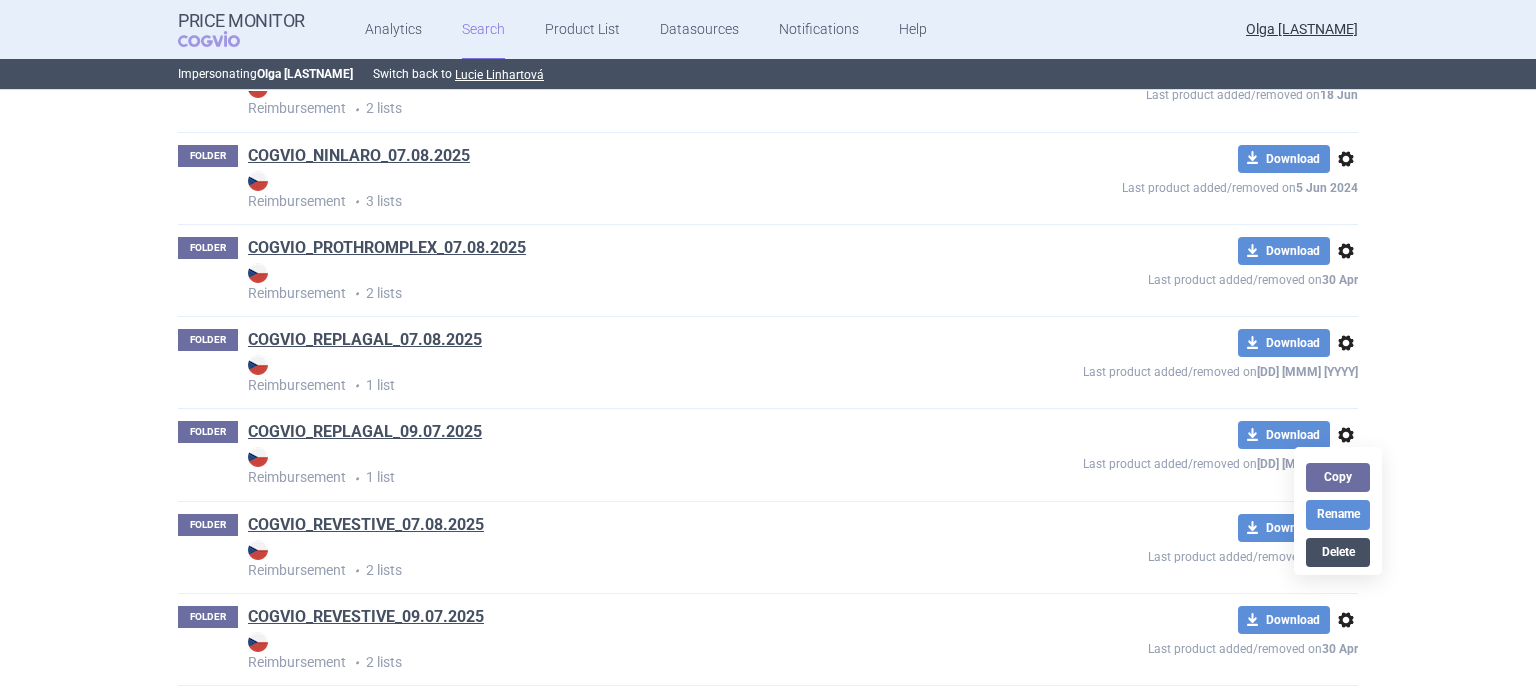 click on "Delete" at bounding box center [1338, 552] 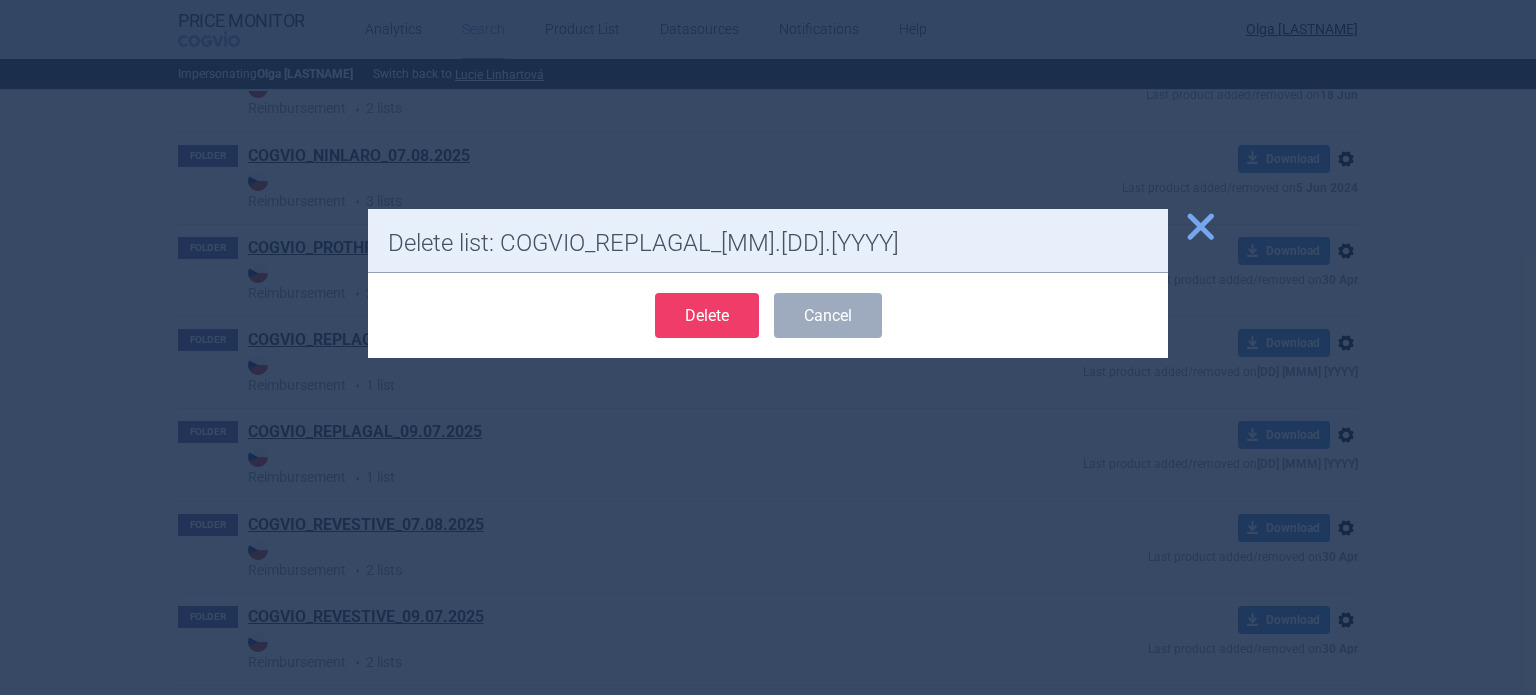 click on "Delete" at bounding box center (707, 315) 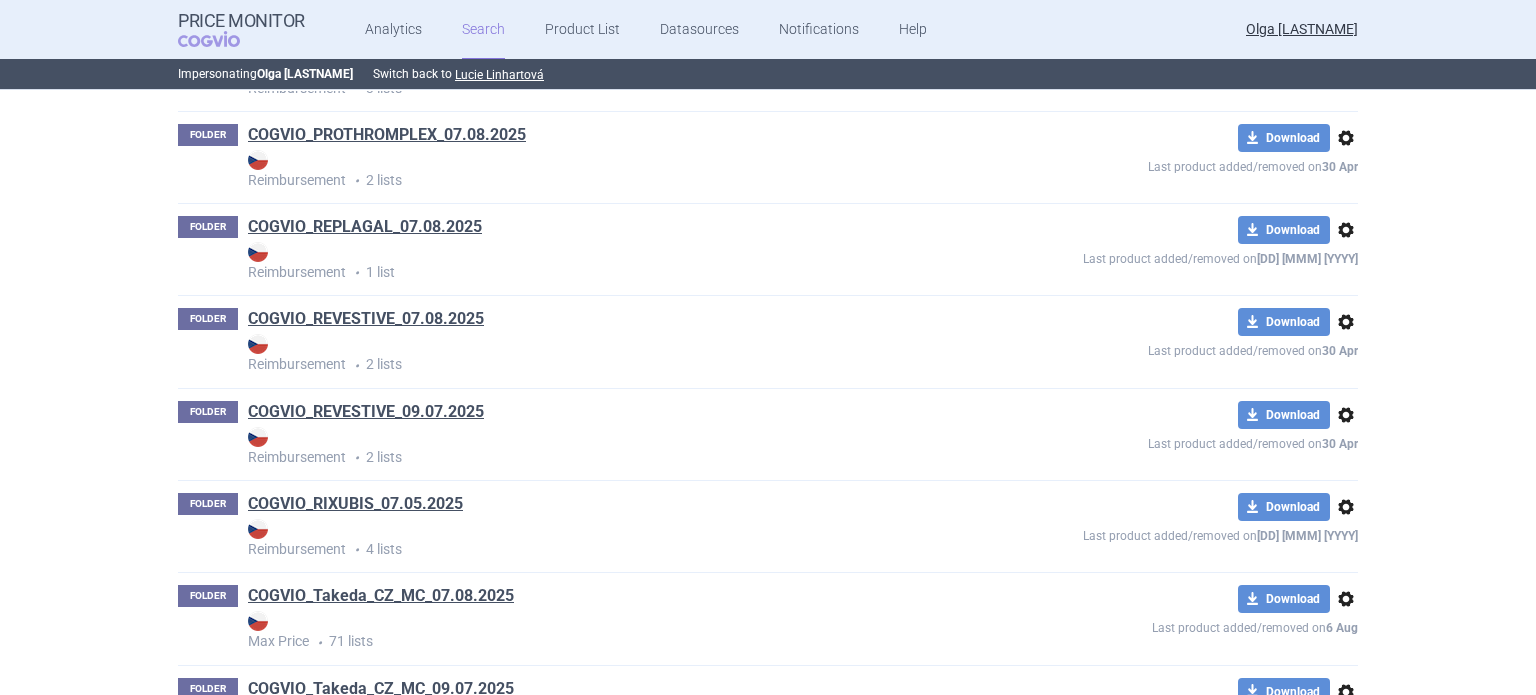 scroll, scrollTop: 2903, scrollLeft: 0, axis: vertical 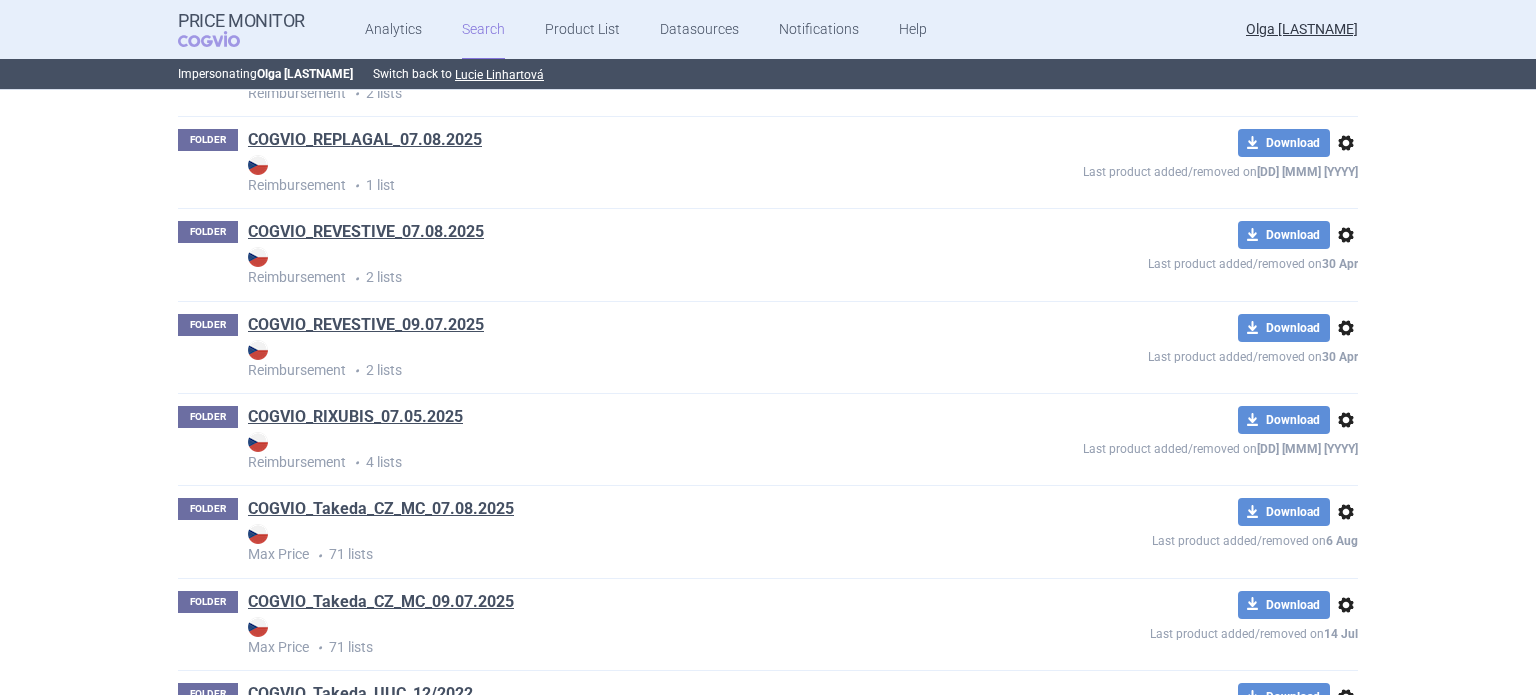 click on "options" at bounding box center (1346, 328) 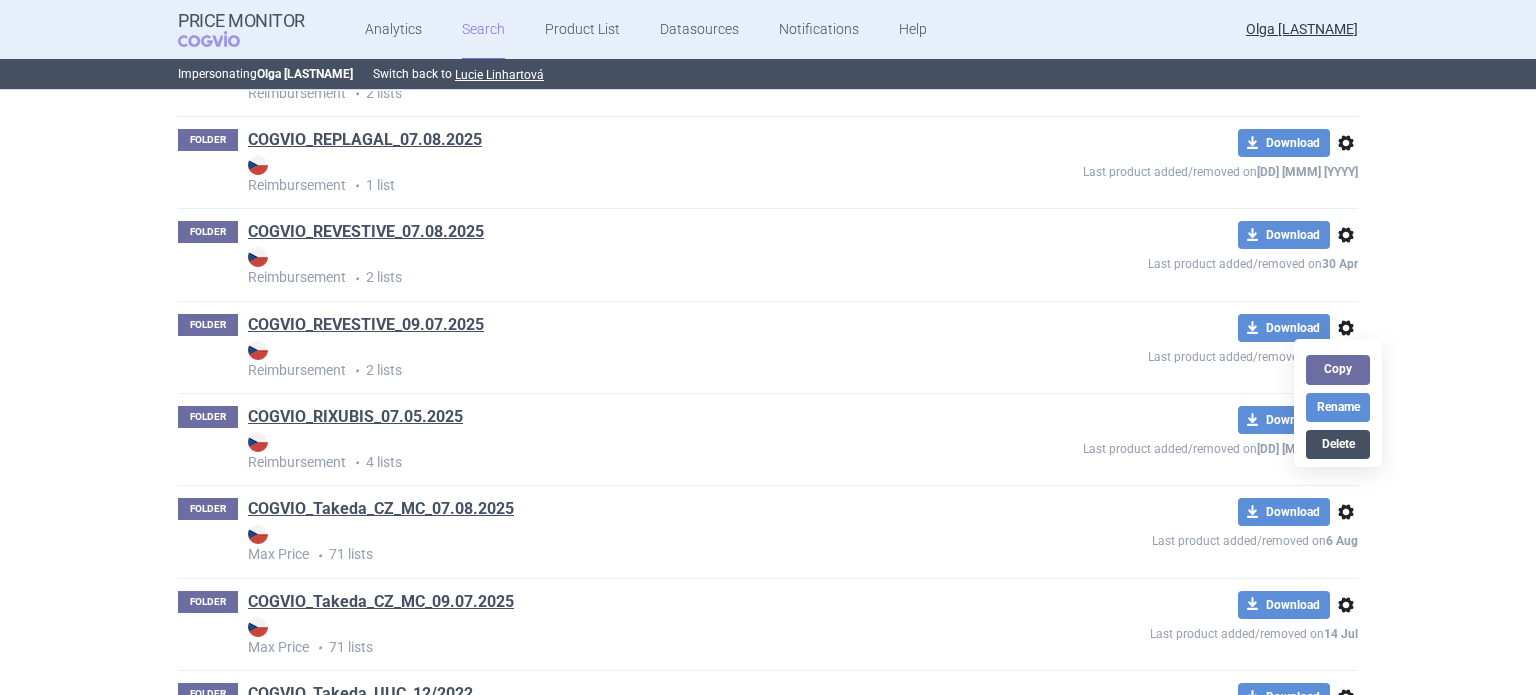 click on "Delete" at bounding box center [1338, 444] 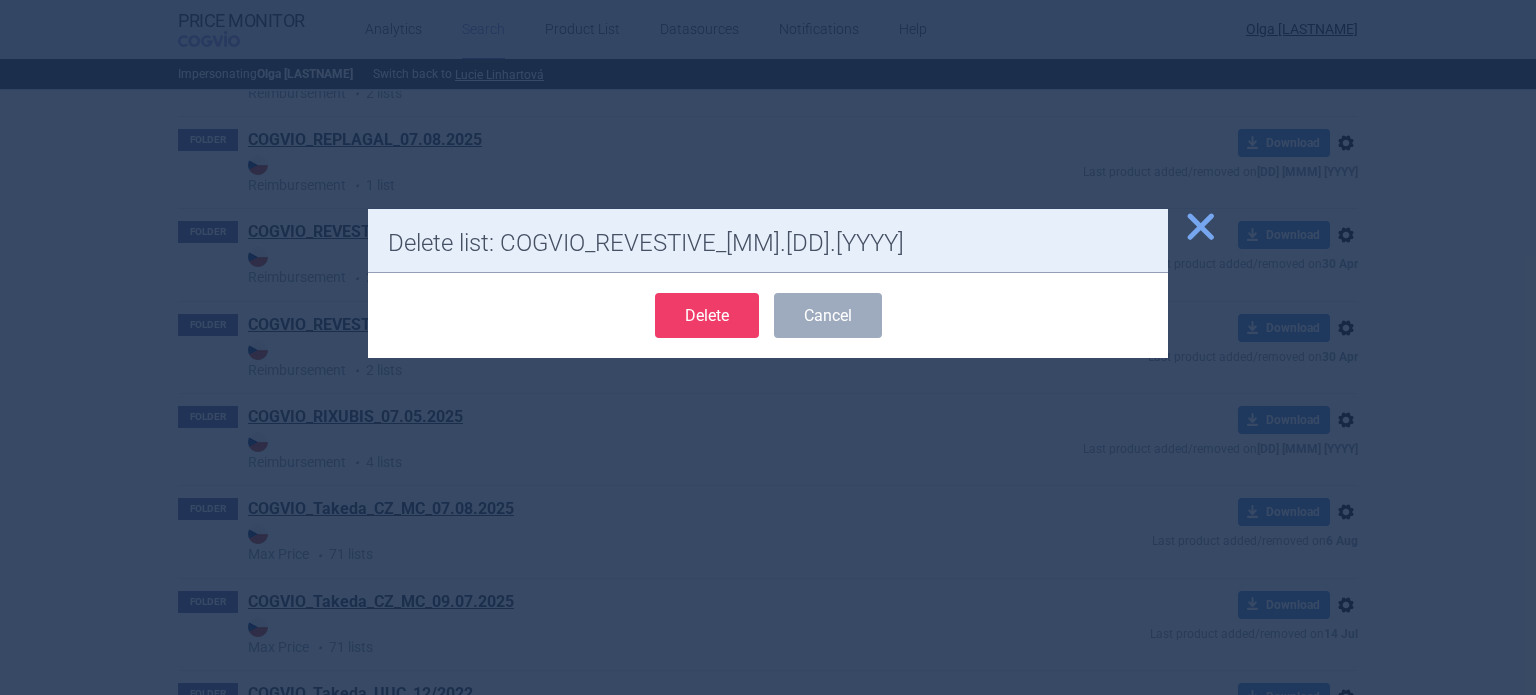 click on "Delete" at bounding box center (707, 315) 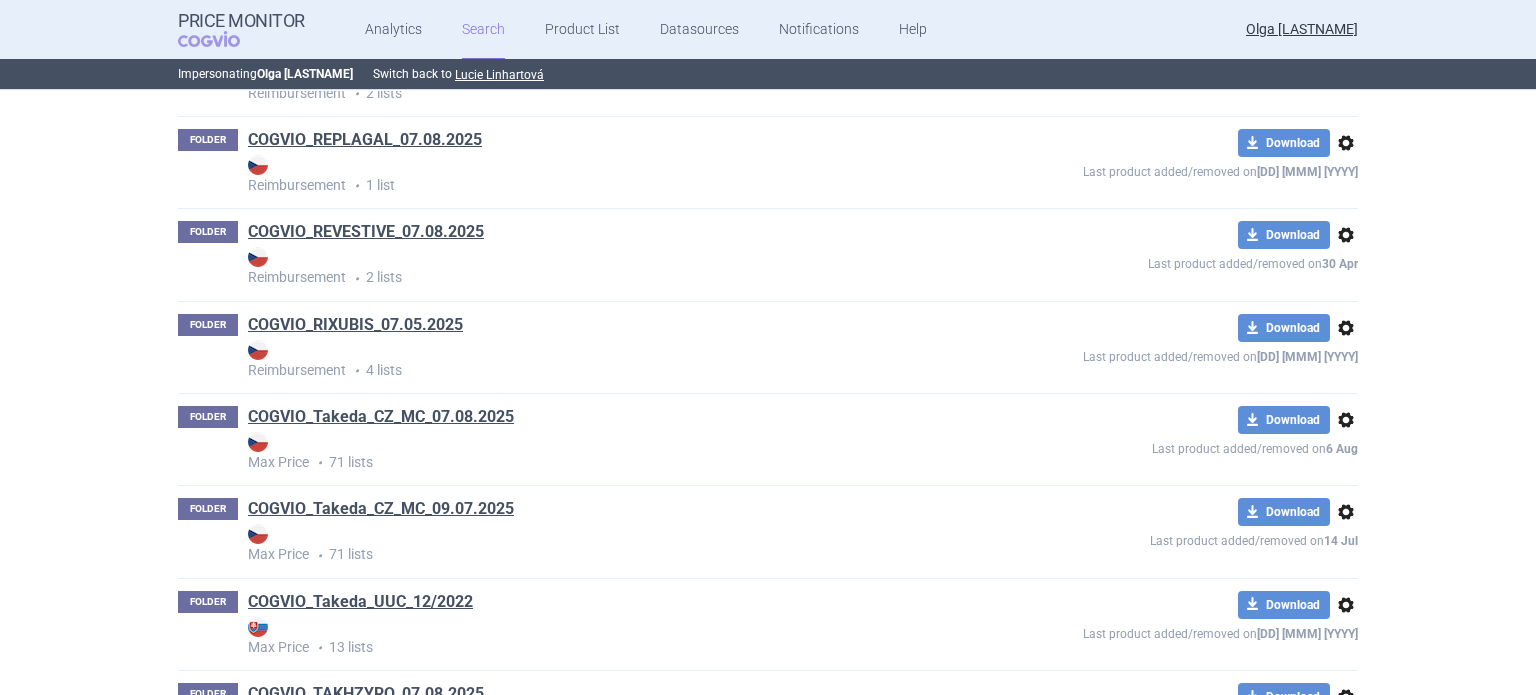scroll, scrollTop: 3003, scrollLeft: 0, axis: vertical 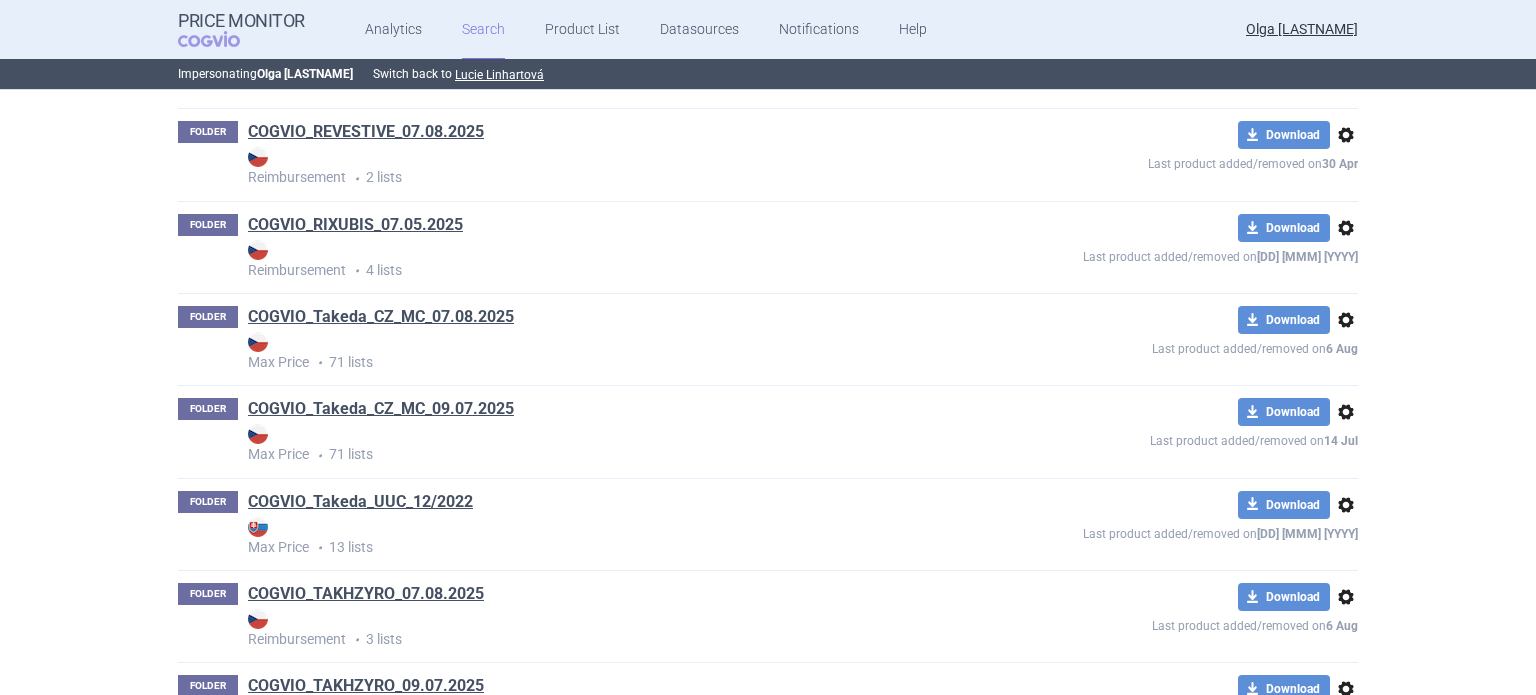 click on "options" at bounding box center (1346, 412) 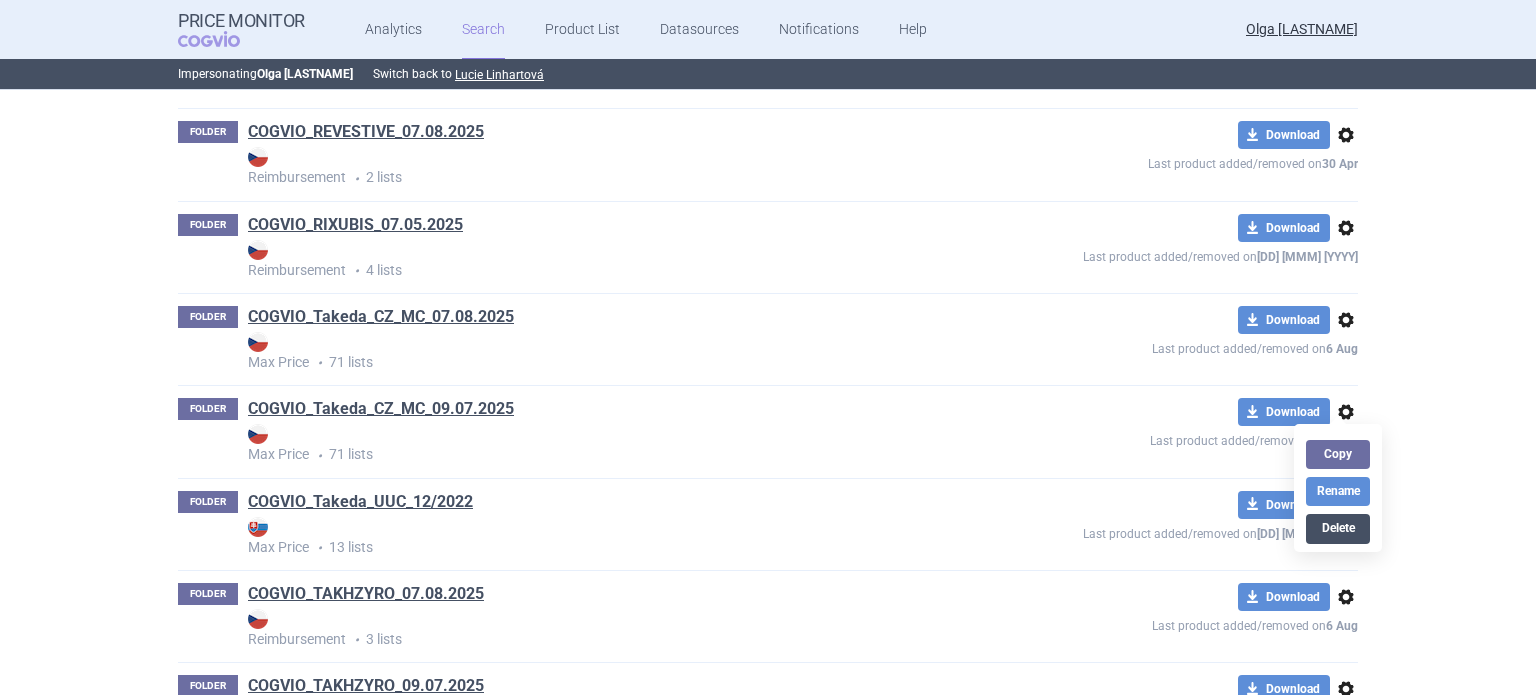 click on "Delete" at bounding box center [1338, 528] 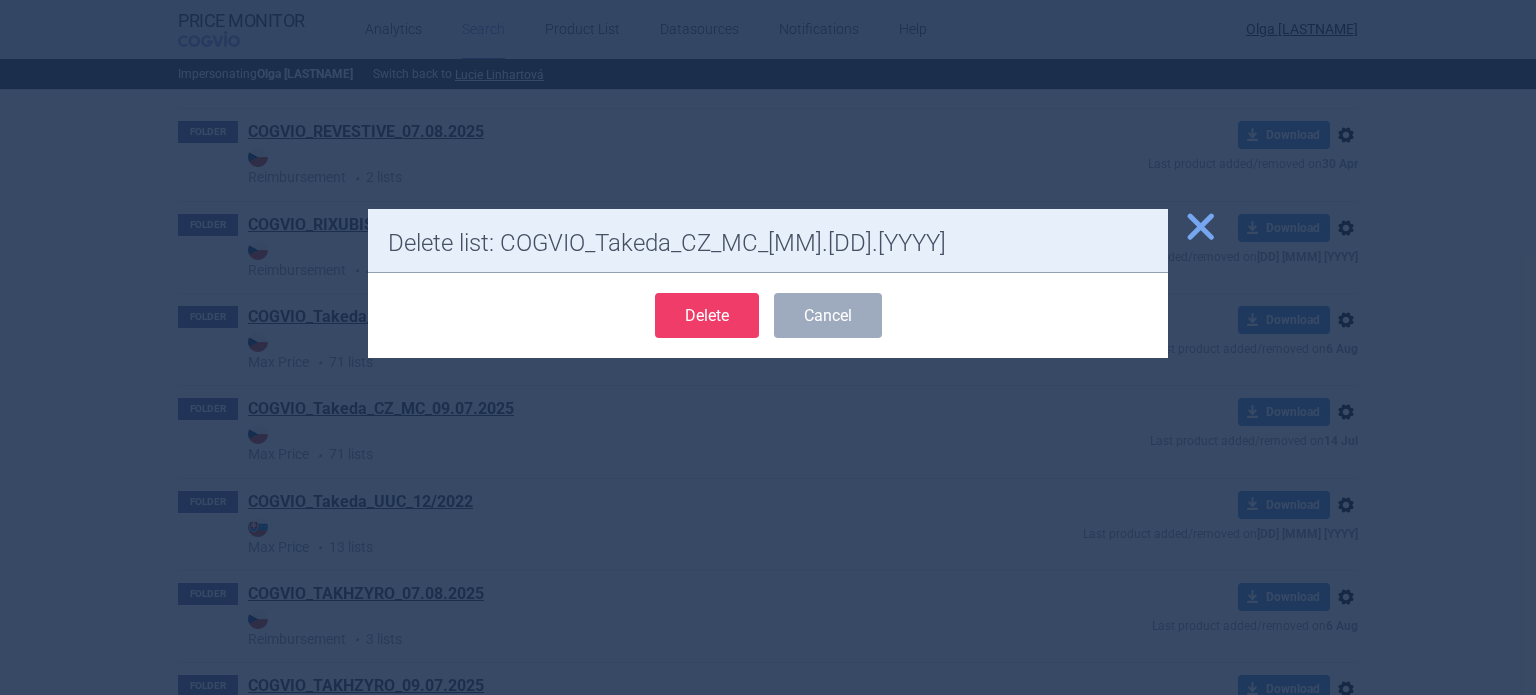 click on "Delete" at bounding box center (707, 315) 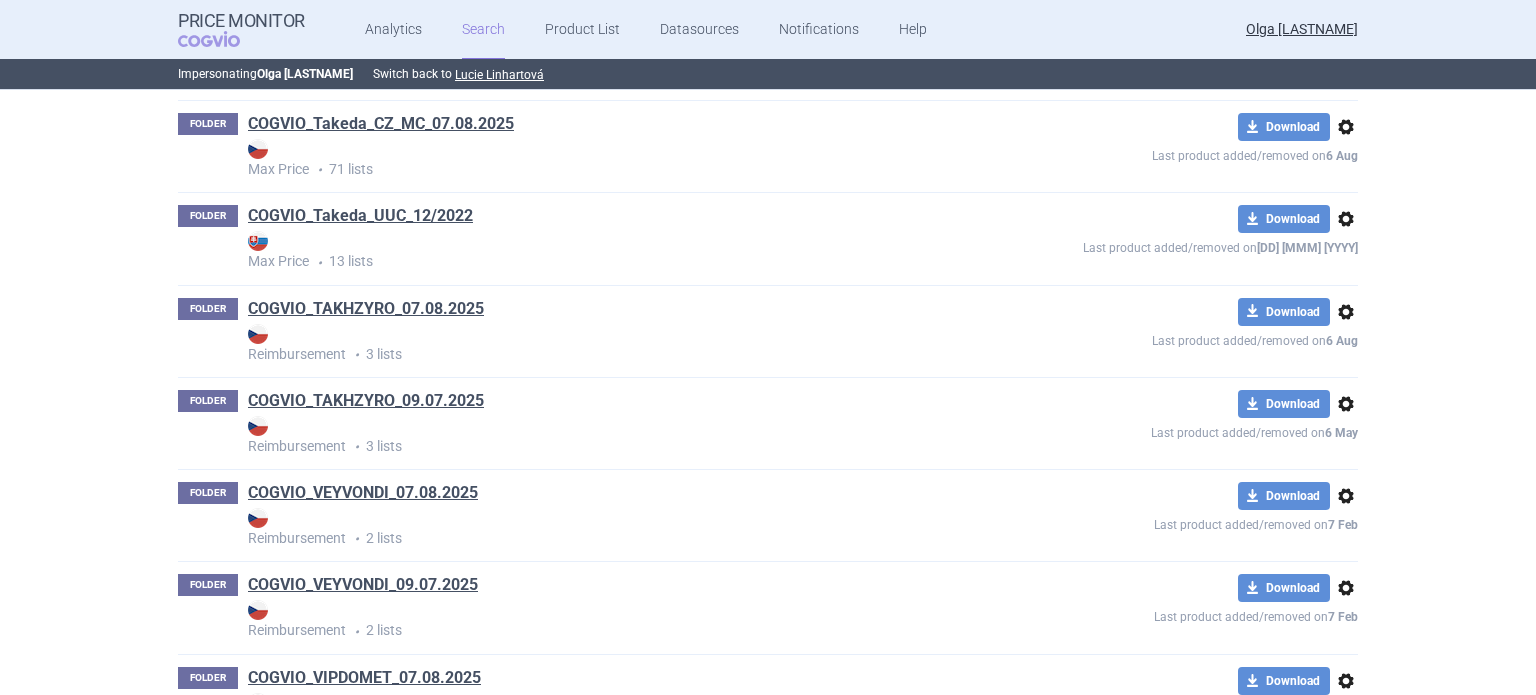 scroll, scrollTop: 3203, scrollLeft: 0, axis: vertical 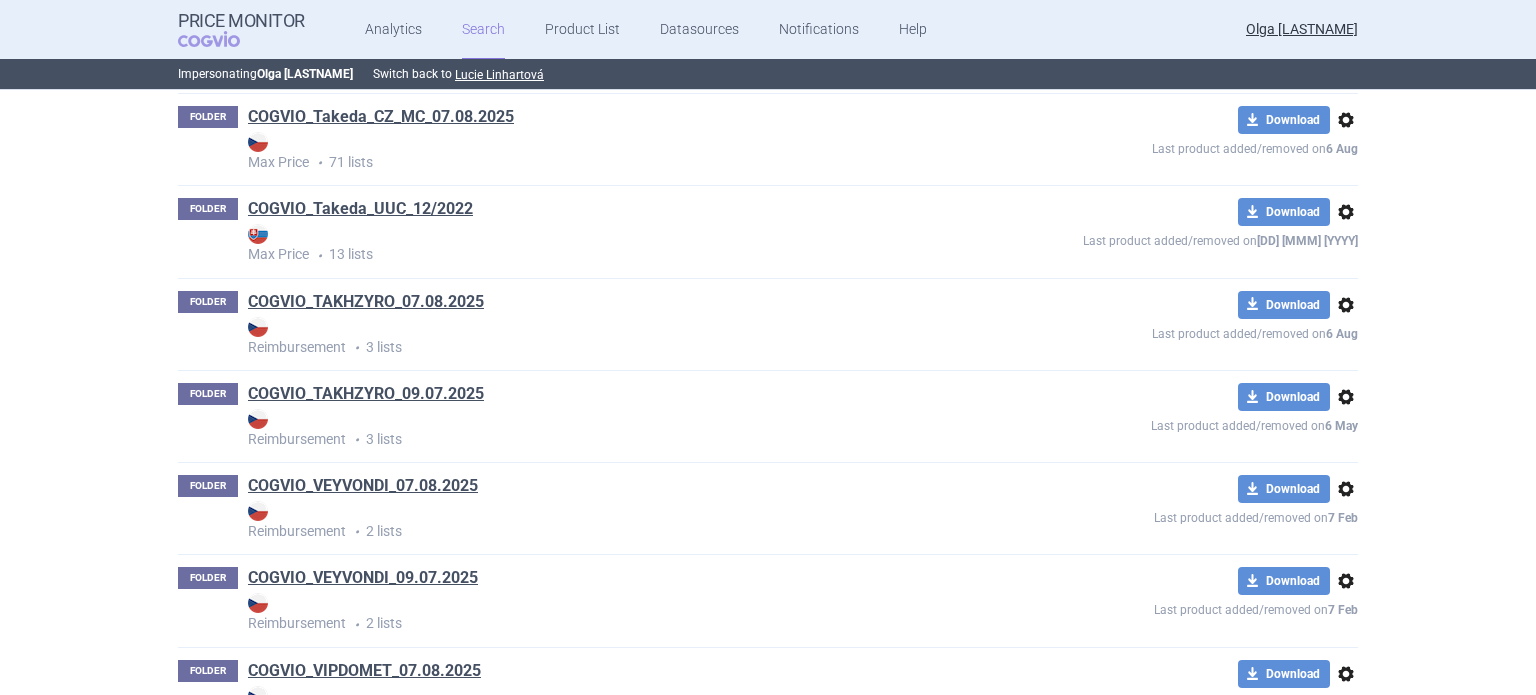 click on "options" at bounding box center [1346, 397] 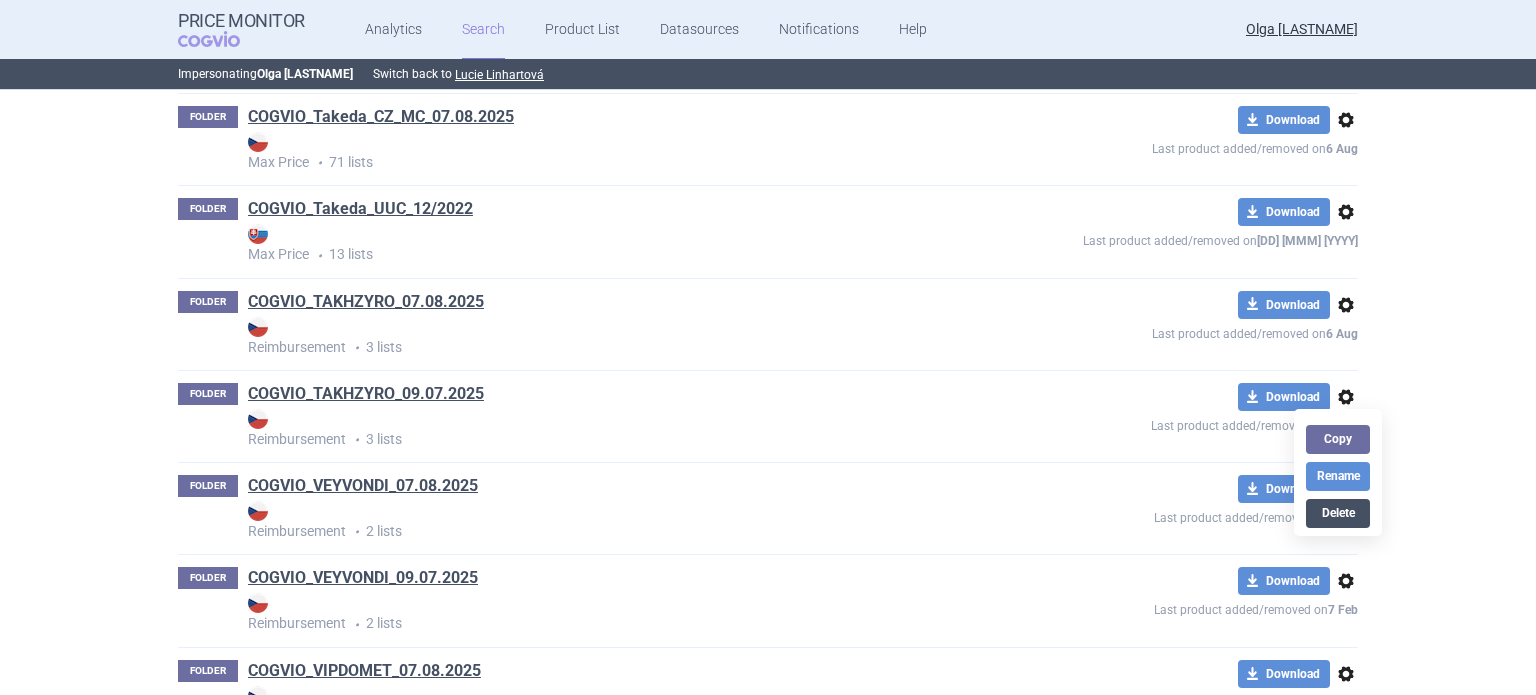 click on "Delete" at bounding box center [1338, 513] 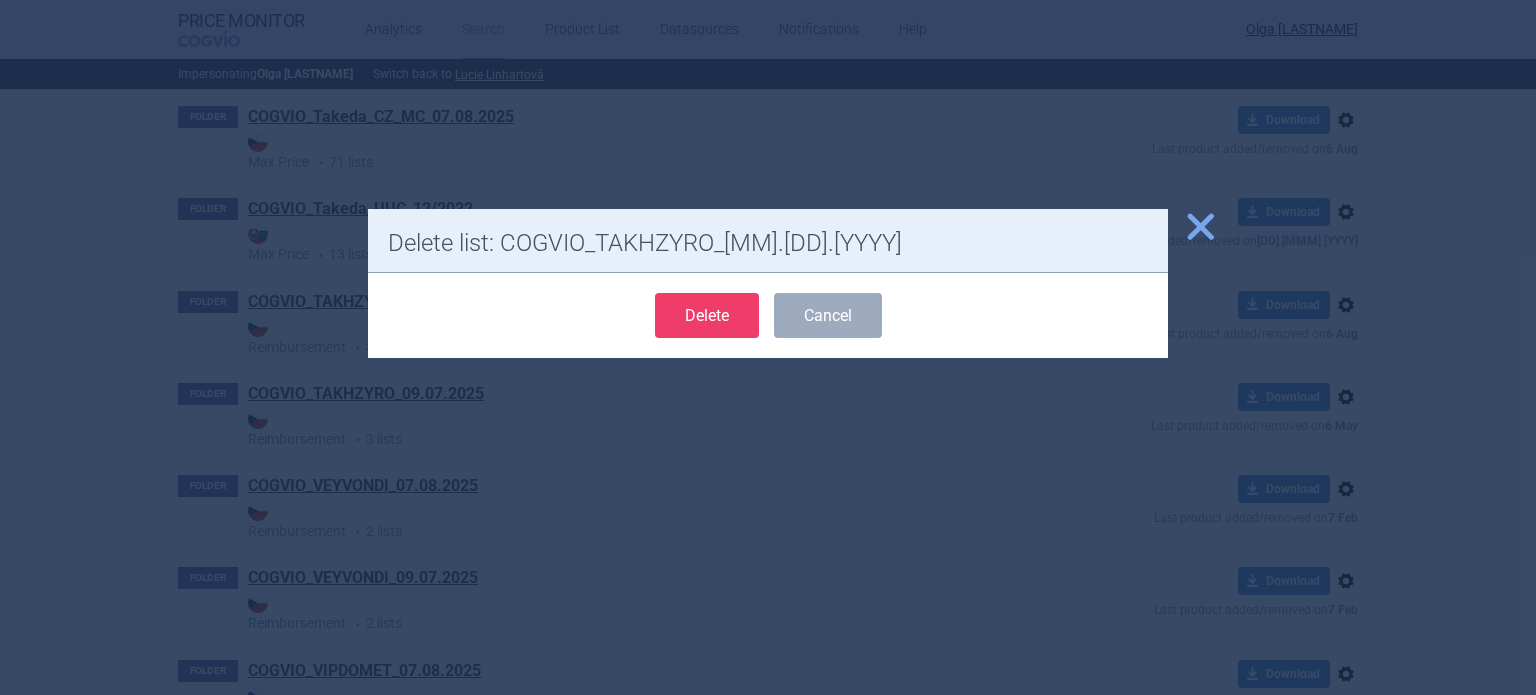 click on "Delete" at bounding box center (707, 315) 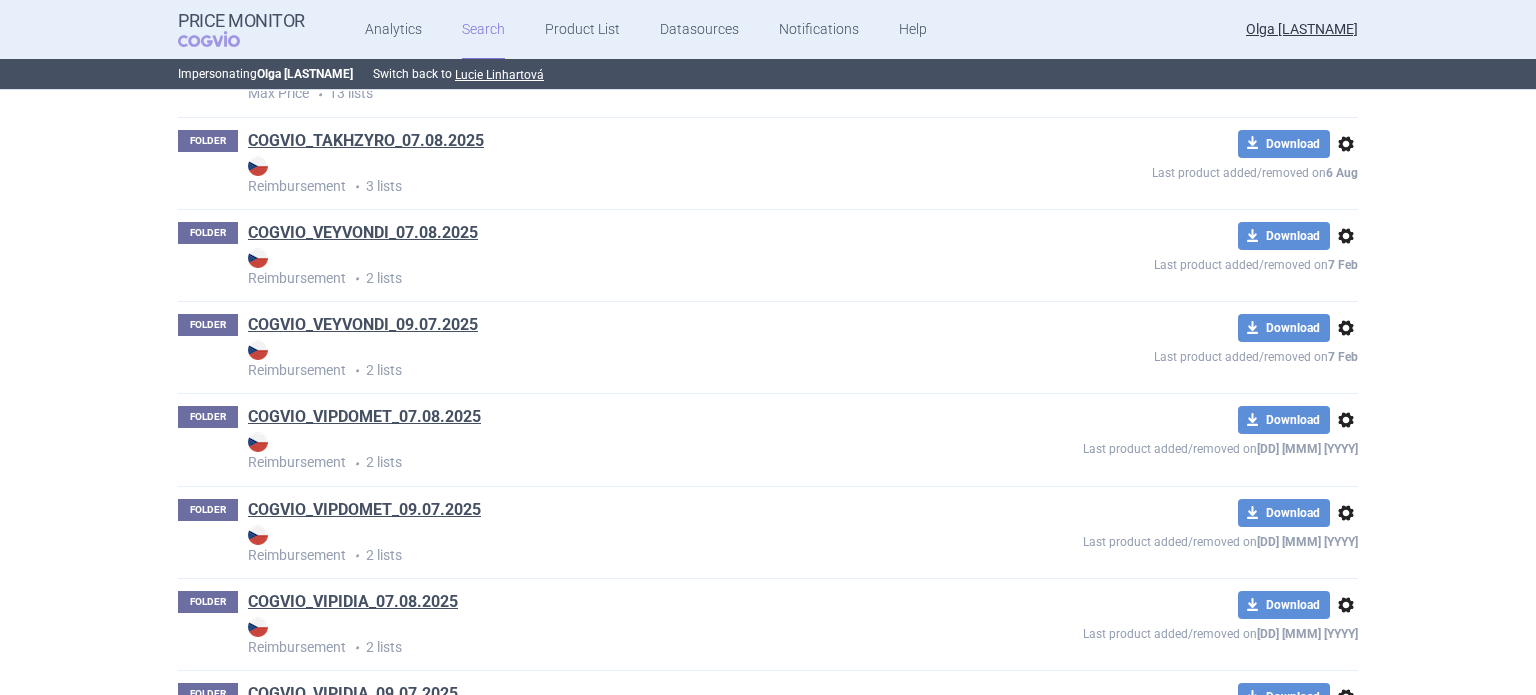 scroll, scrollTop: 3403, scrollLeft: 0, axis: vertical 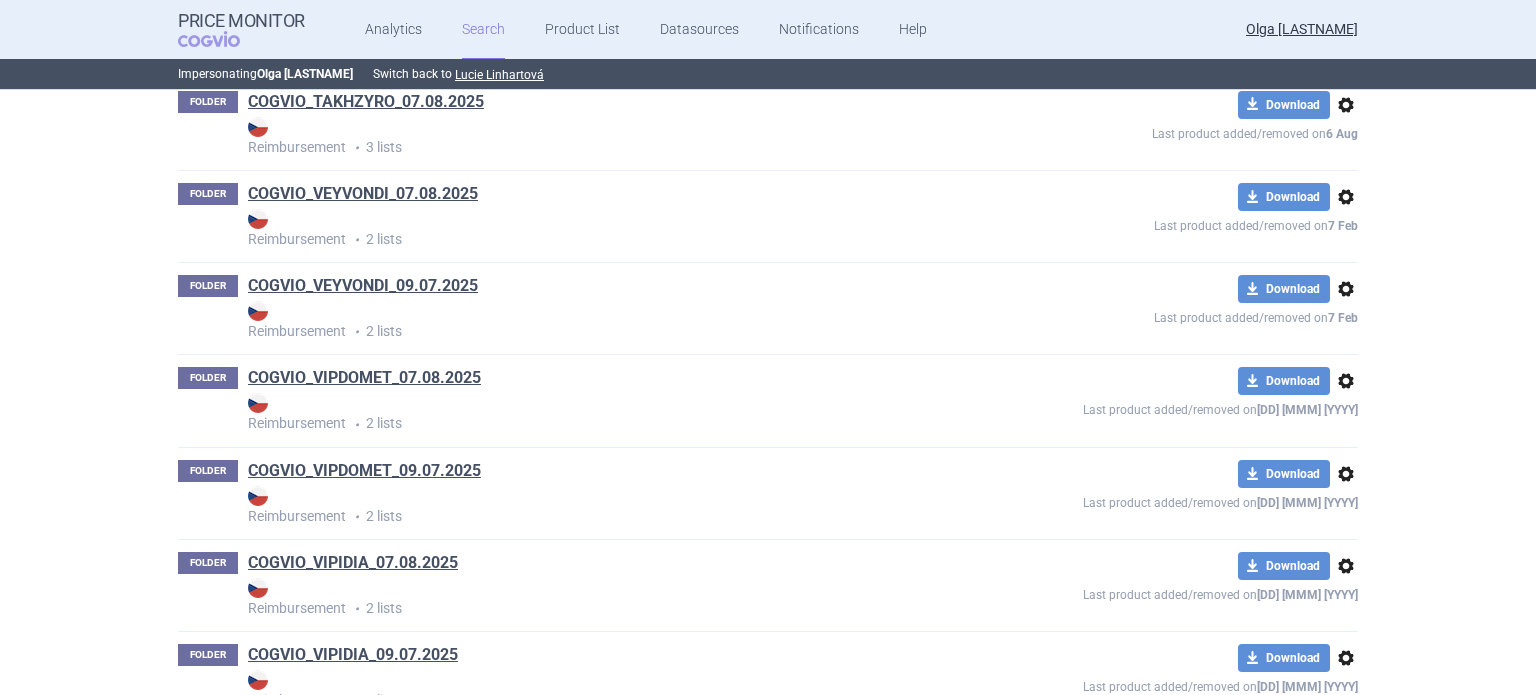click on "options" at bounding box center [1346, 289] 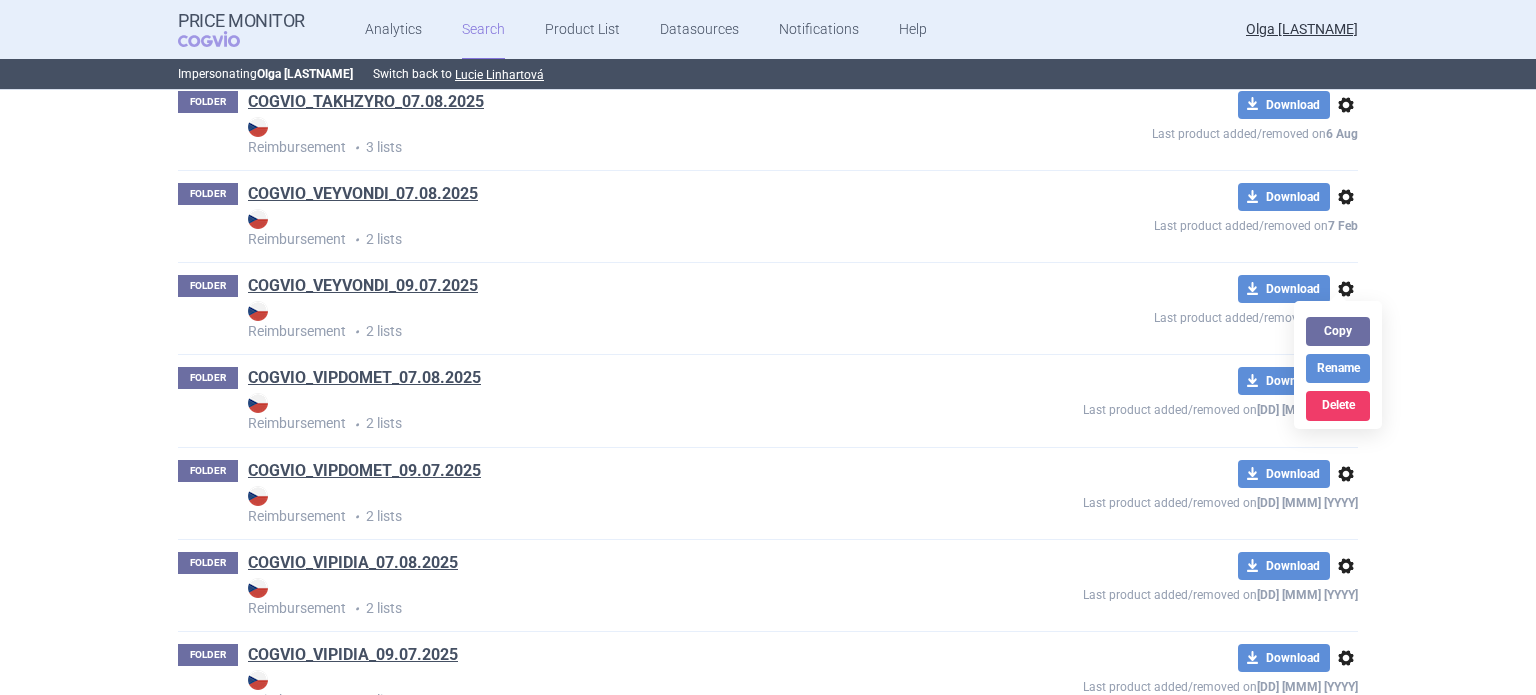 click on "Copy Rename Delete" at bounding box center [1338, 365] 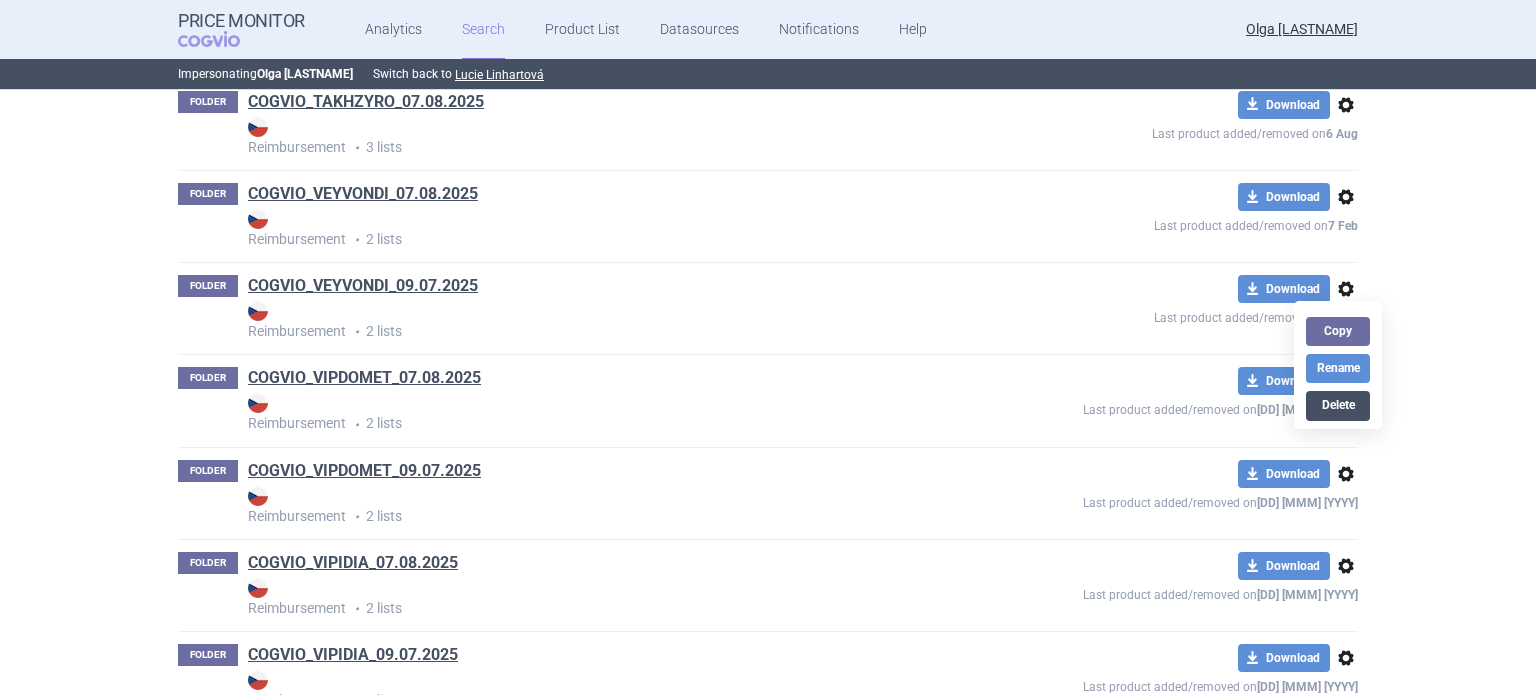 click on "Delete" at bounding box center [1338, 405] 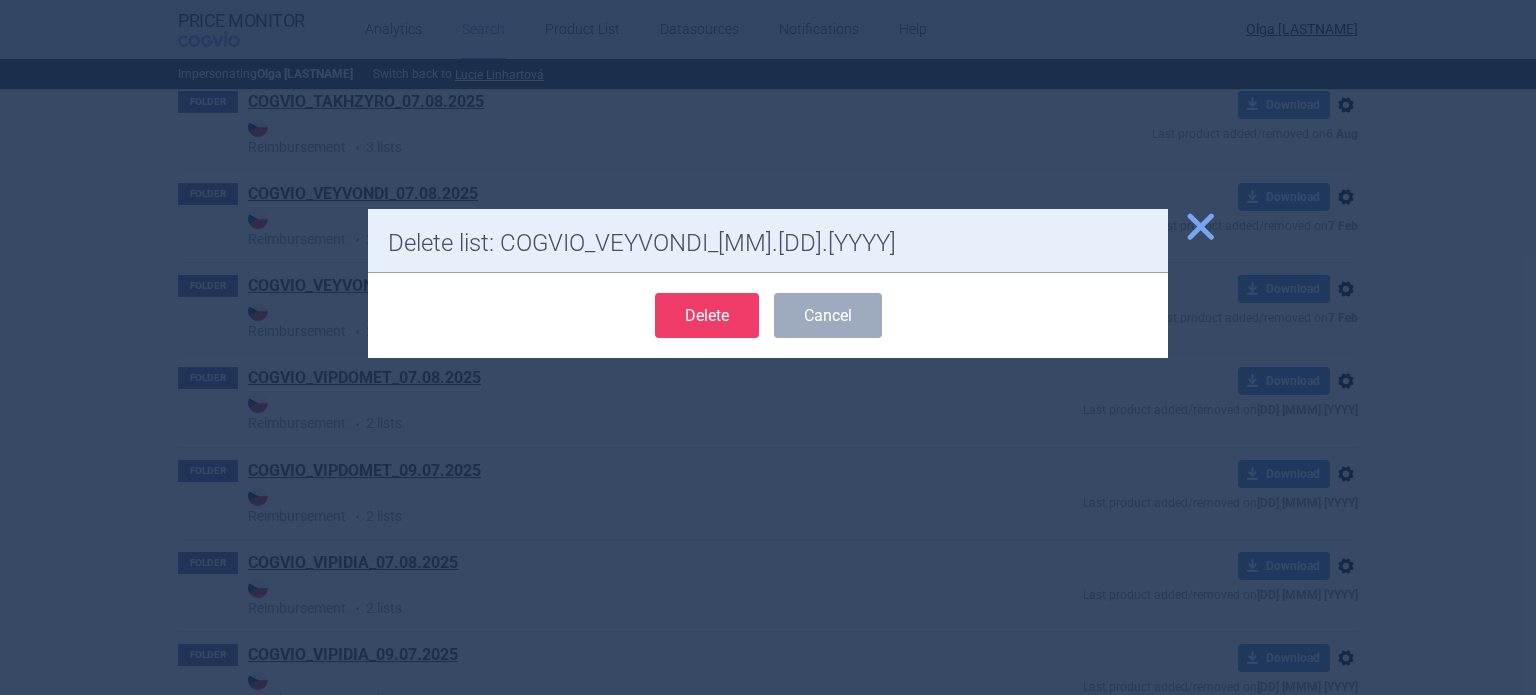 click on "Delete" at bounding box center (707, 315) 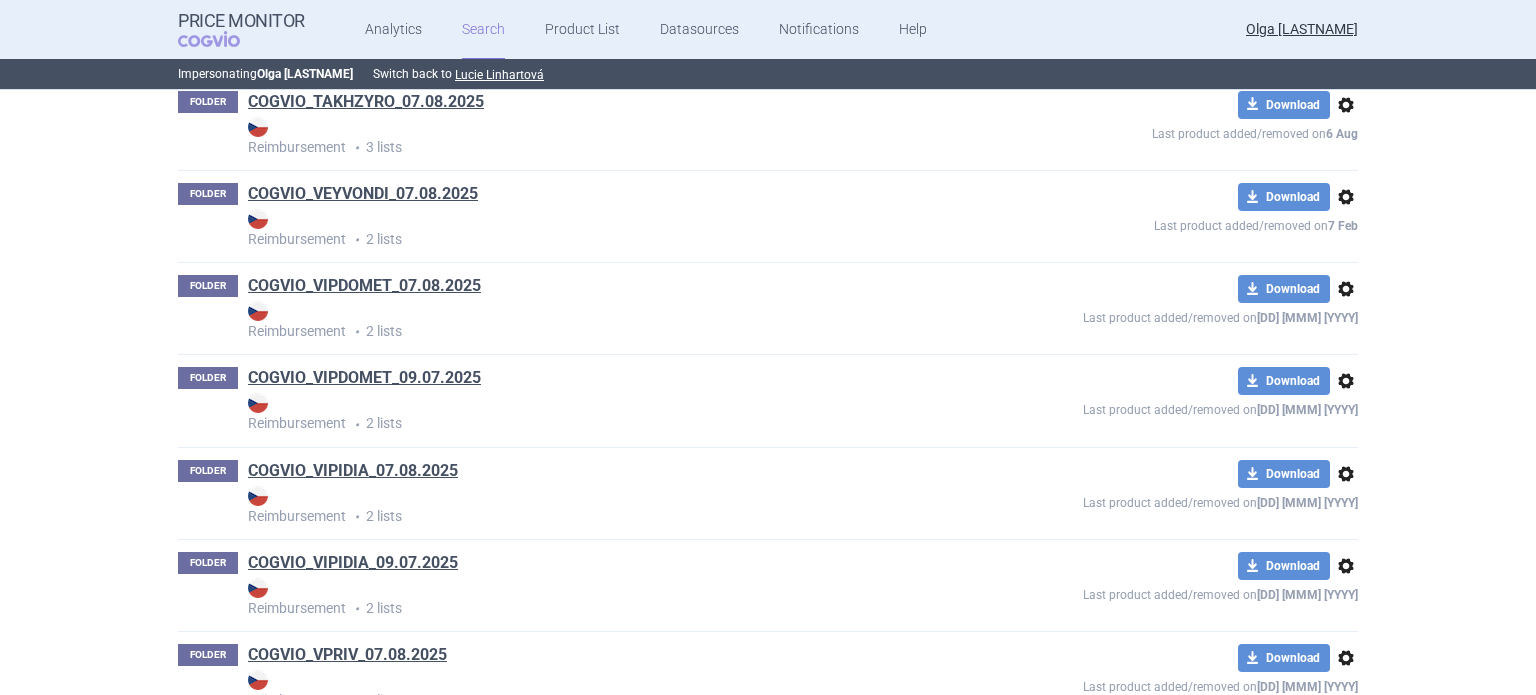 click on "options" at bounding box center [1346, 381] 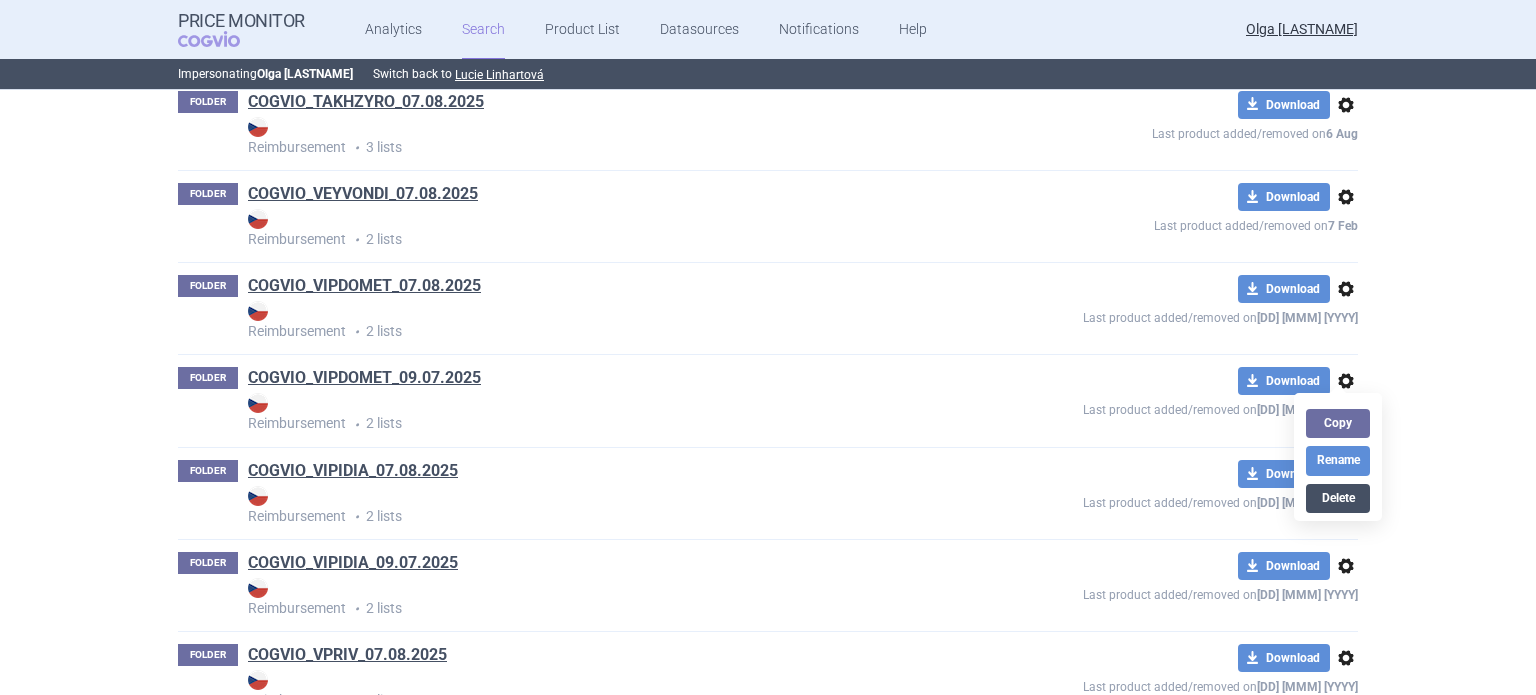 click on "Delete" at bounding box center [1338, 498] 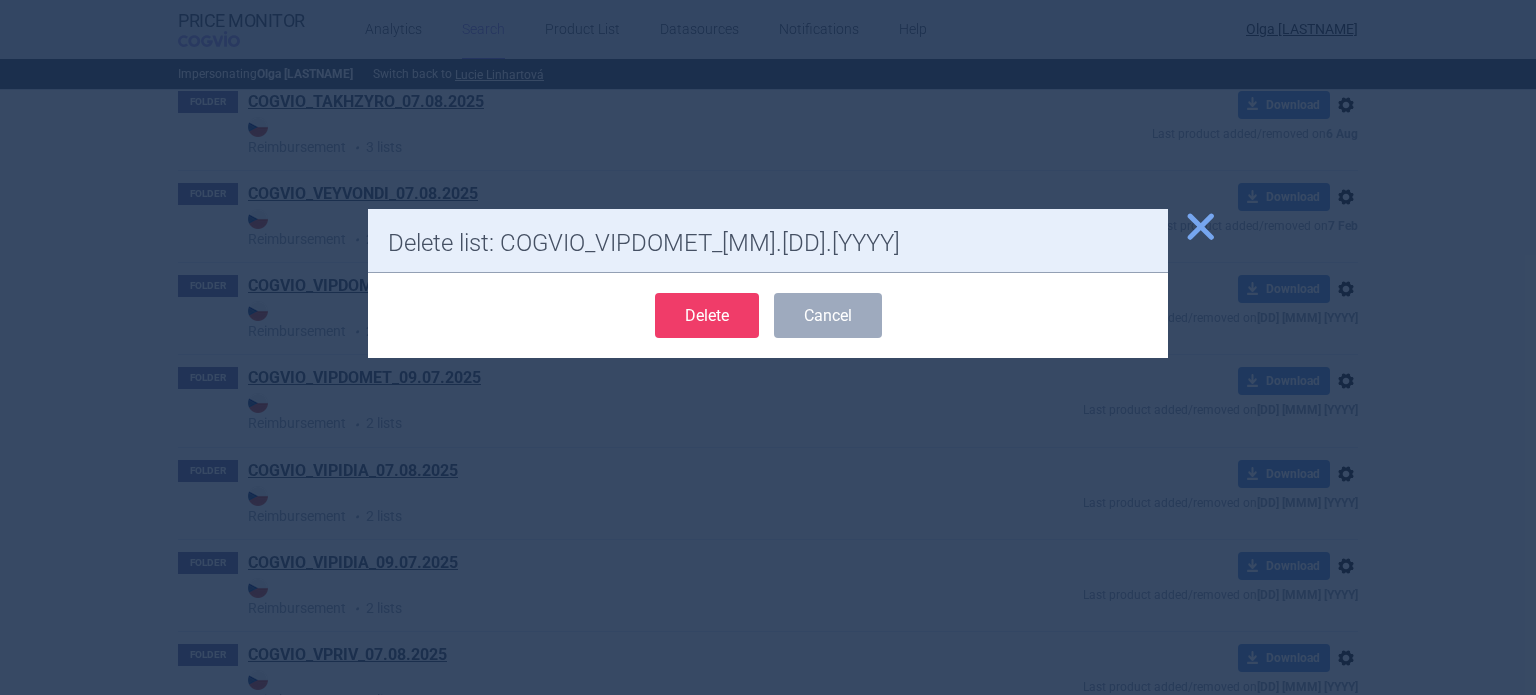 click on "Delete" at bounding box center (707, 315) 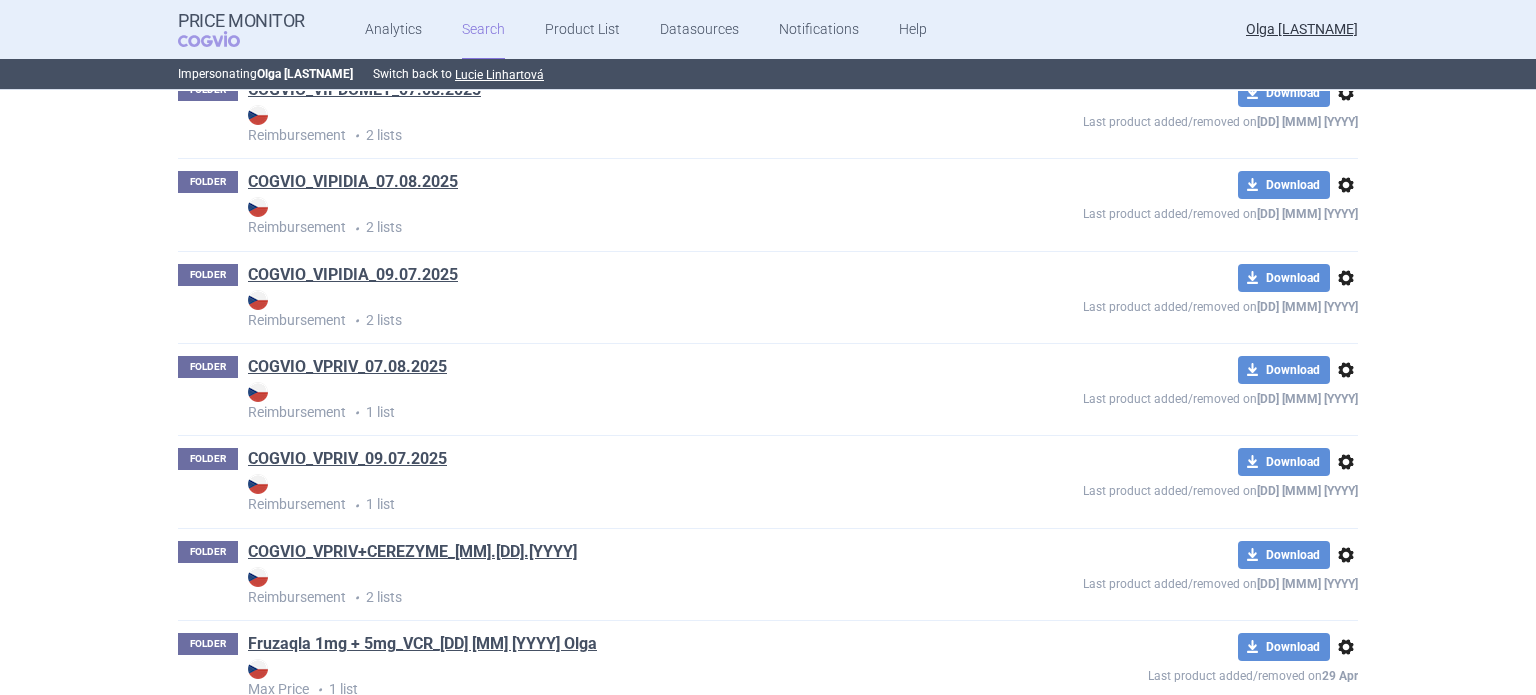 scroll, scrollTop: 3603, scrollLeft: 0, axis: vertical 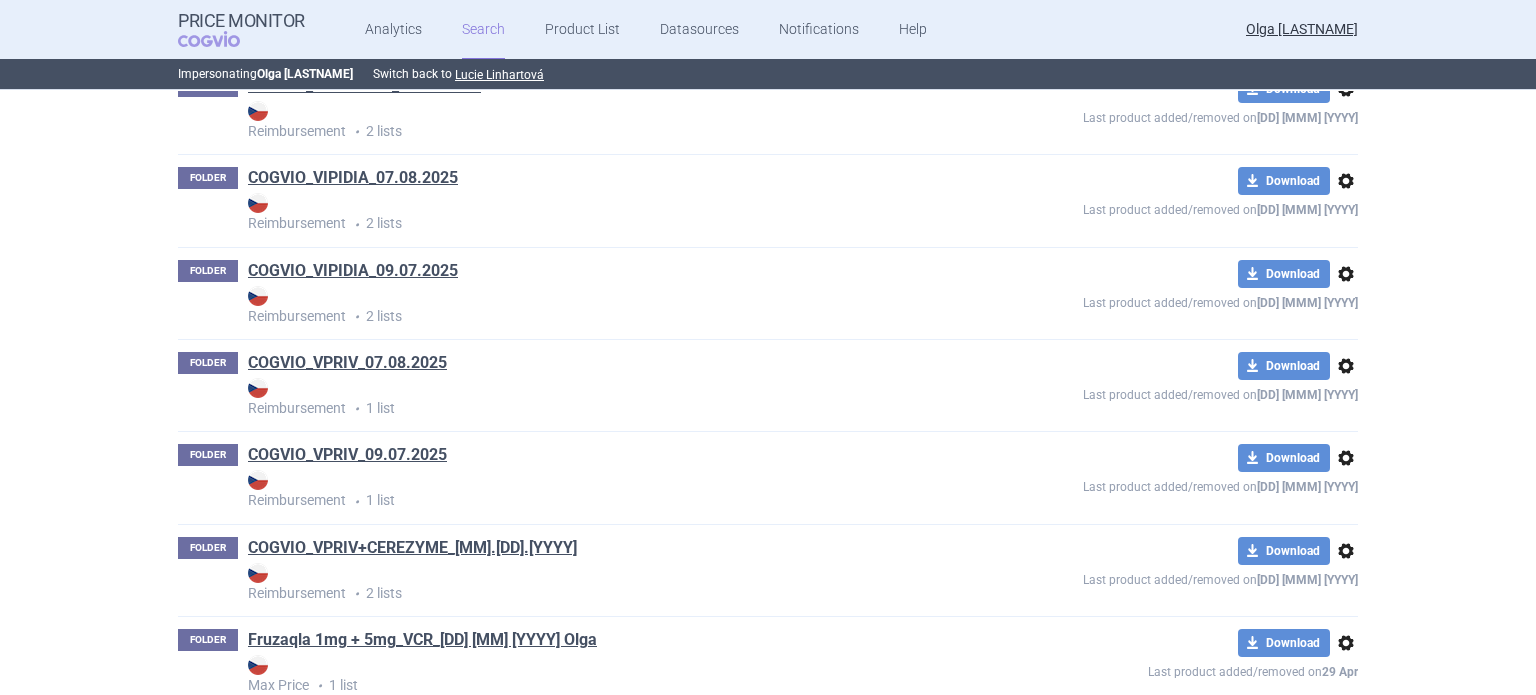 click on "options" at bounding box center [1346, 274] 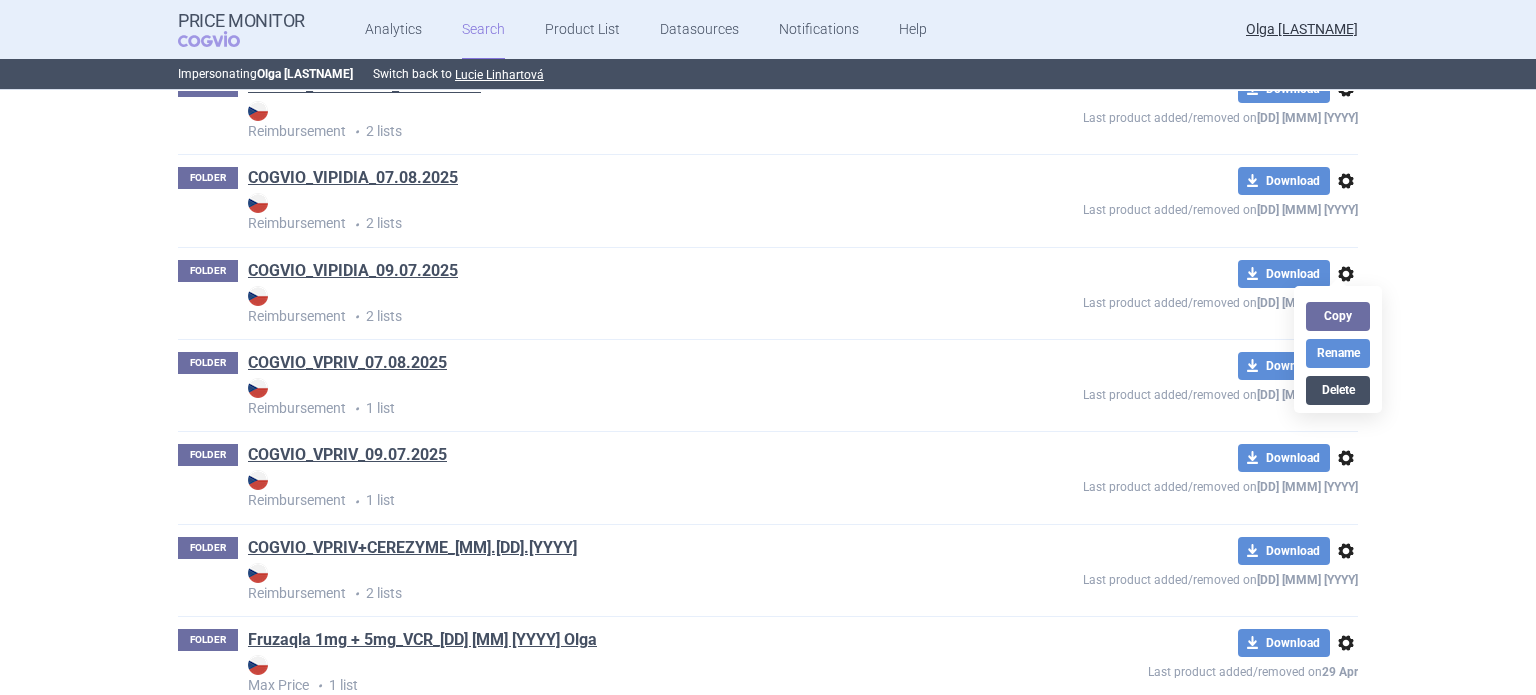 click on "Delete" at bounding box center (1338, 390) 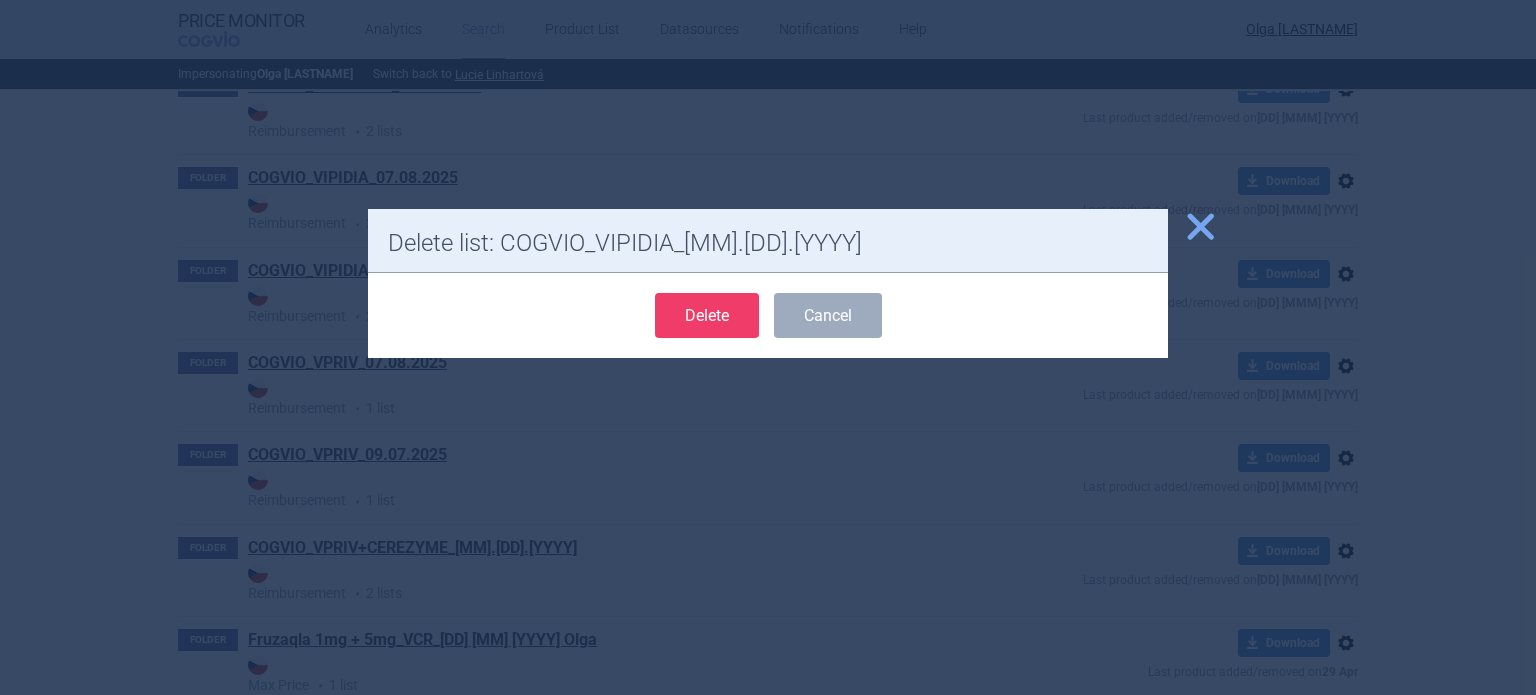 click on "Delete" at bounding box center [707, 315] 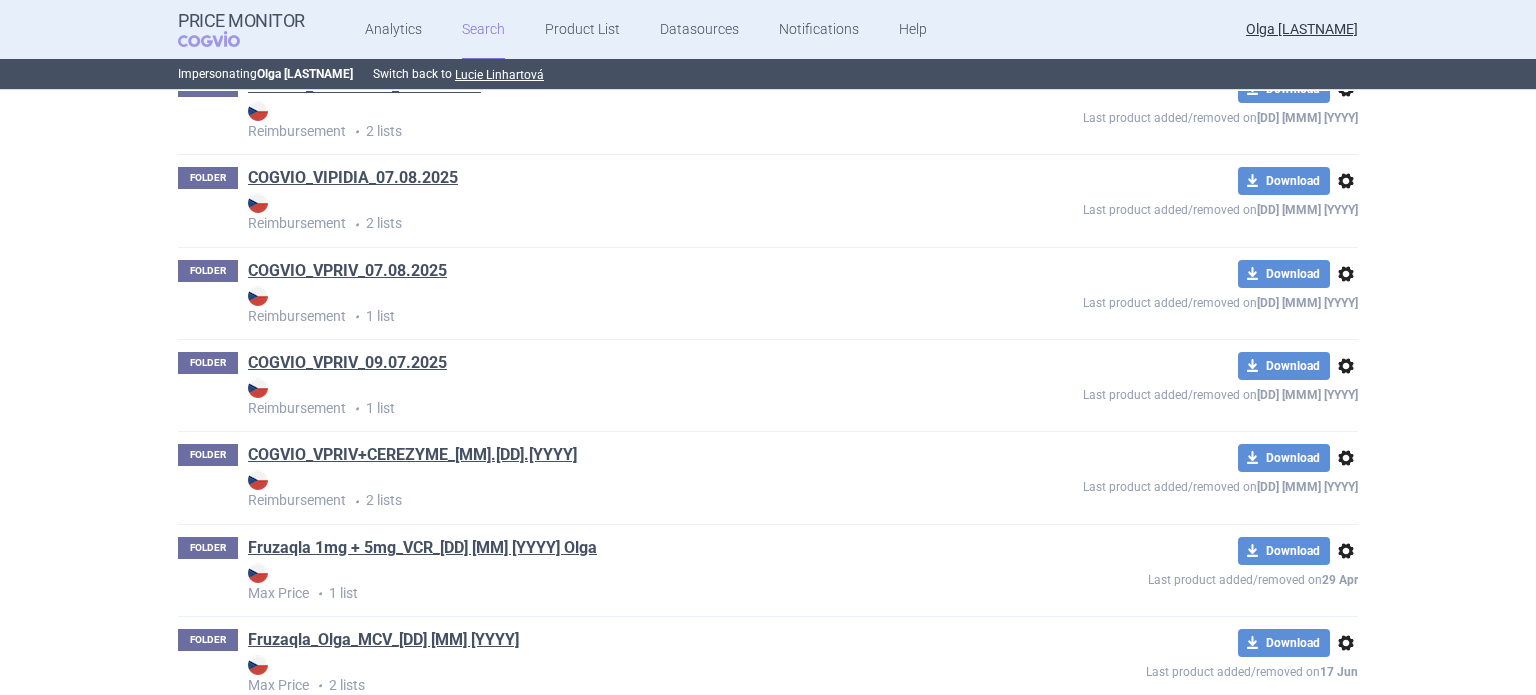 click on "options" at bounding box center (1346, 366) 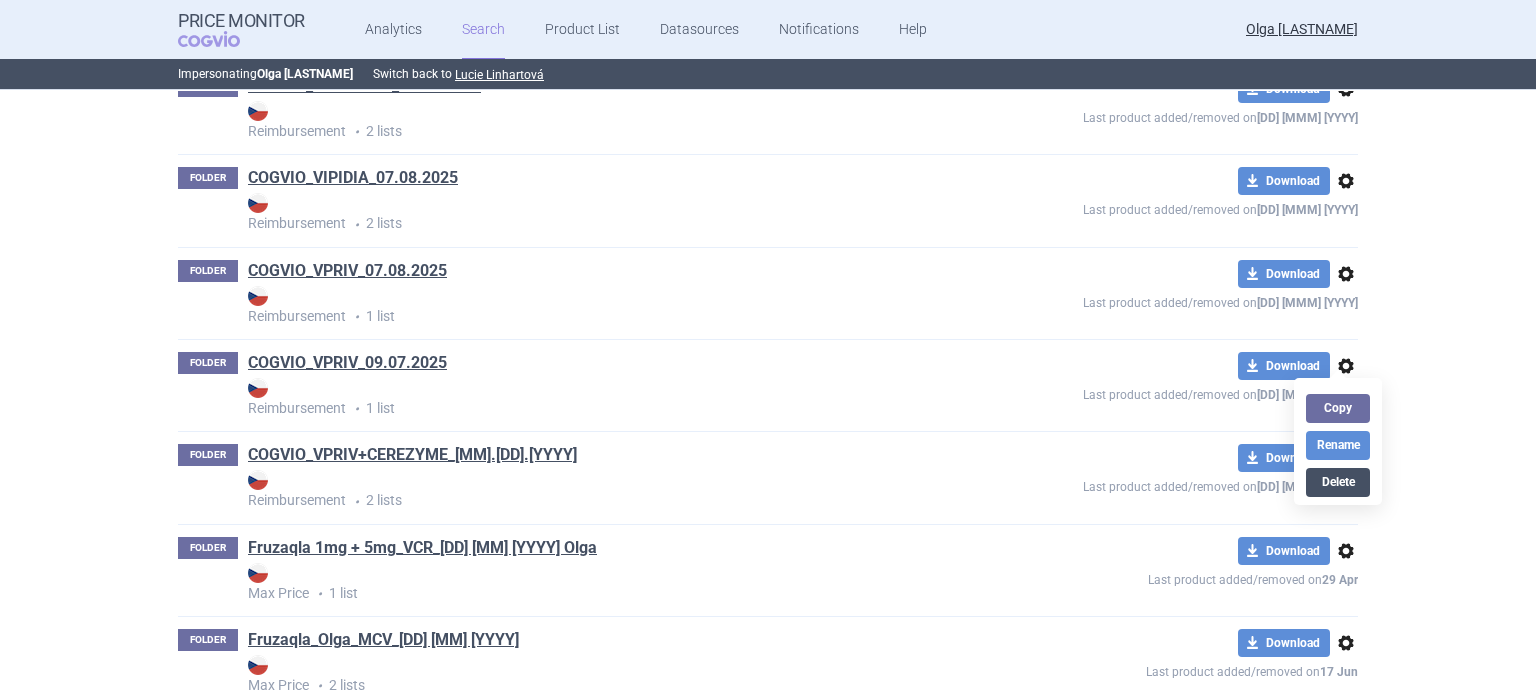 click on "Delete" at bounding box center (1338, 482) 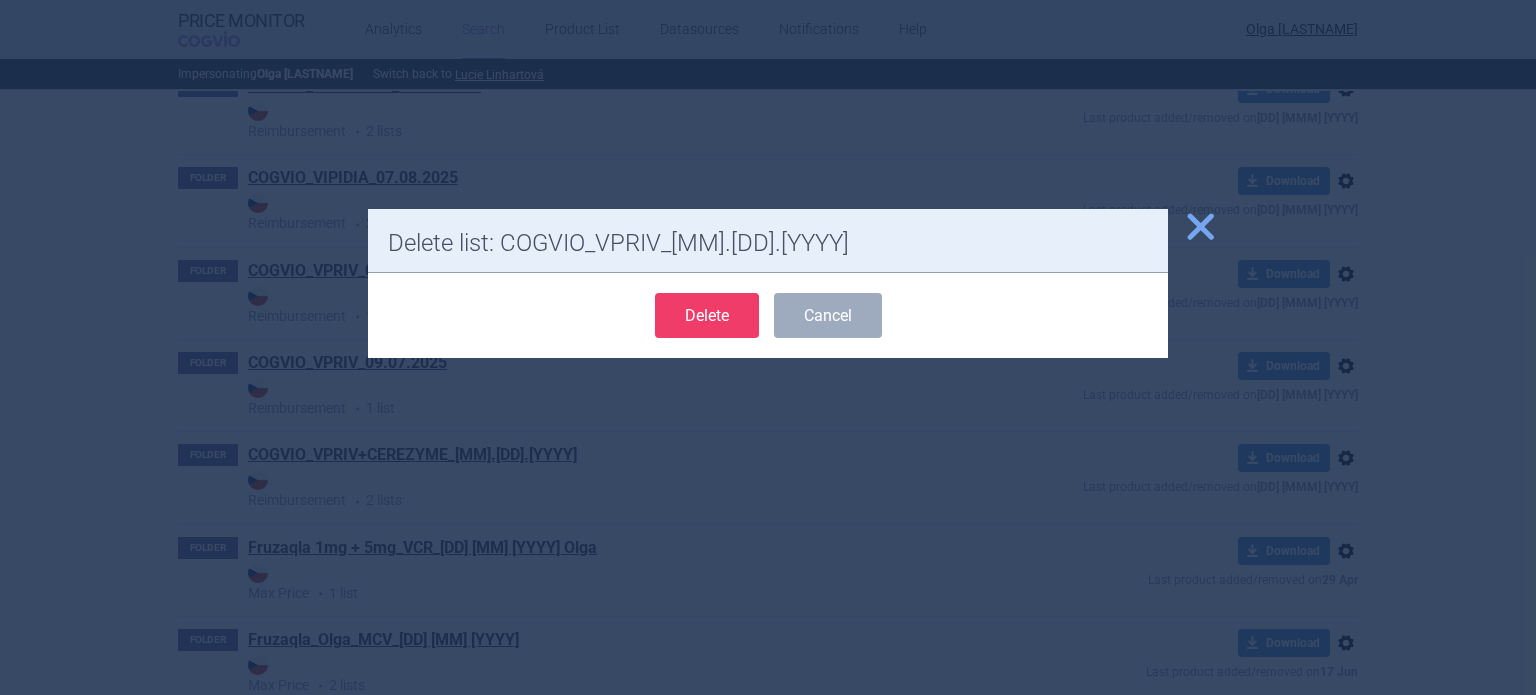 click on "Delete" at bounding box center [707, 315] 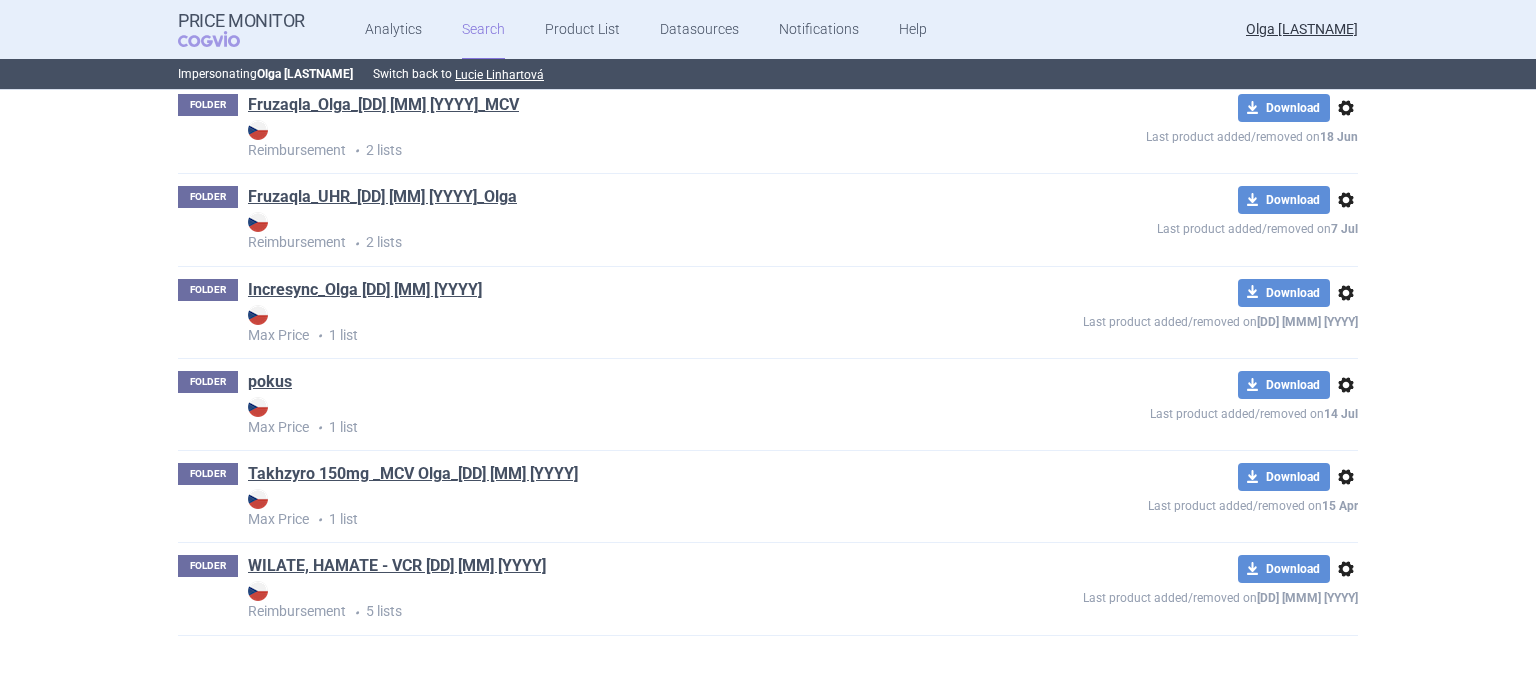 scroll, scrollTop: 803, scrollLeft: 0, axis: vertical 